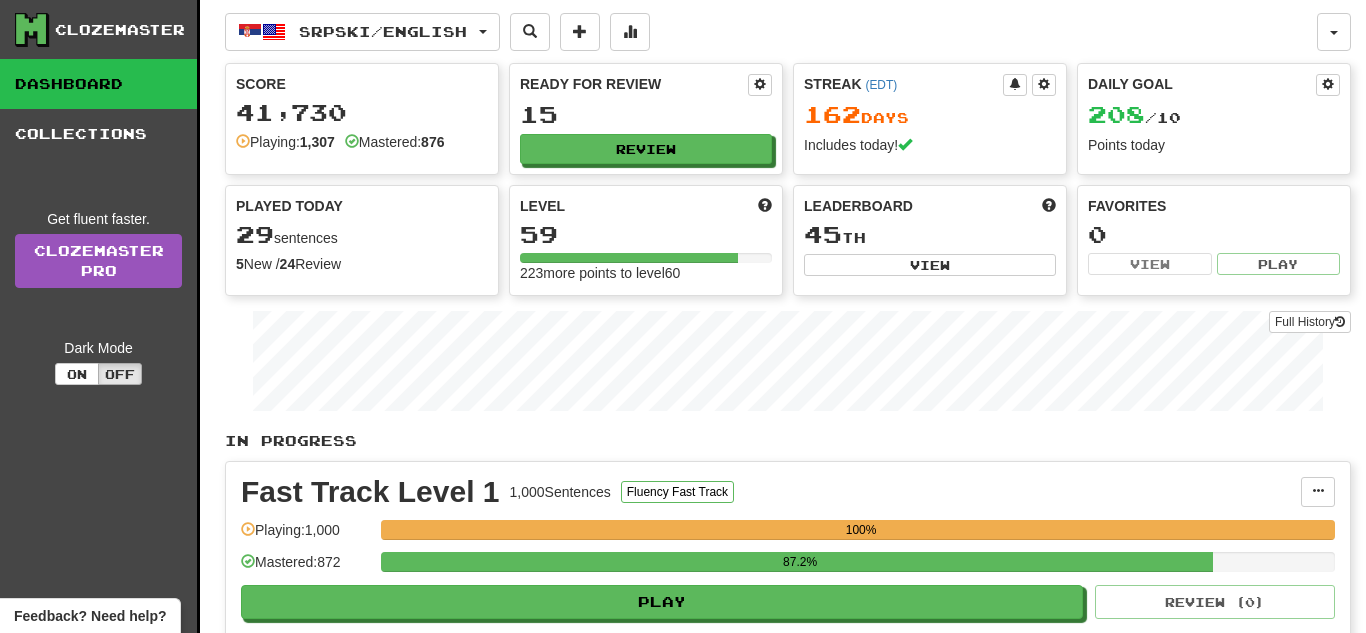 scroll, scrollTop: 0, scrollLeft: 0, axis: both 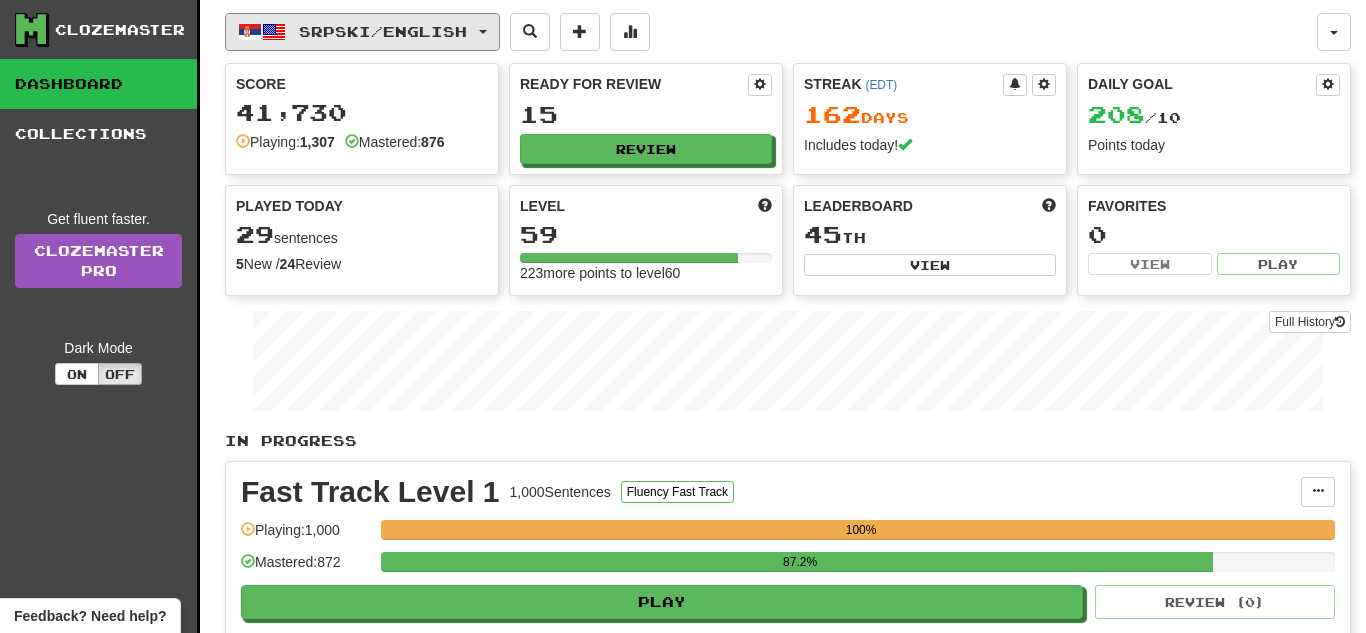 click on "Srpski  /  English" at bounding box center (383, 31) 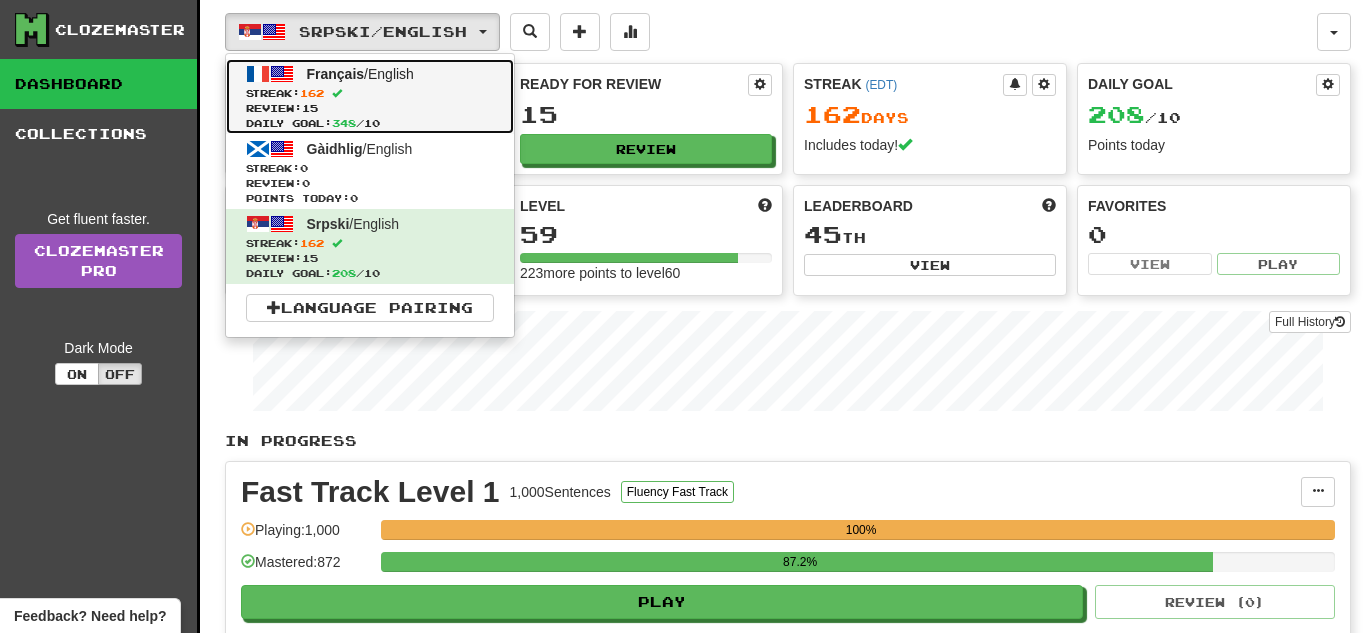 click on "Streak:  162" at bounding box center [370, 93] 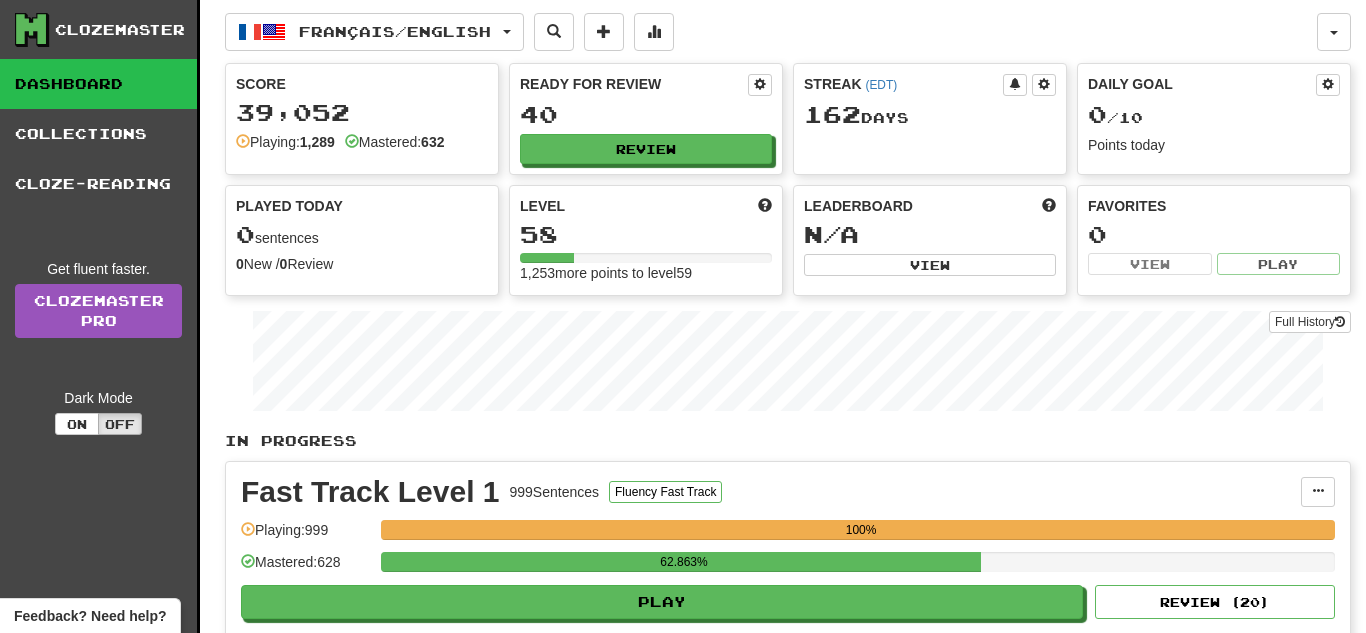 scroll, scrollTop: 0, scrollLeft: 0, axis: both 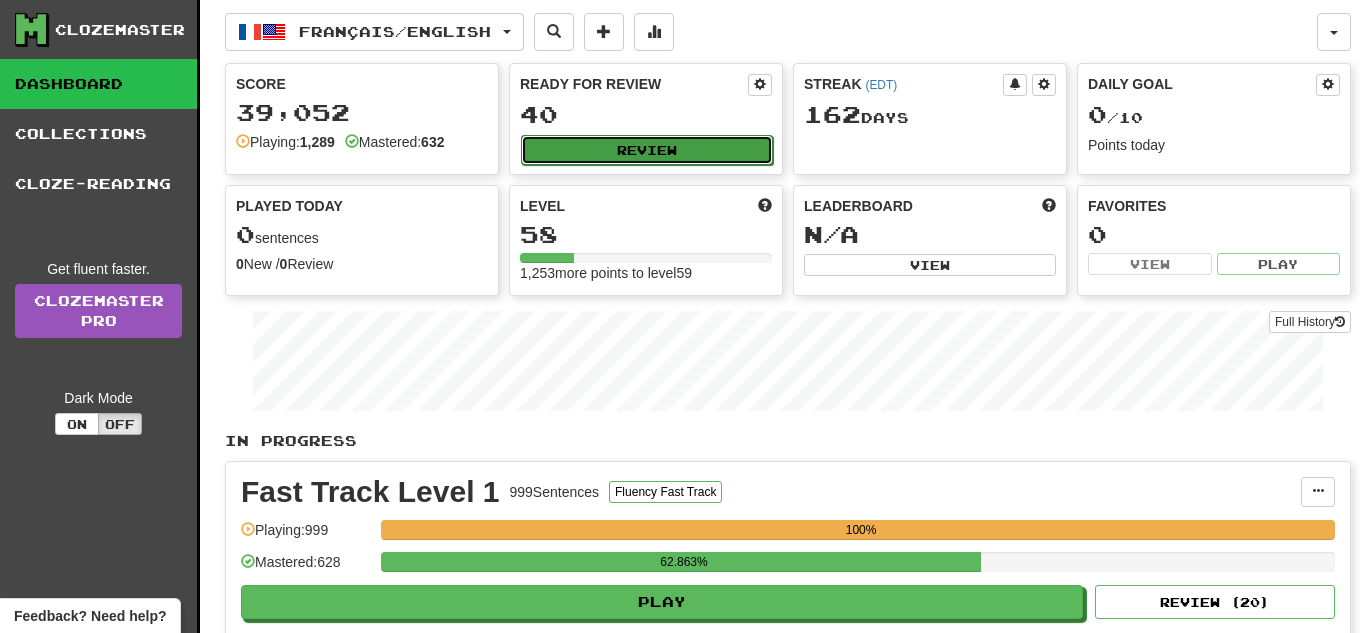 click on "Review" at bounding box center (647, 150) 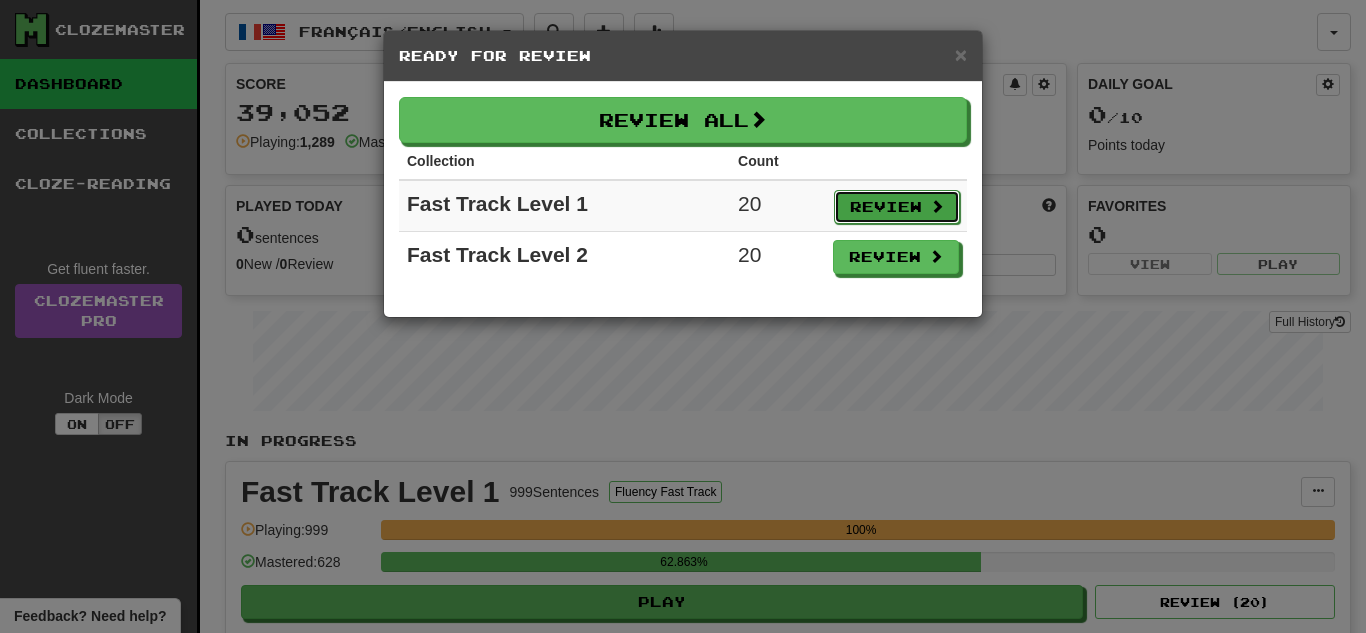 click at bounding box center (937, 206) 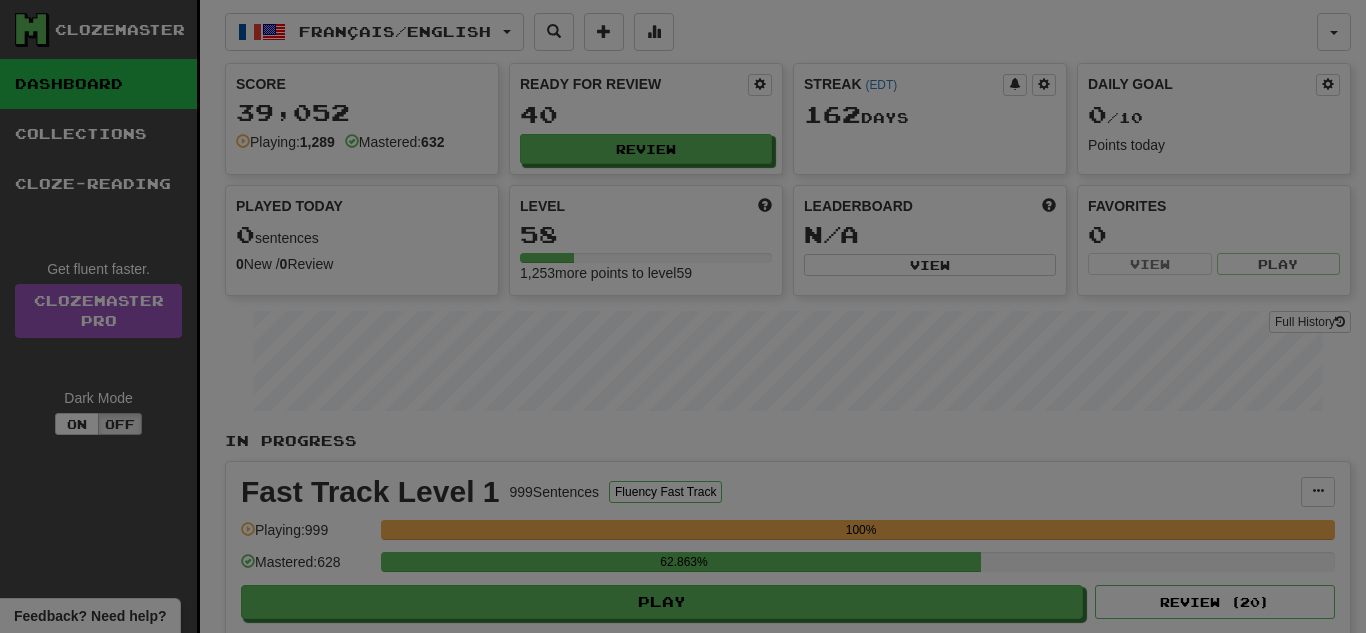 select on "**" 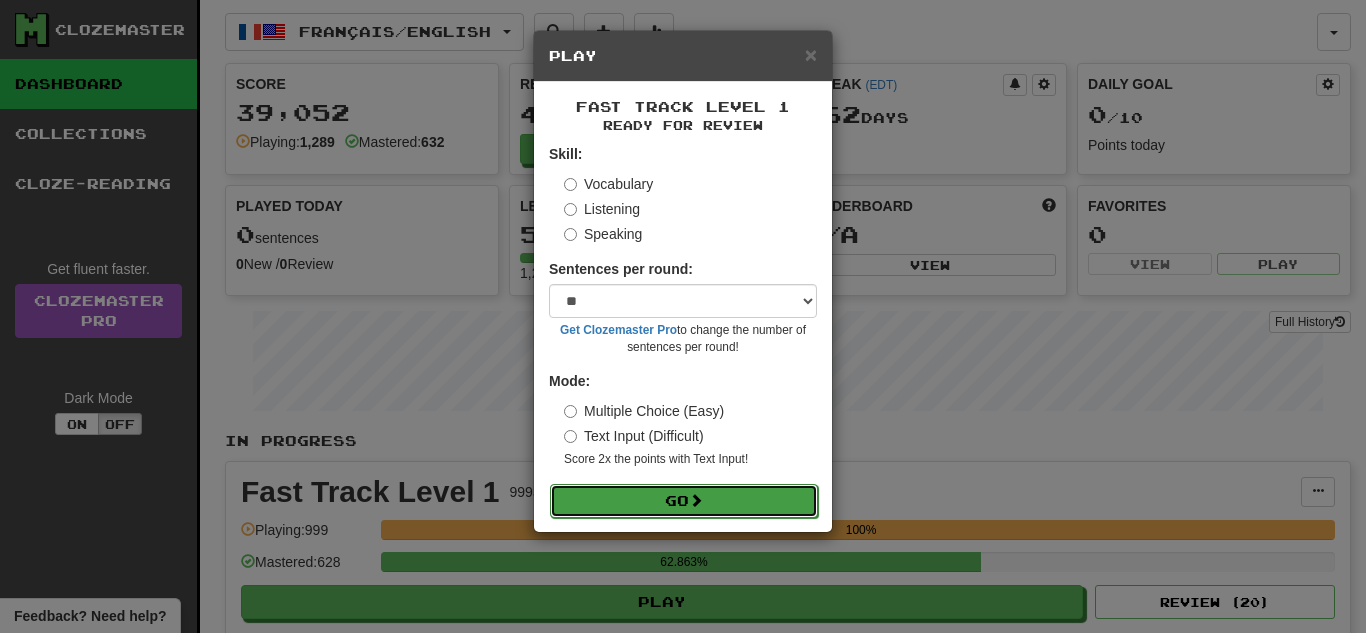 click on "Go" at bounding box center (684, 501) 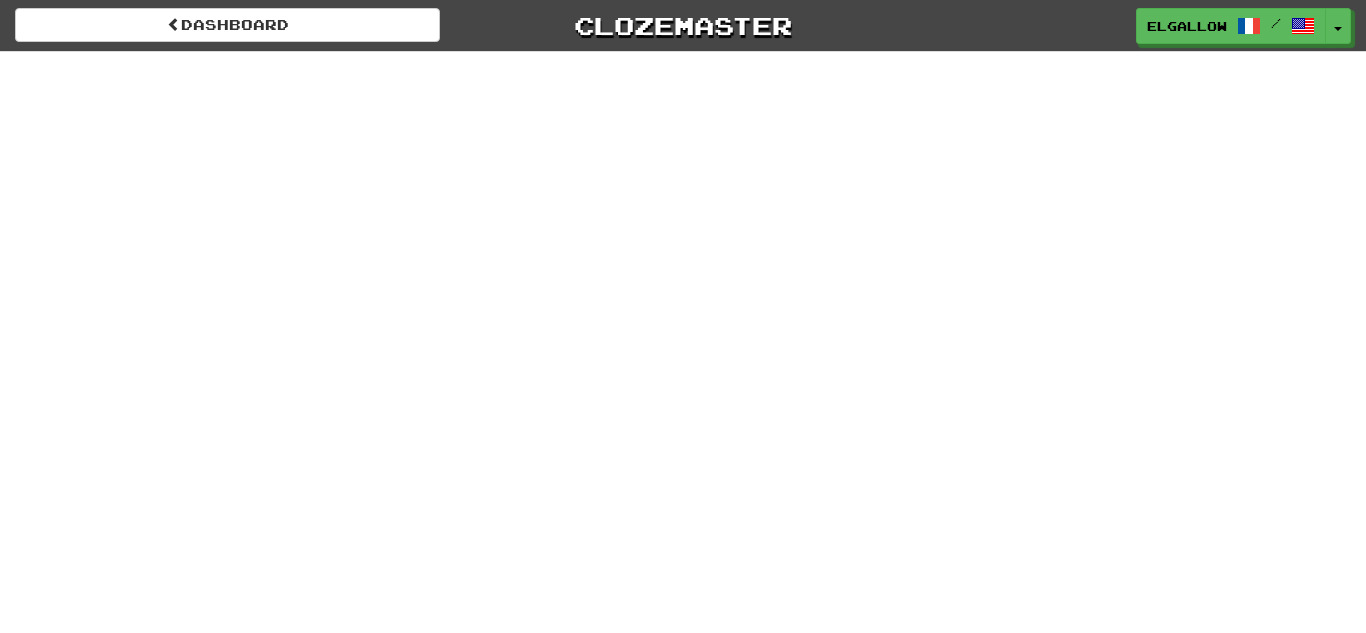 scroll, scrollTop: 0, scrollLeft: 0, axis: both 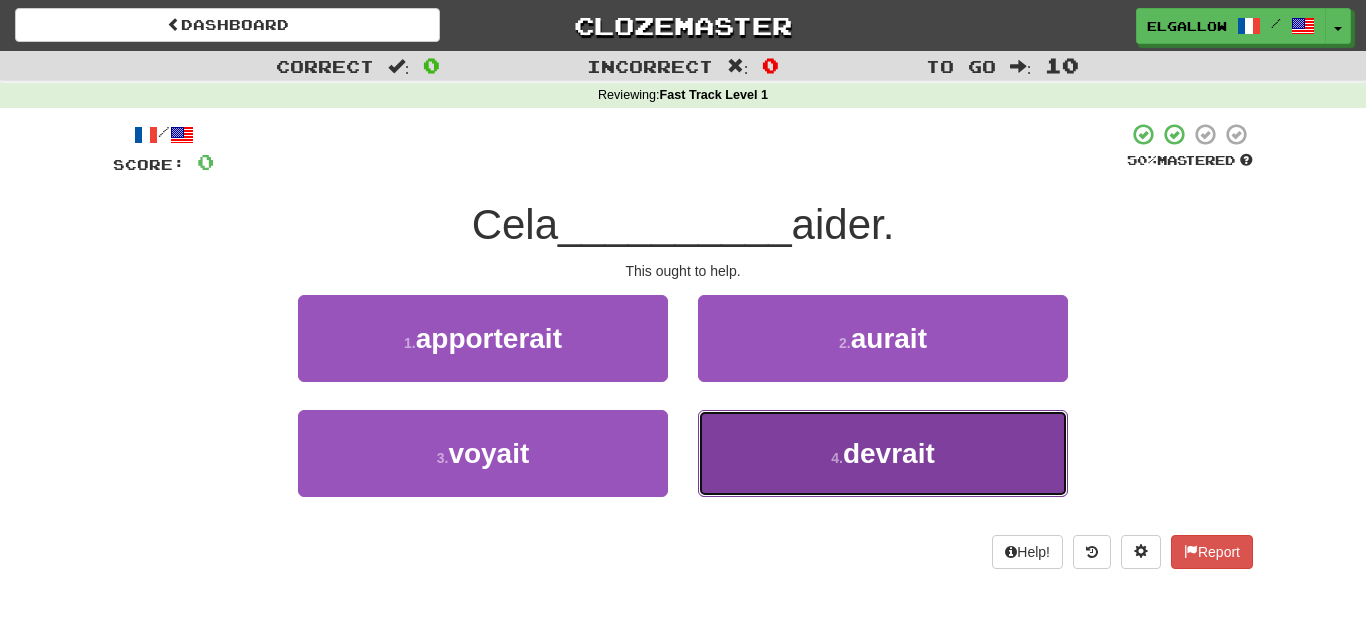 click on "devrait" at bounding box center (889, 453) 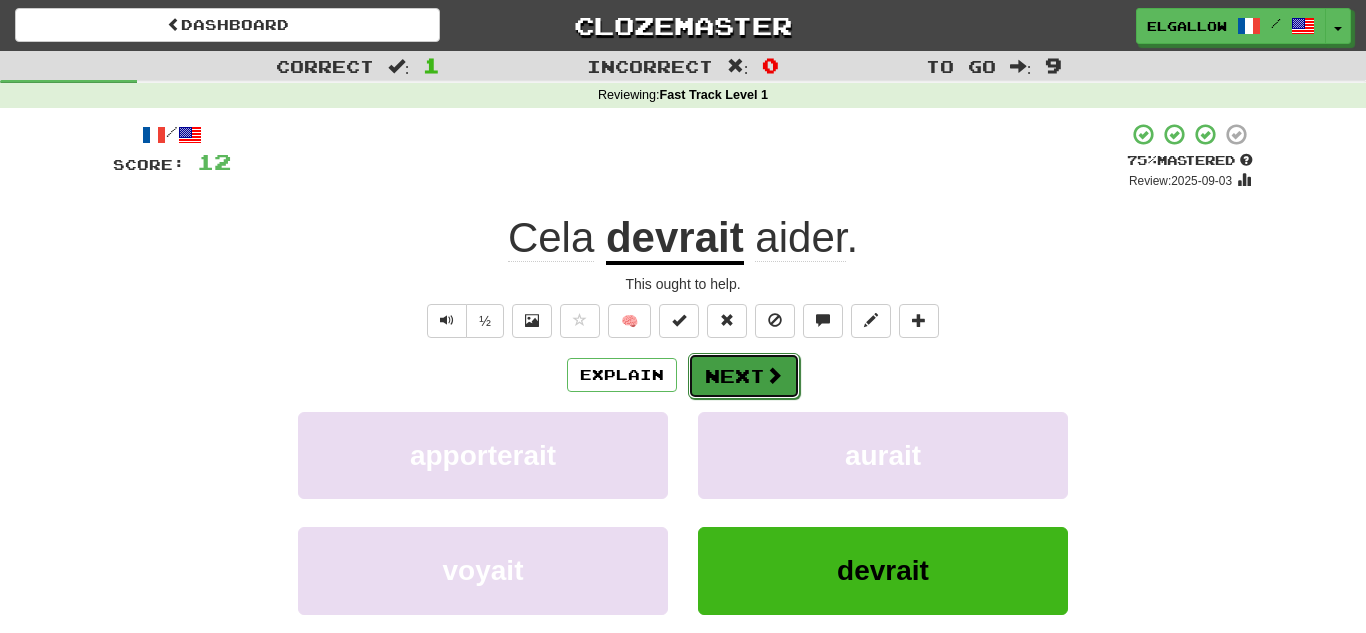 click on "Next" at bounding box center (744, 376) 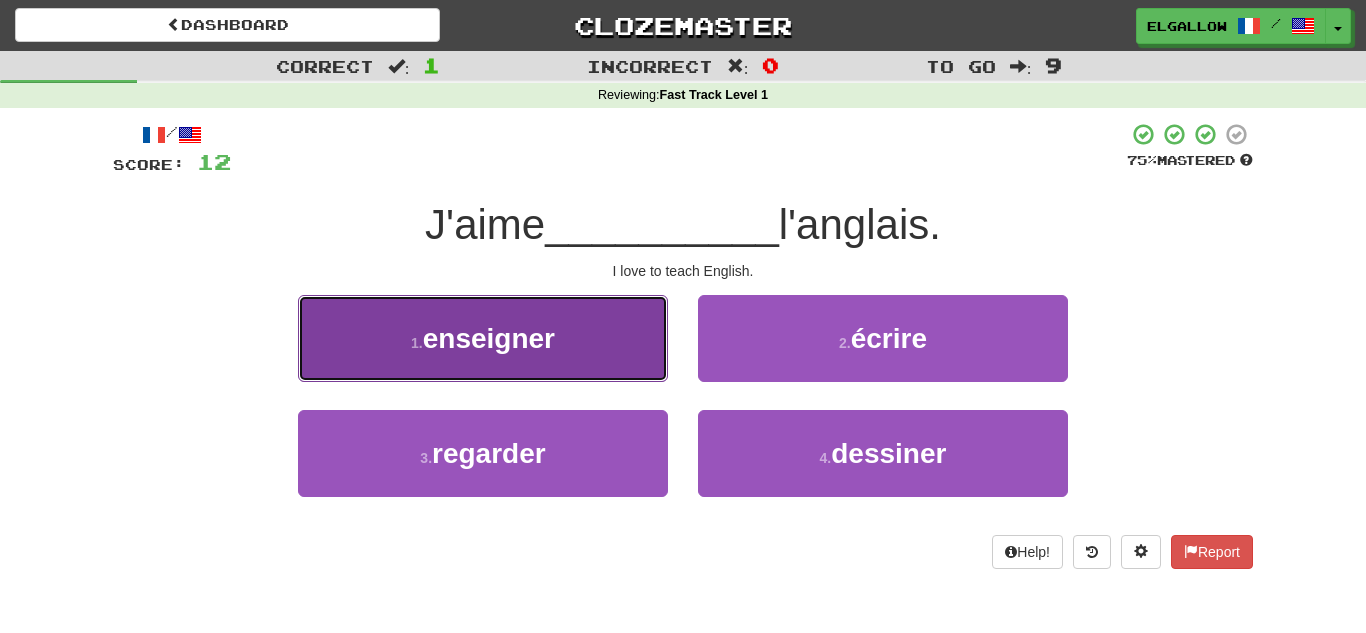 click on "enseigner" at bounding box center [489, 338] 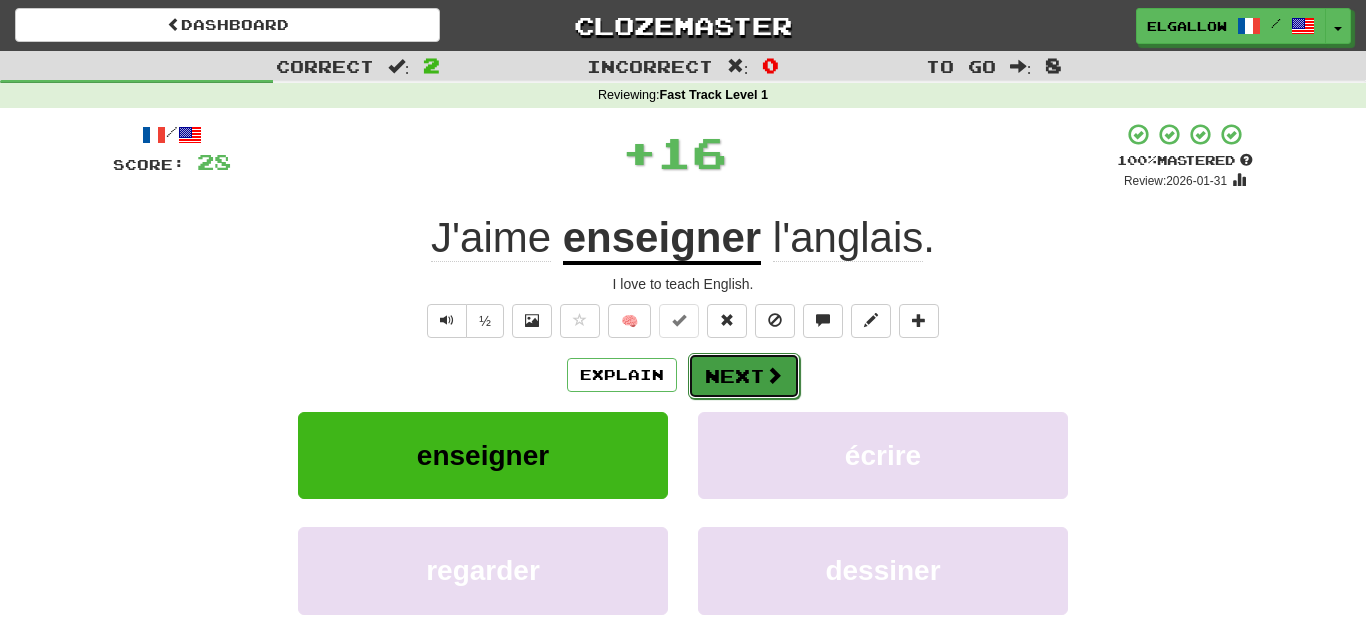click on "Next" at bounding box center [744, 376] 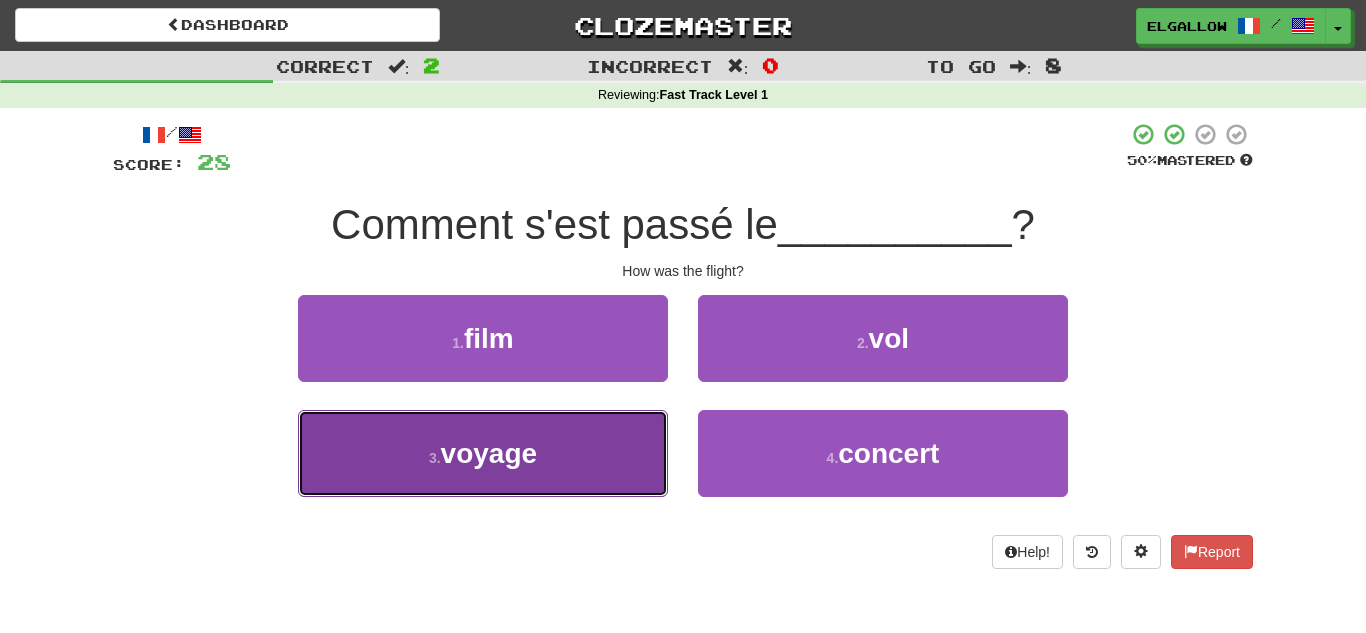 click on "3 .  voyage" at bounding box center [483, 453] 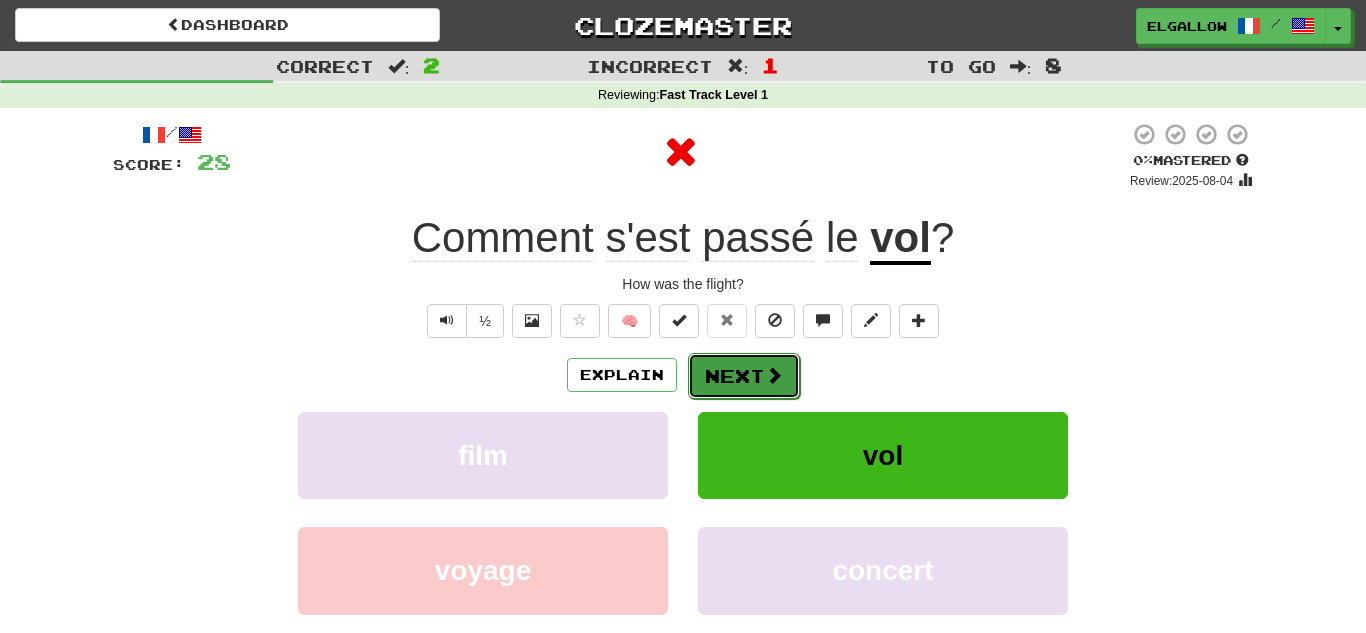 click on "Next" at bounding box center [744, 376] 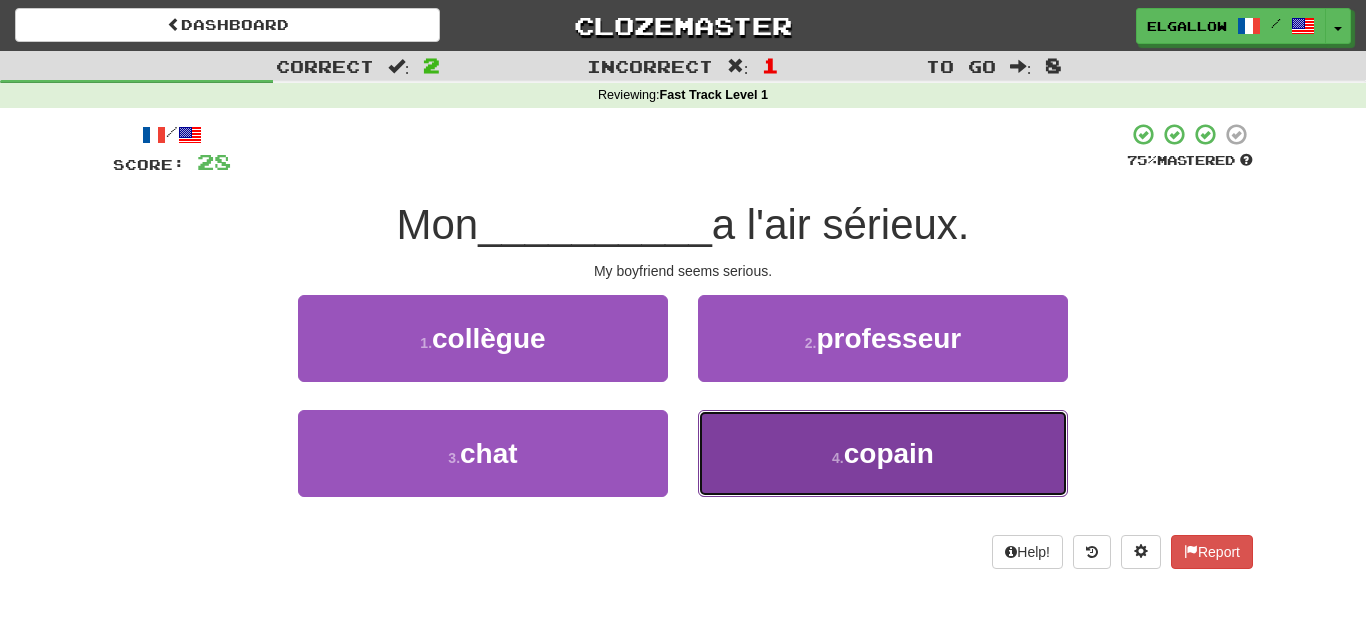 click on "4 .  copain" at bounding box center (883, 453) 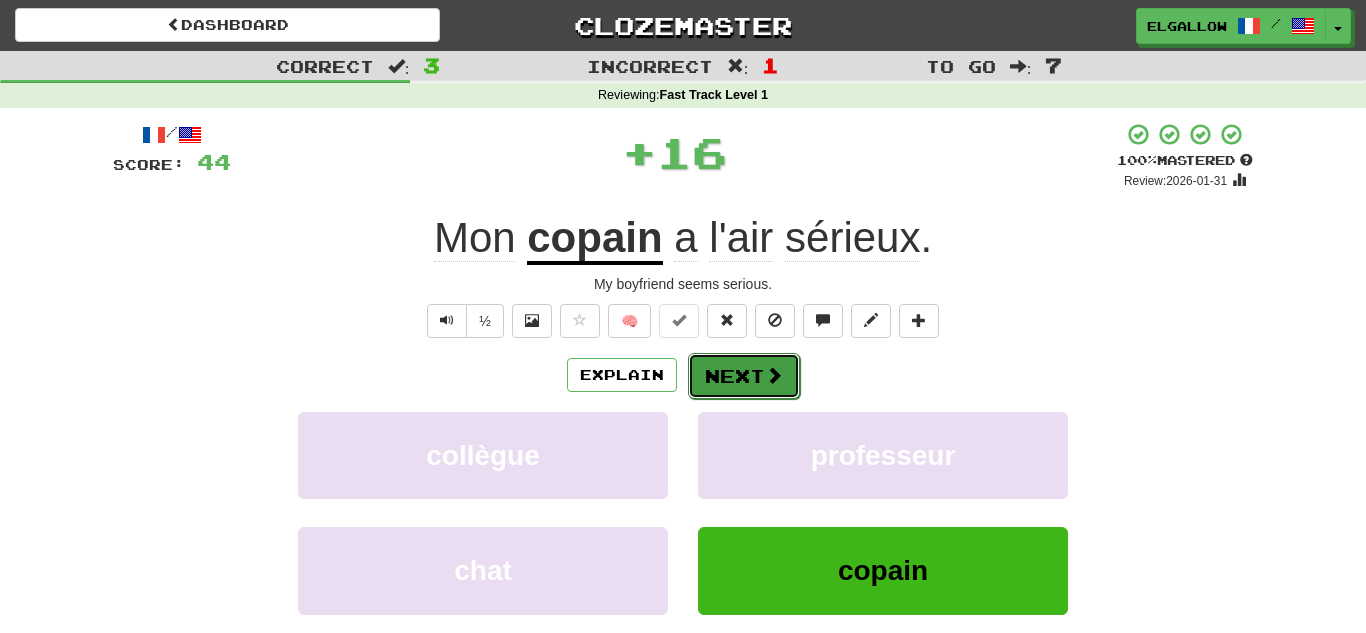 click on "Next" at bounding box center (744, 376) 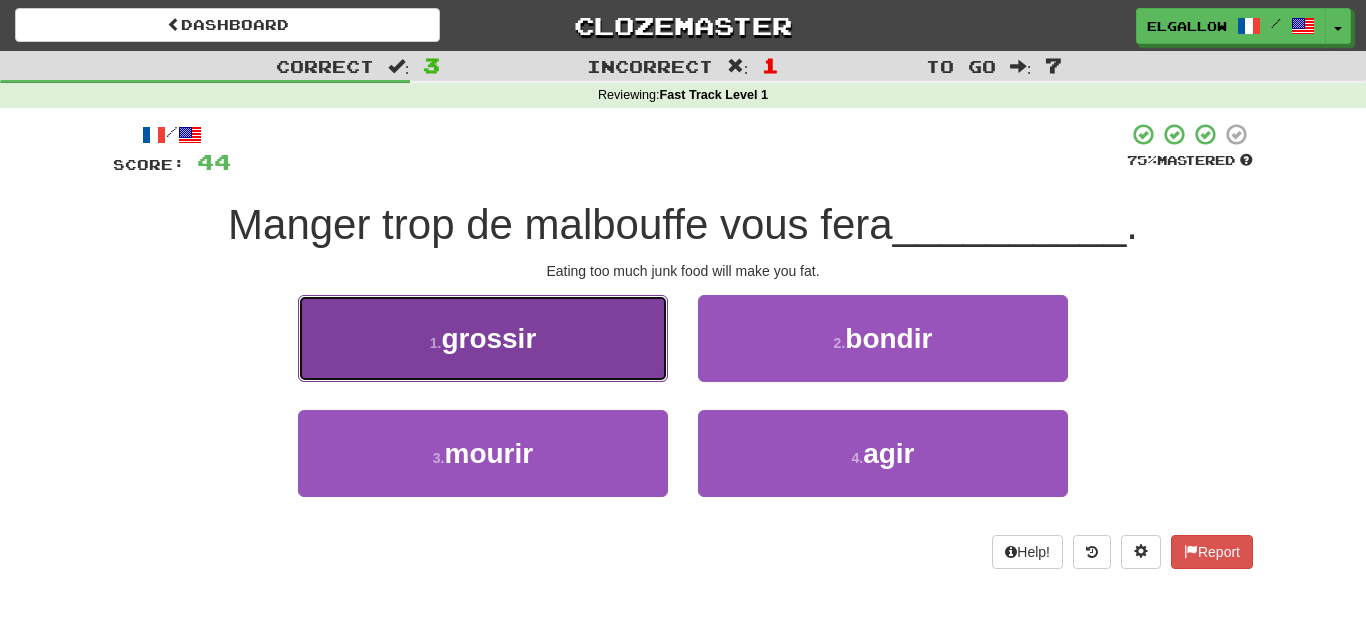 click on "1 .  grossir" at bounding box center [483, 338] 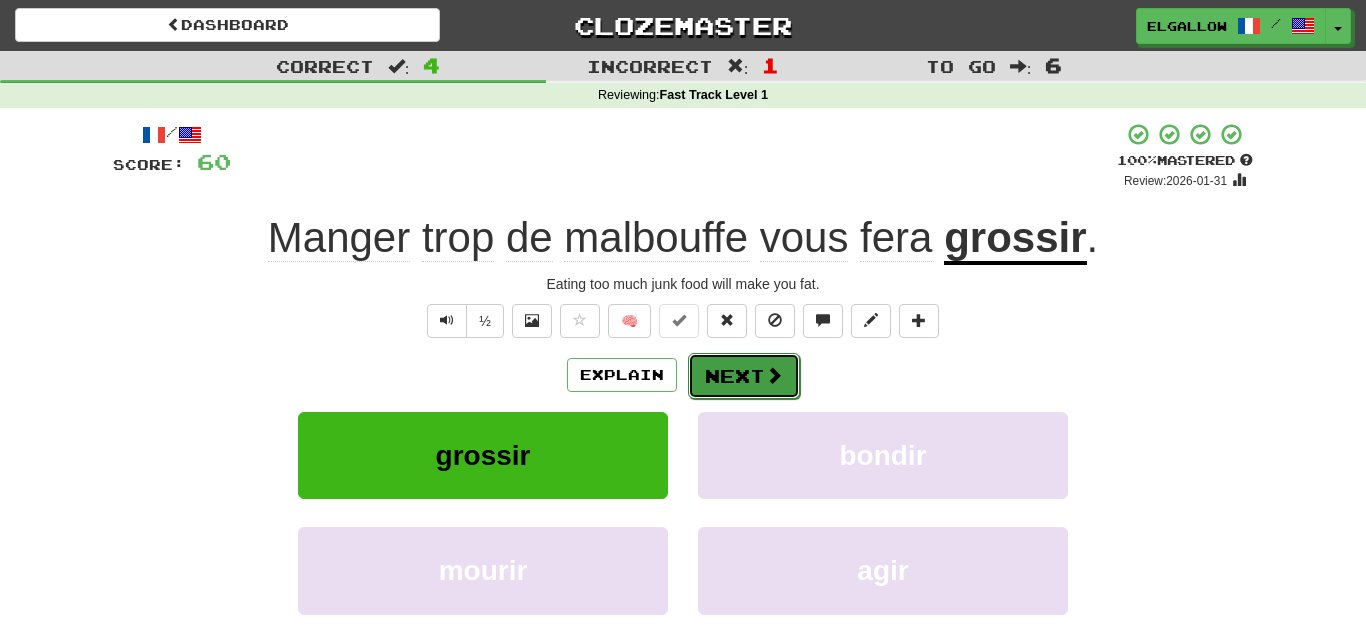 click on "Next" at bounding box center [744, 376] 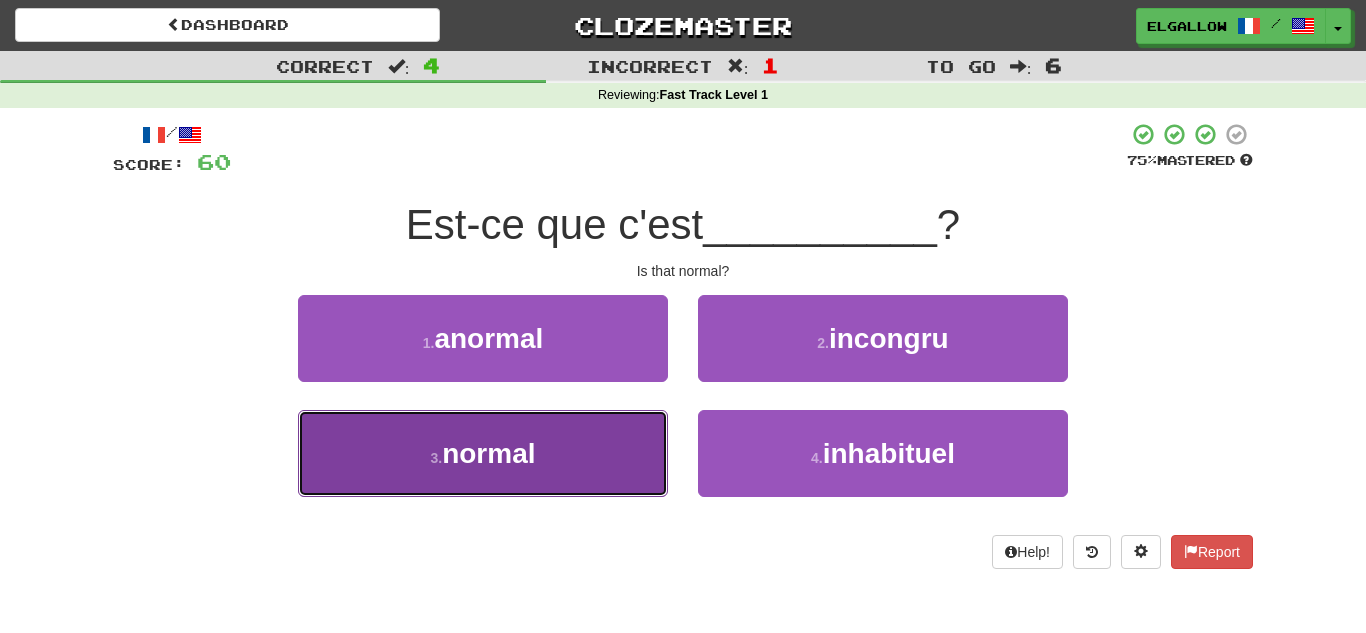 click on "3 .  normal" at bounding box center (483, 453) 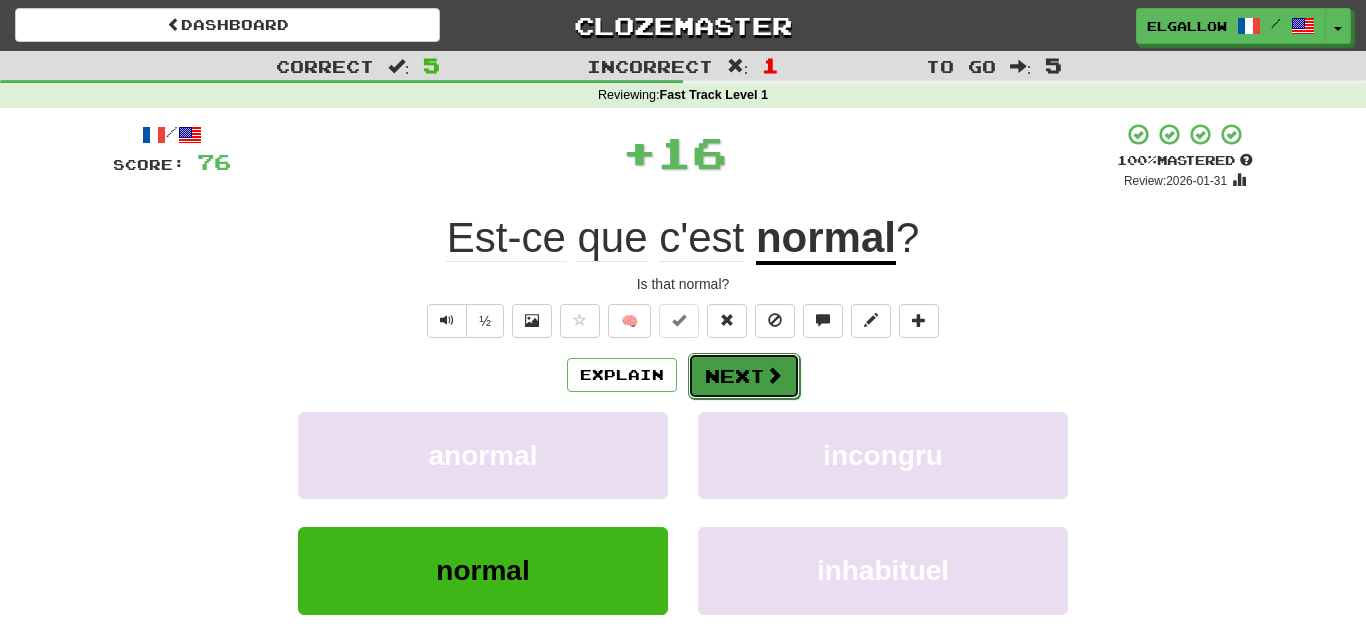 click on "Next" at bounding box center (744, 376) 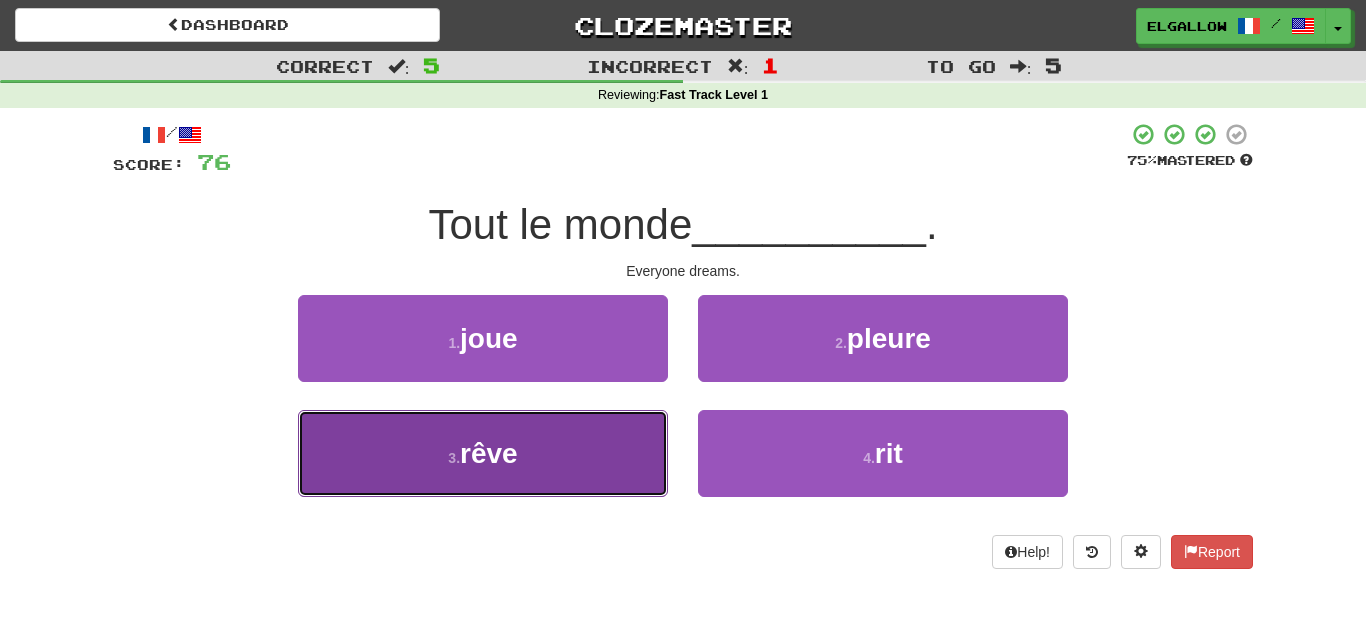 click on "3 .  rêve" at bounding box center [483, 453] 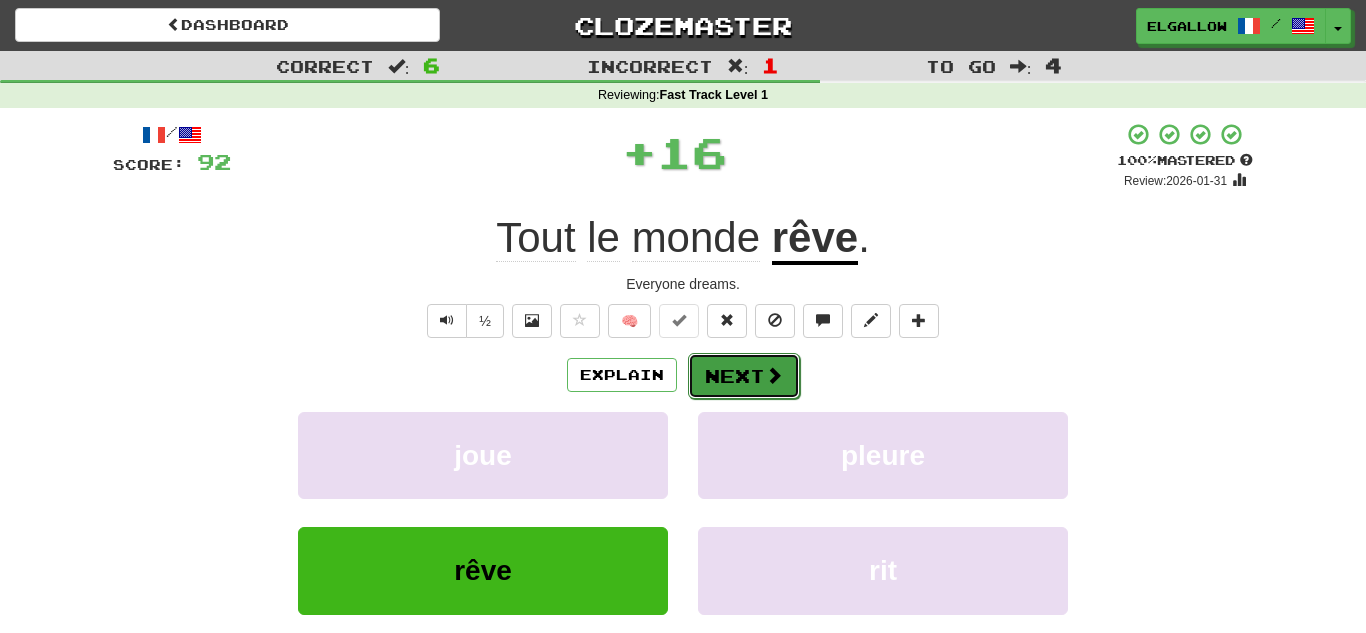 click on "Next" at bounding box center [744, 376] 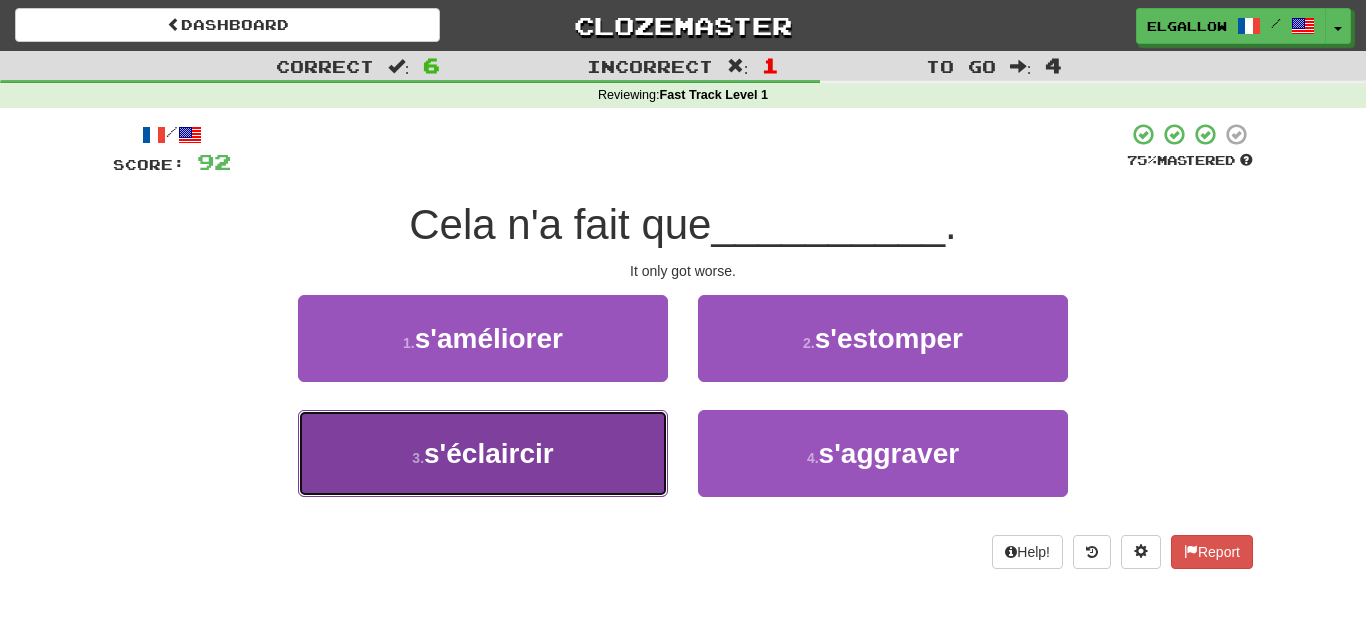 click on "3 .  s'éclaircir" at bounding box center (483, 453) 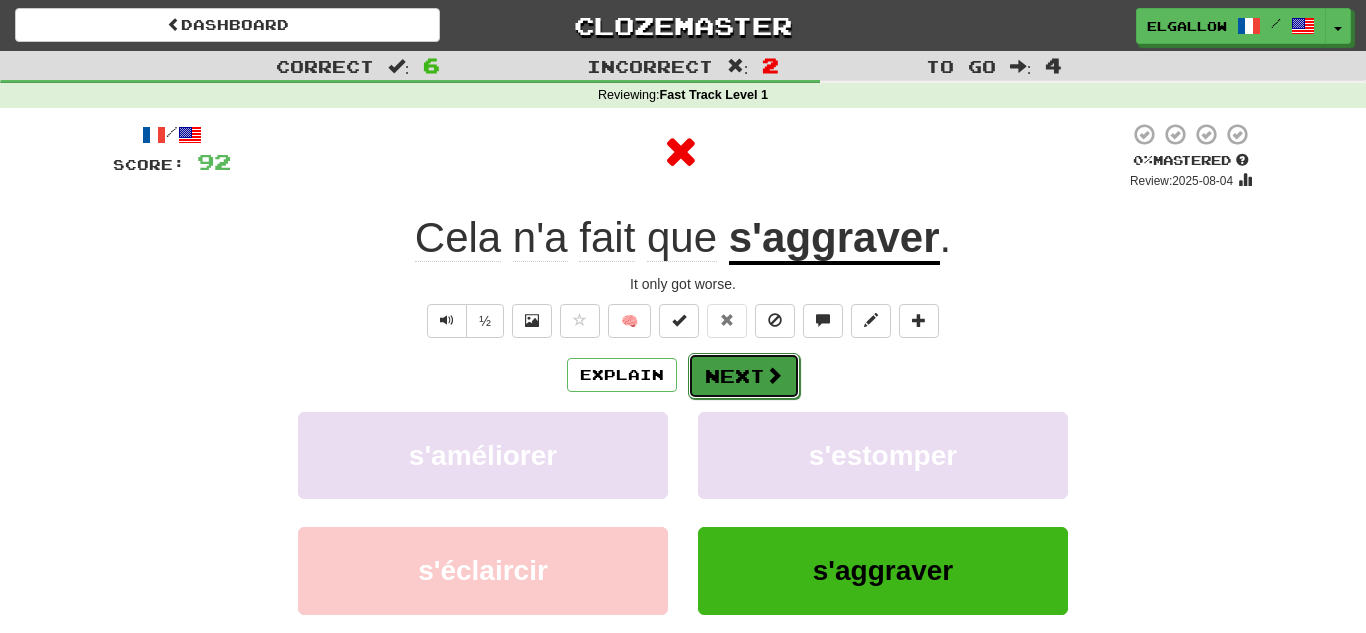 click on "Next" at bounding box center [744, 376] 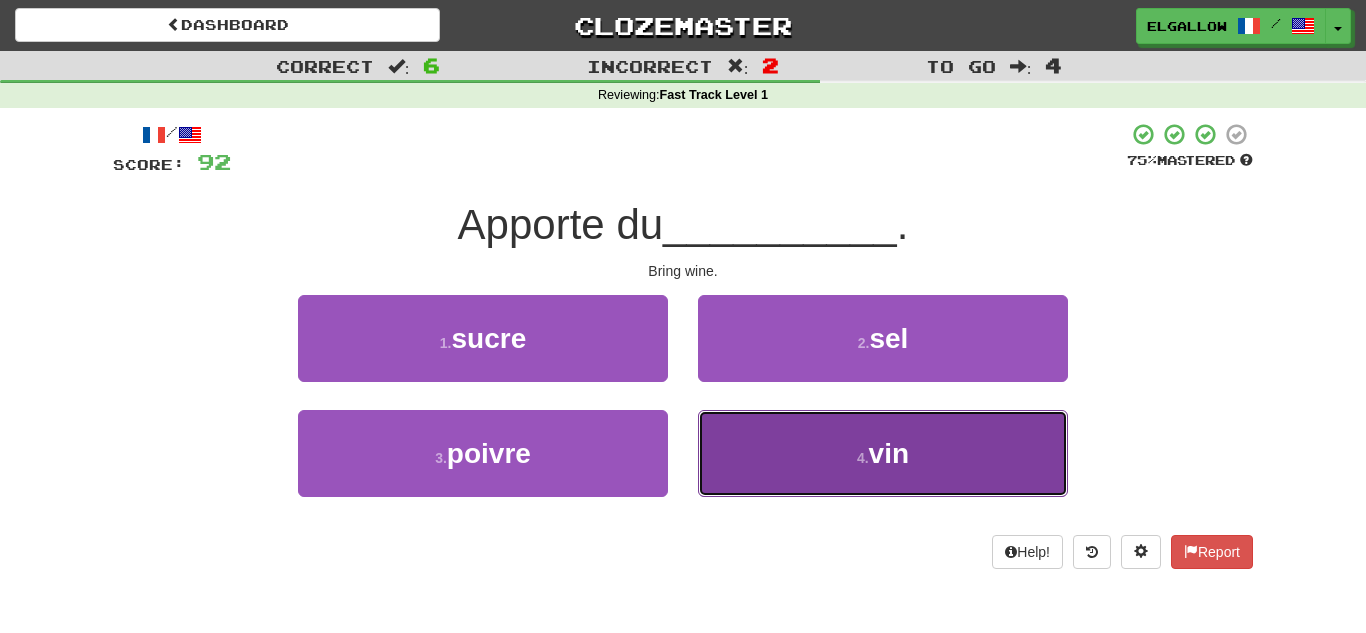 click on "4 .  vin" at bounding box center [883, 453] 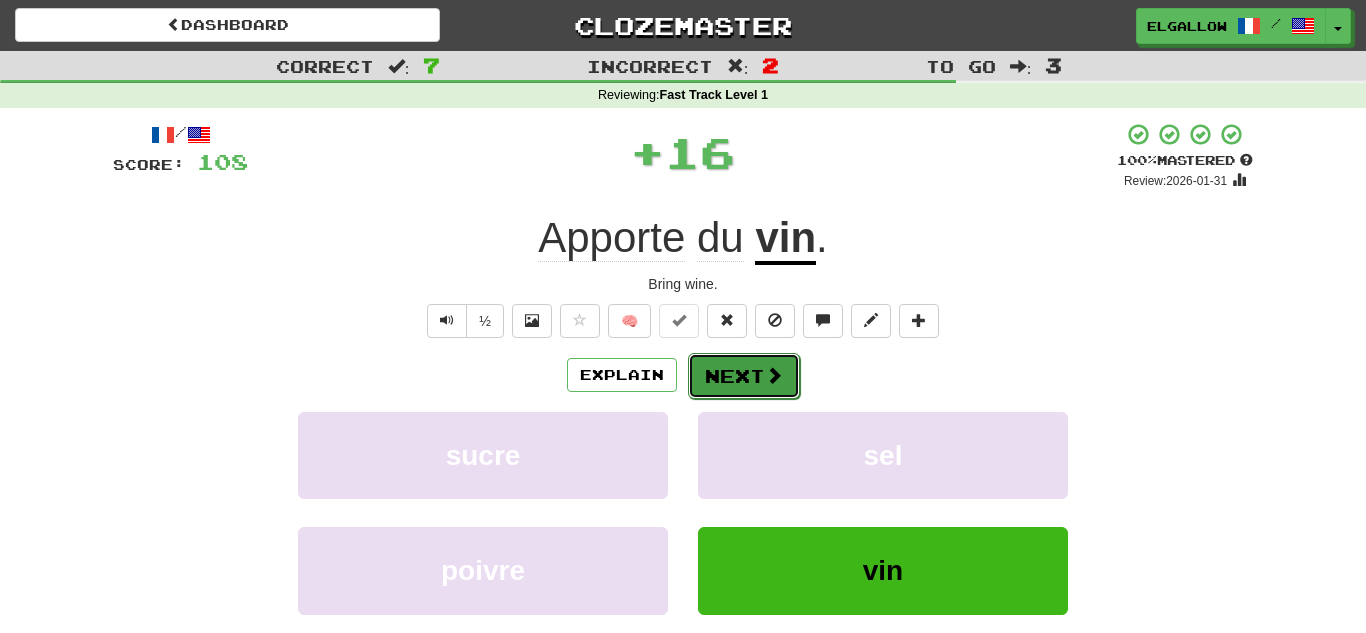 click on "Next" at bounding box center (744, 376) 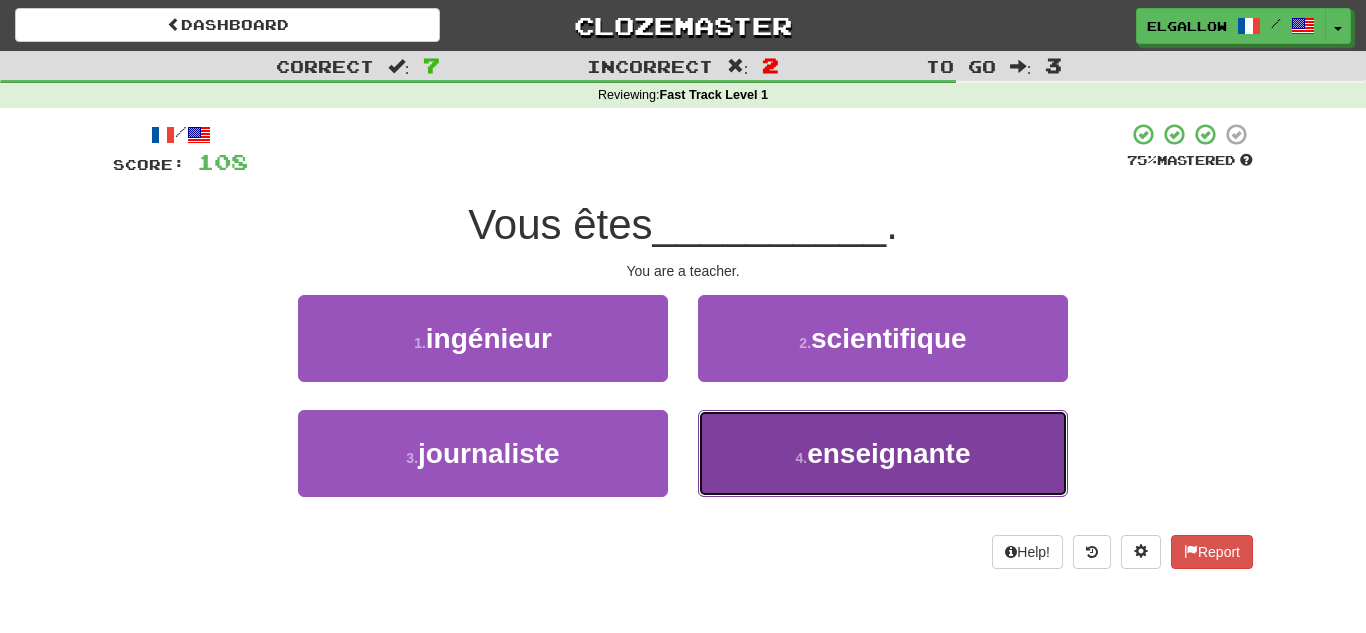 click on "enseignante" at bounding box center [888, 453] 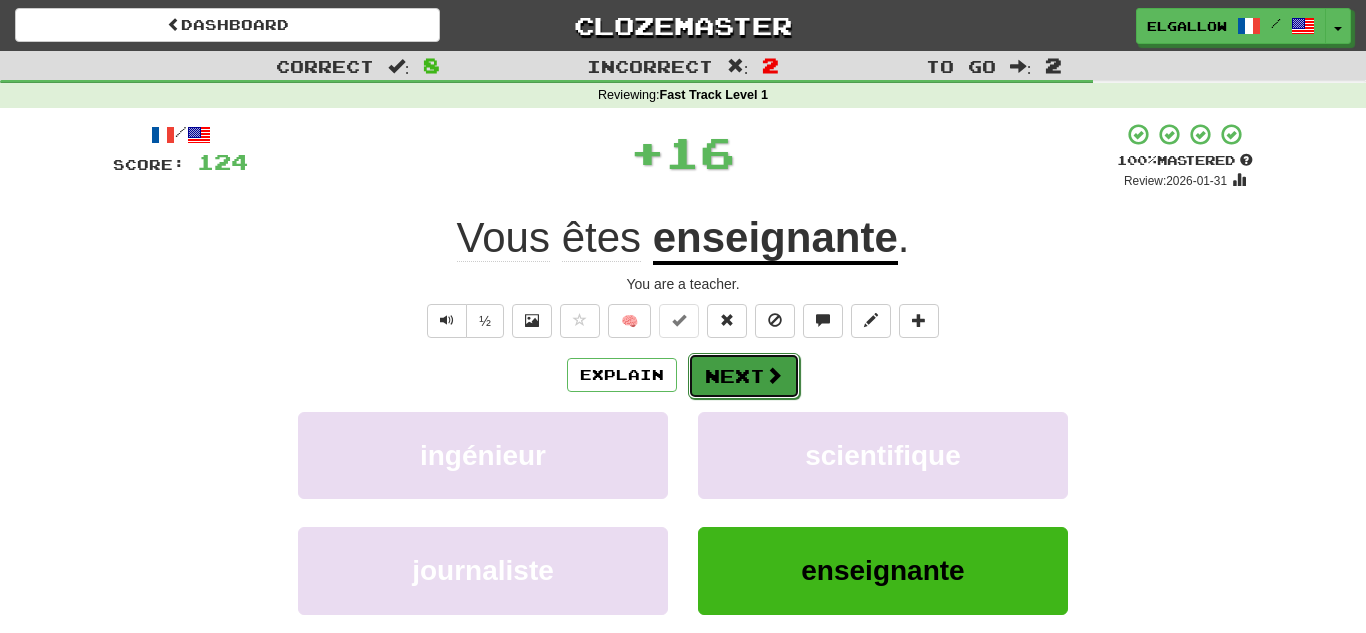 click at bounding box center (774, 375) 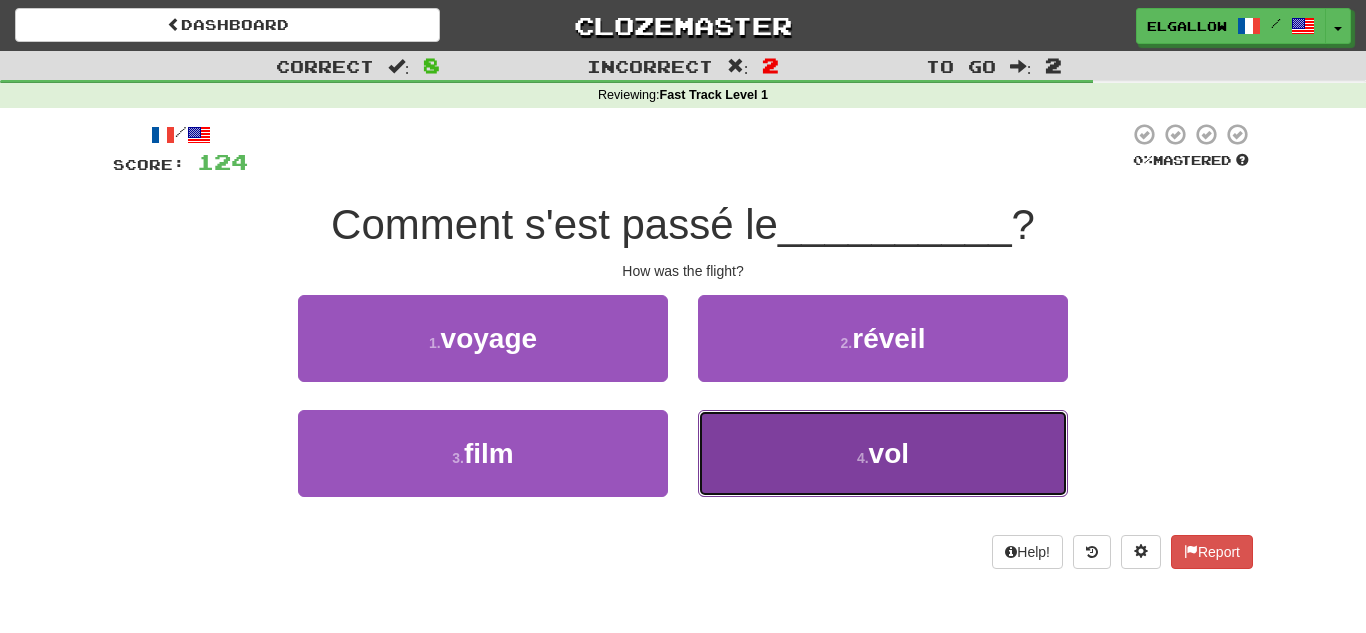click on "4 .  vol" at bounding box center (883, 453) 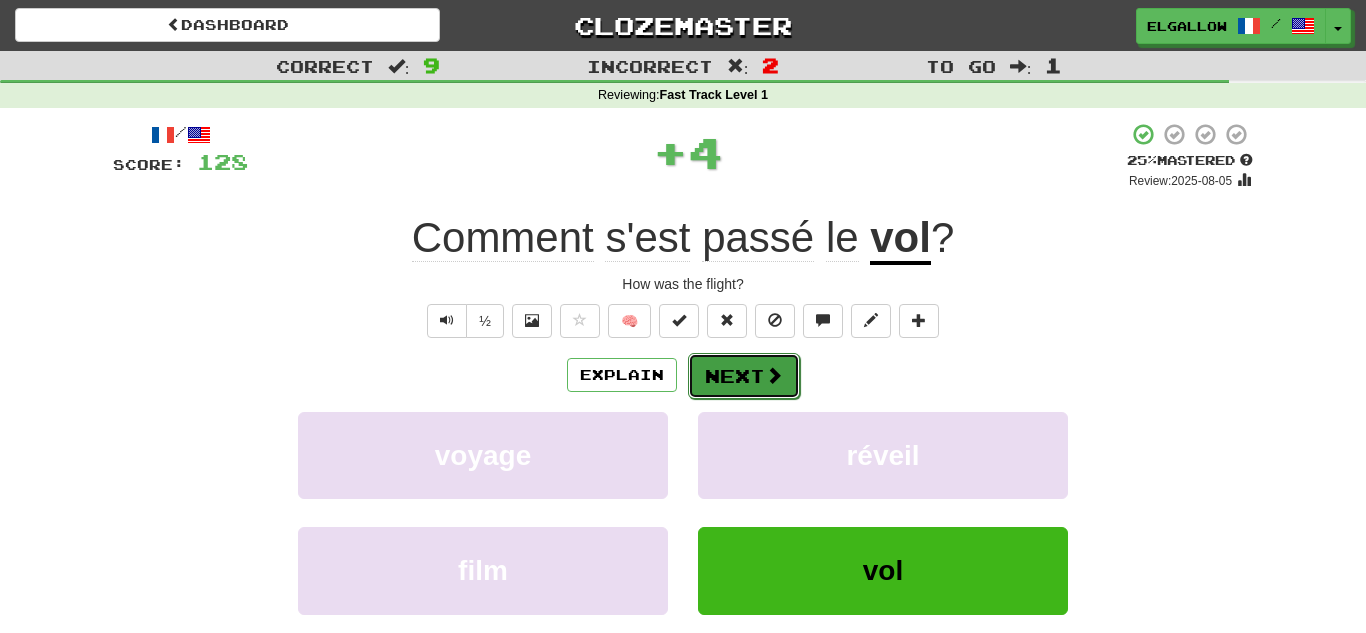 click on "Next" at bounding box center (744, 376) 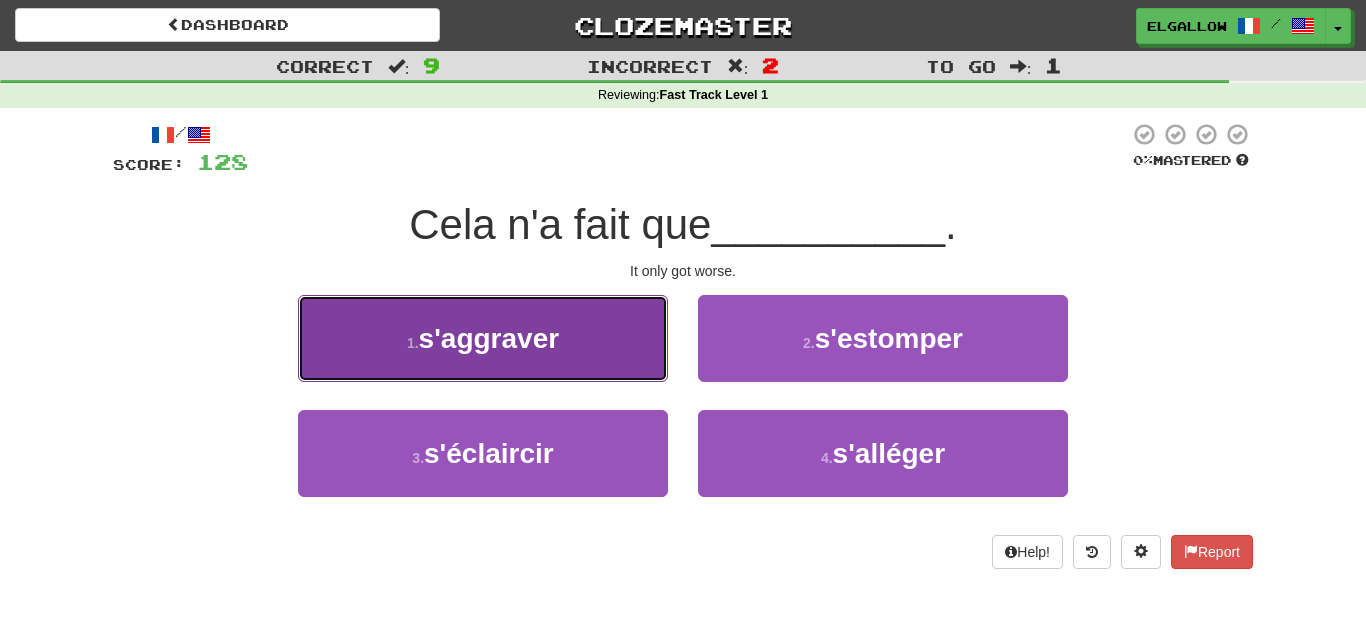 click on "s'aggraver" at bounding box center [489, 338] 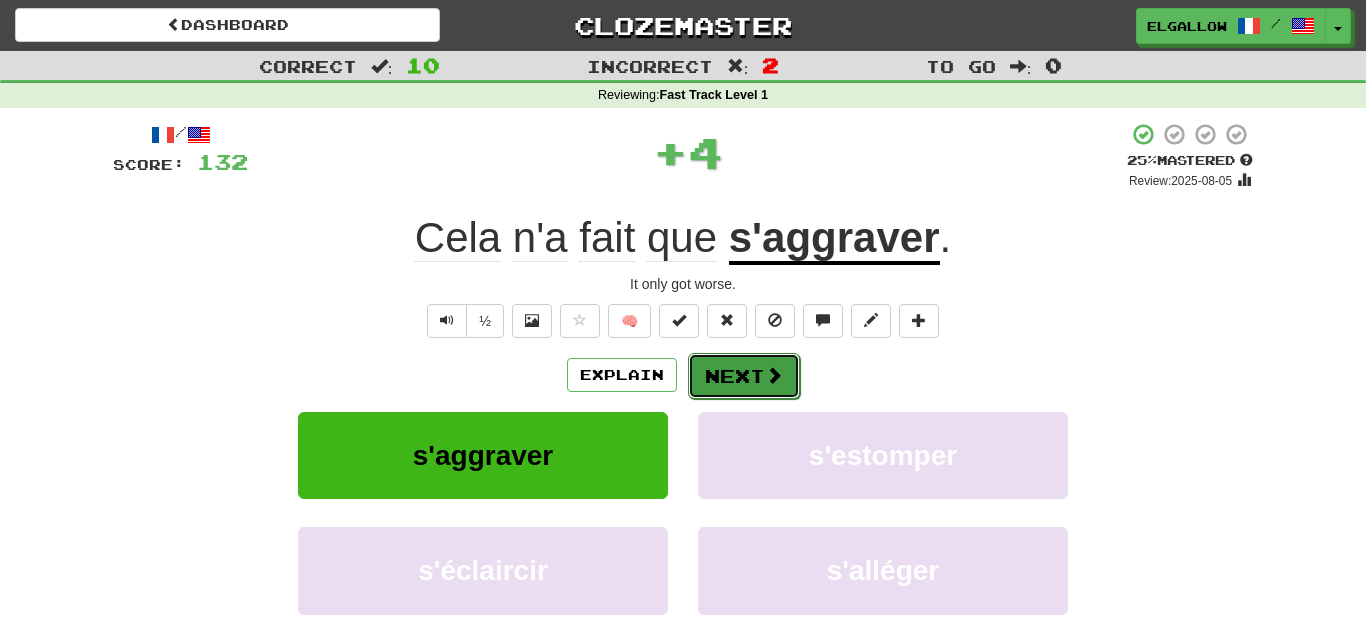 click on "Next" at bounding box center [744, 376] 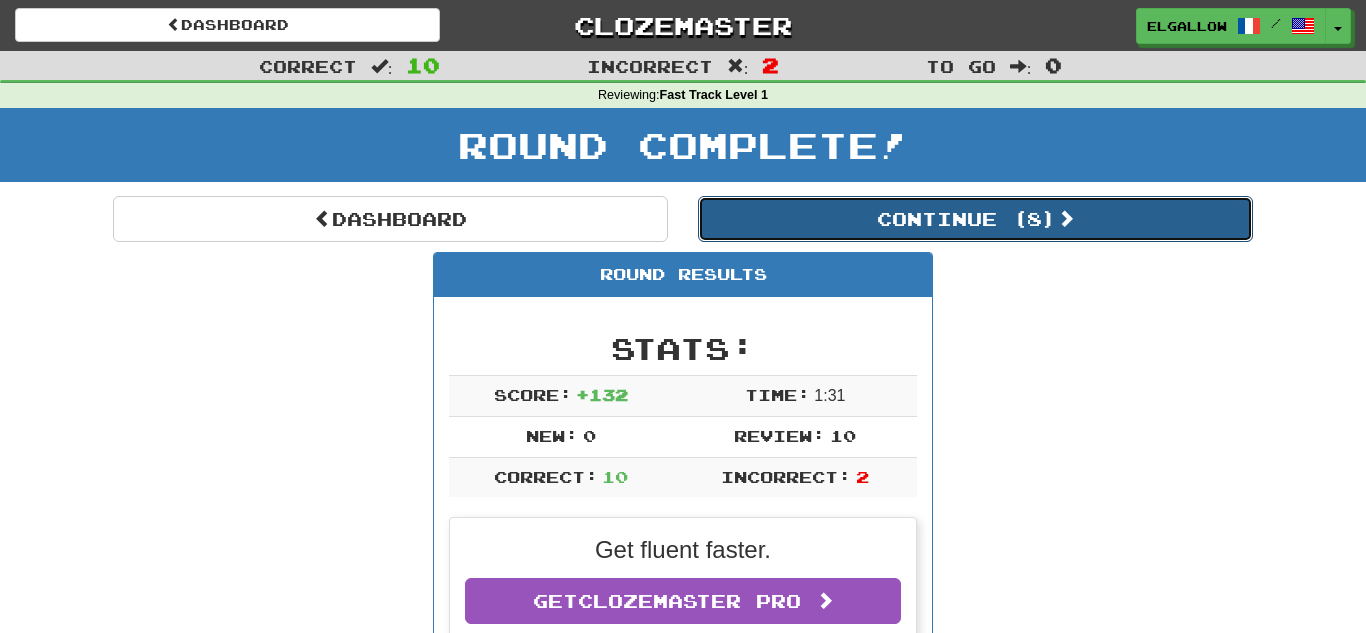 click on "Continue ( 8 )" at bounding box center [975, 219] 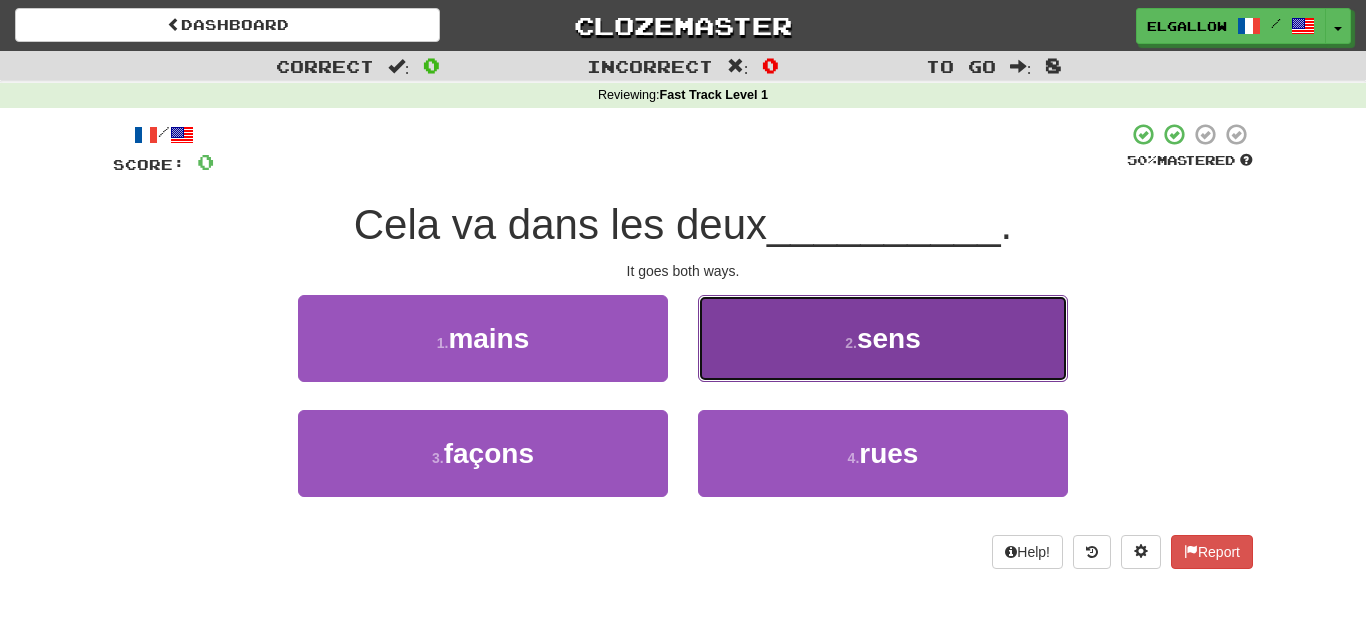 click on "2 .  sens" at bounding box center [883, 338] 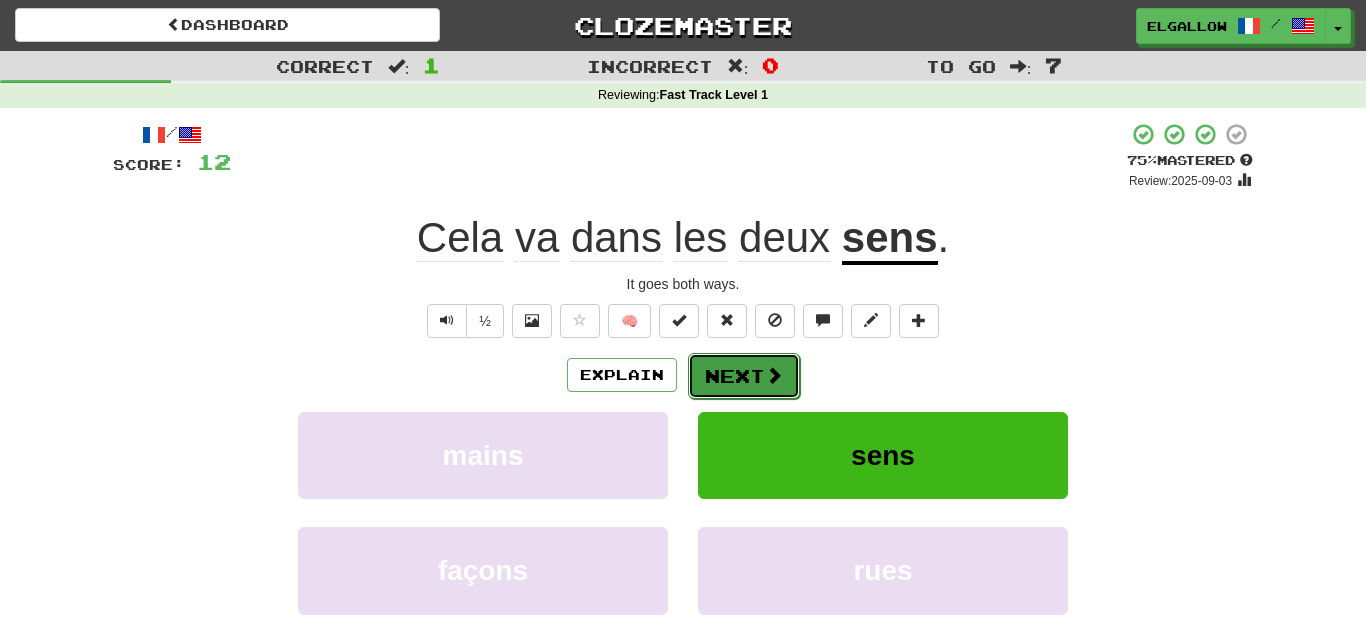 click on "Next" at bounding box center [744, 376] 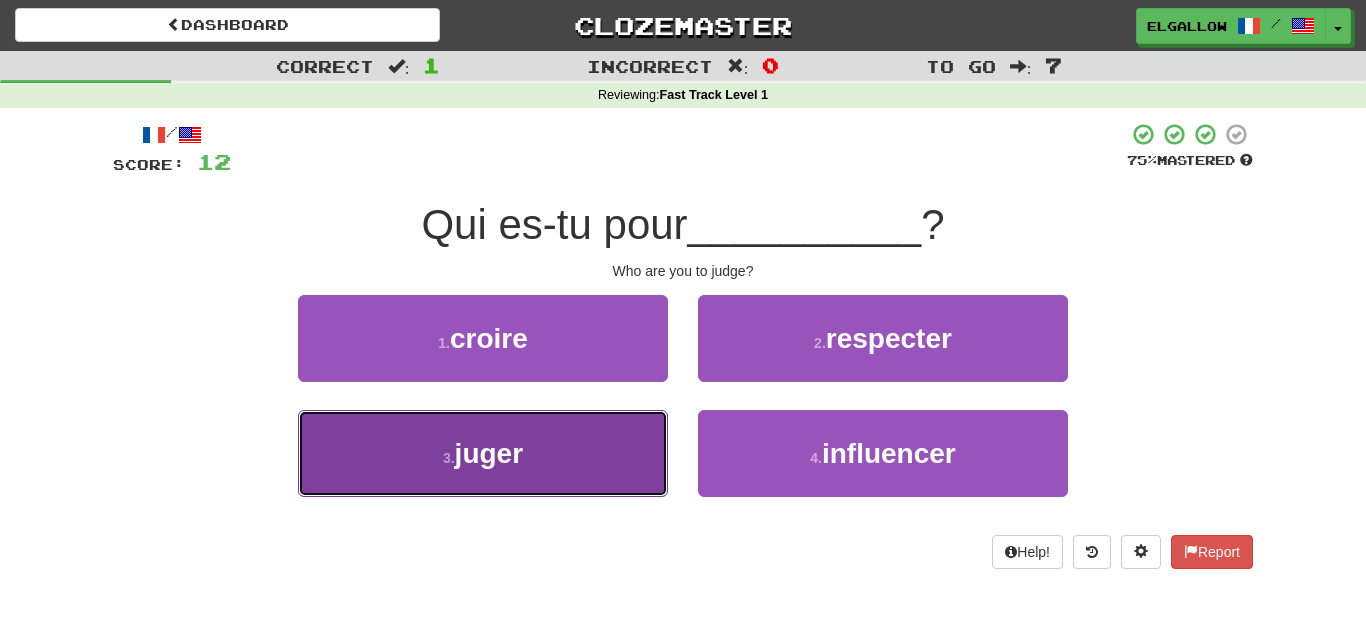 click on "3 .  juger" at bounding box center [483, 453] 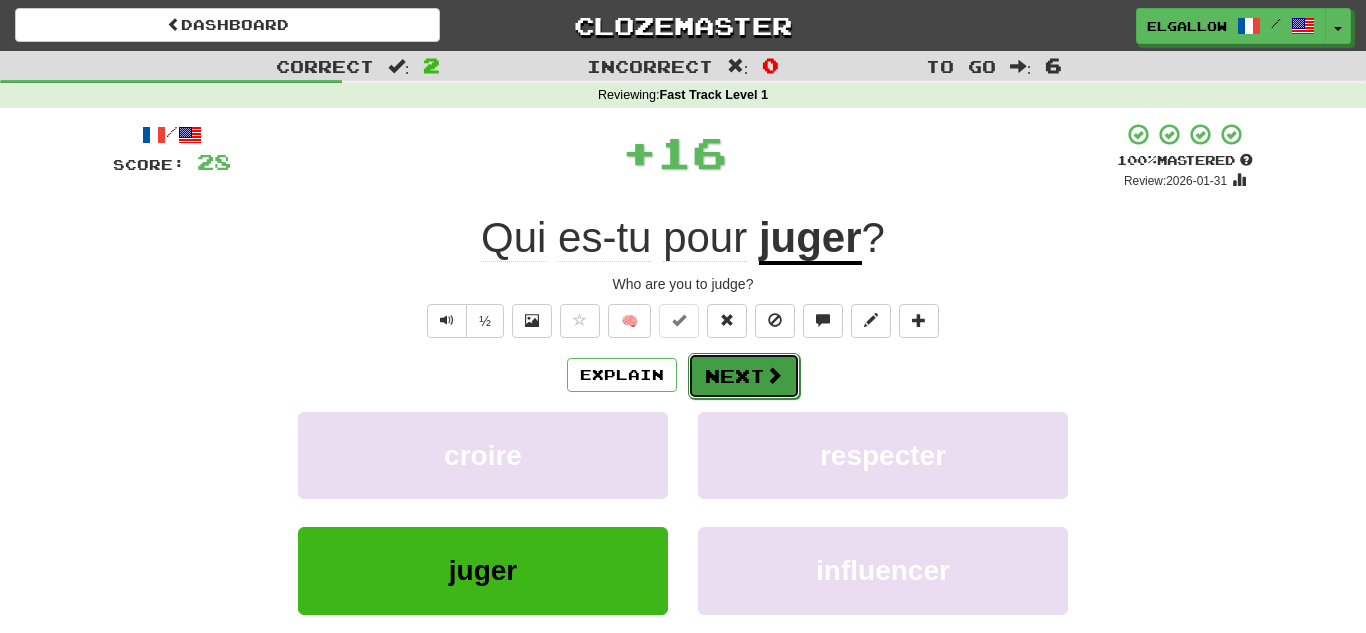 click on "Next" at bounding box center [744, 376] 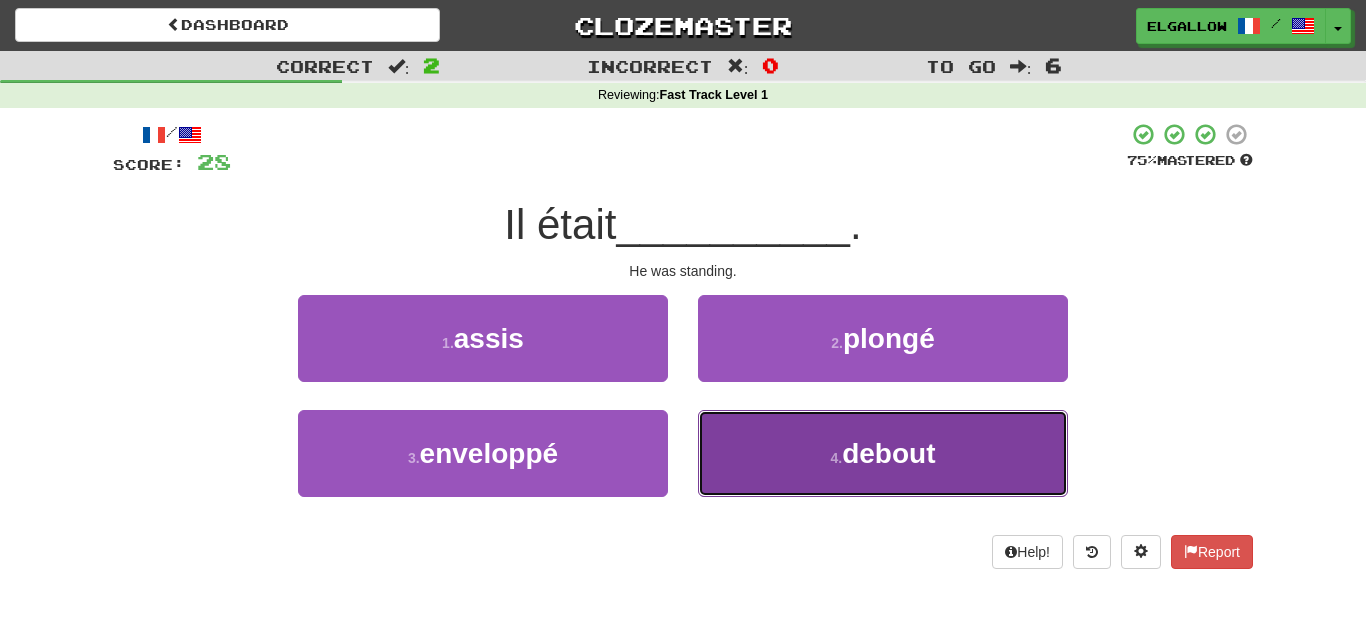 click on "4 .  debout" at bounding box center [883, 453] 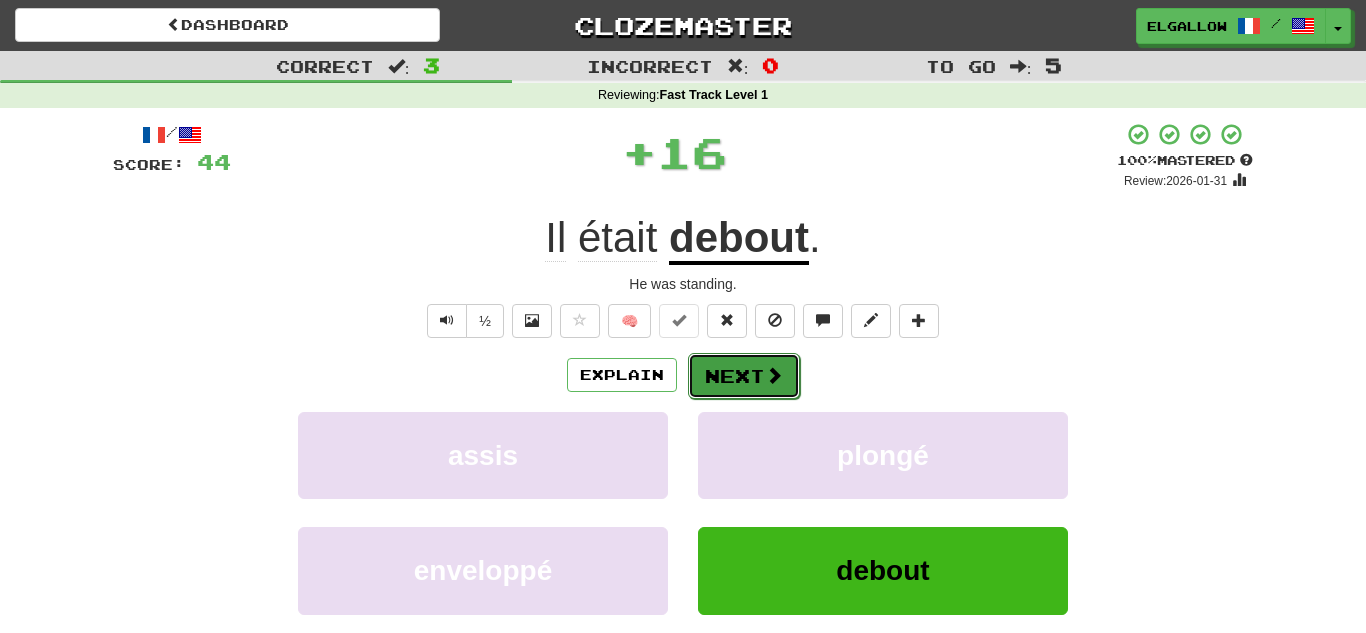 click at bounding box center [774, 375] 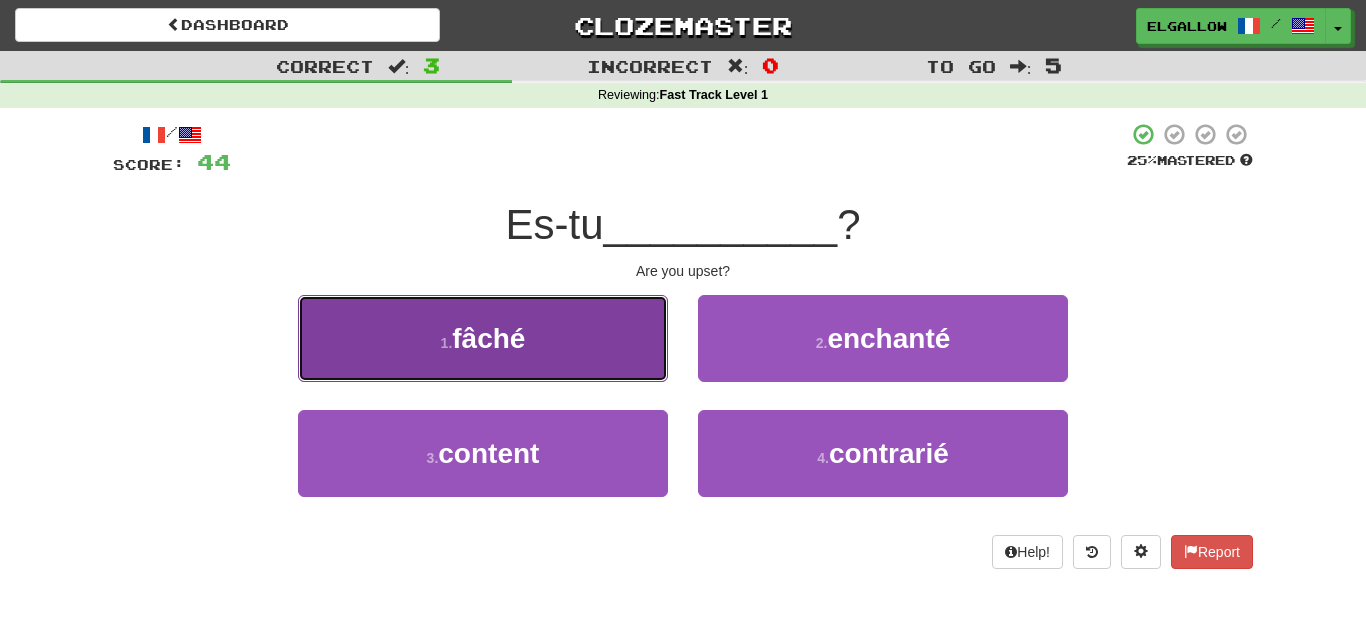 click on "1 .  fâché" at bounding box center [483, 338] 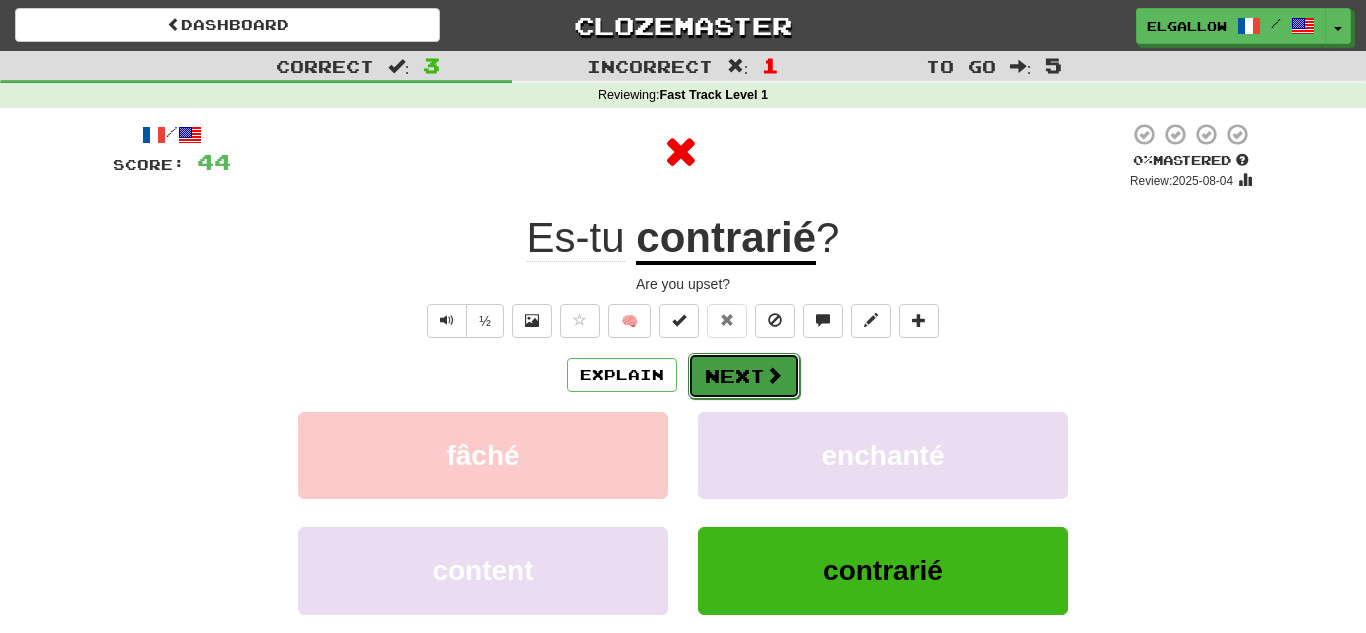 click on "Next" at bounding box center (744, 376) 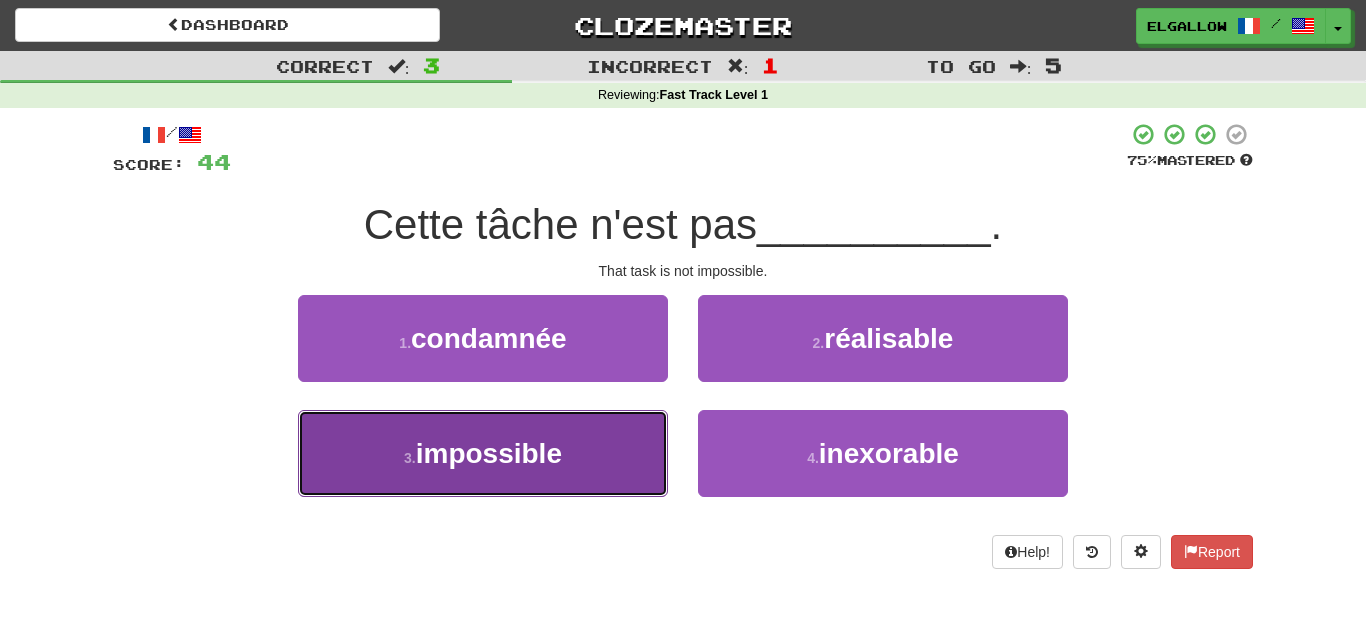 click on "3 .  impossible" at bounding box center (483, 453) 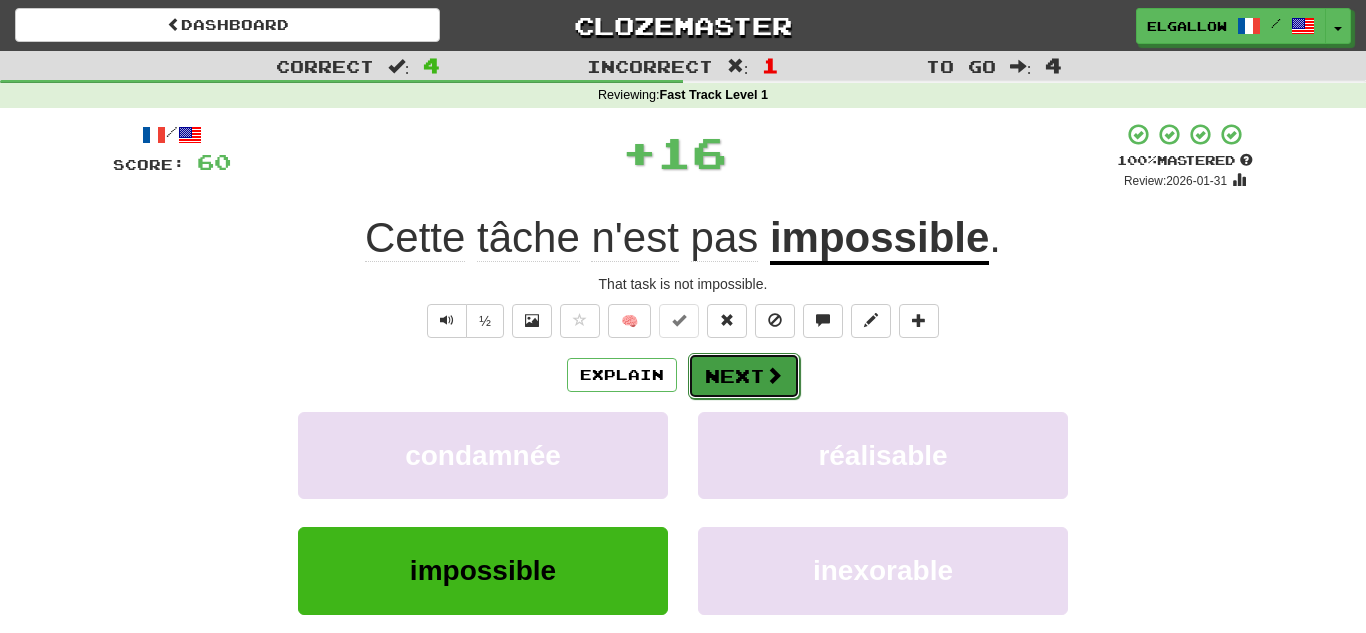 click on "Next" at bounding box center [744, 376] 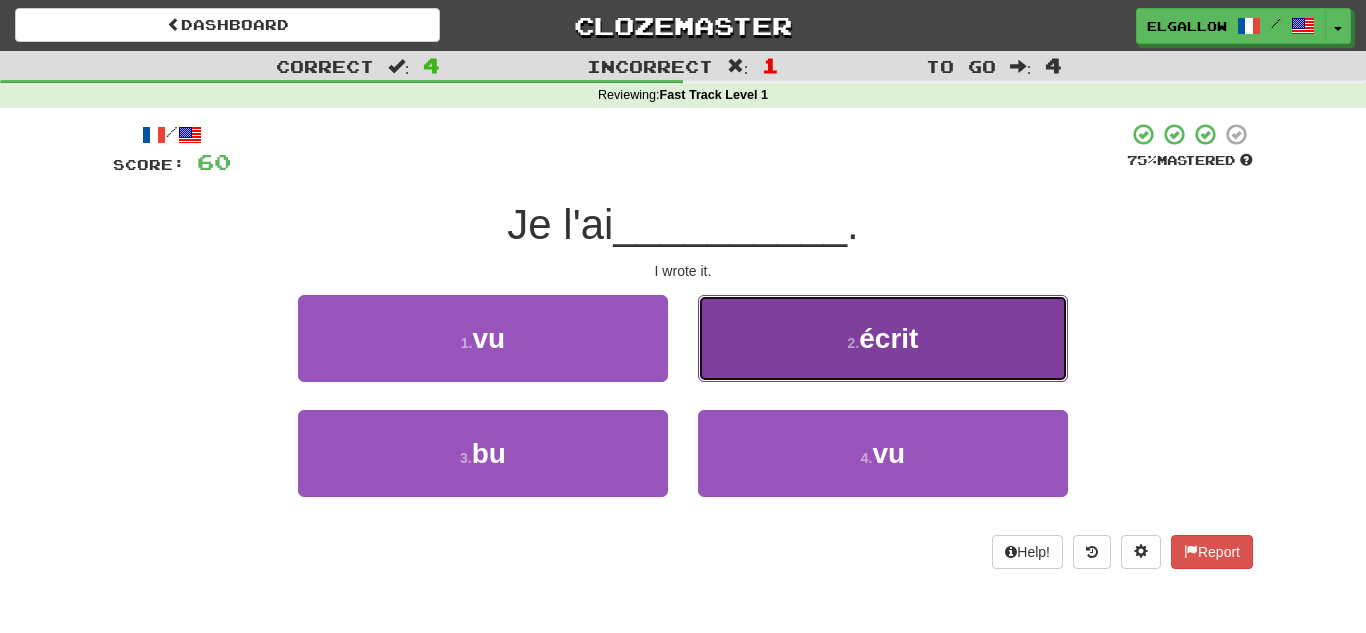 click on "2 .  écrit" at bounding box center (883, 338) 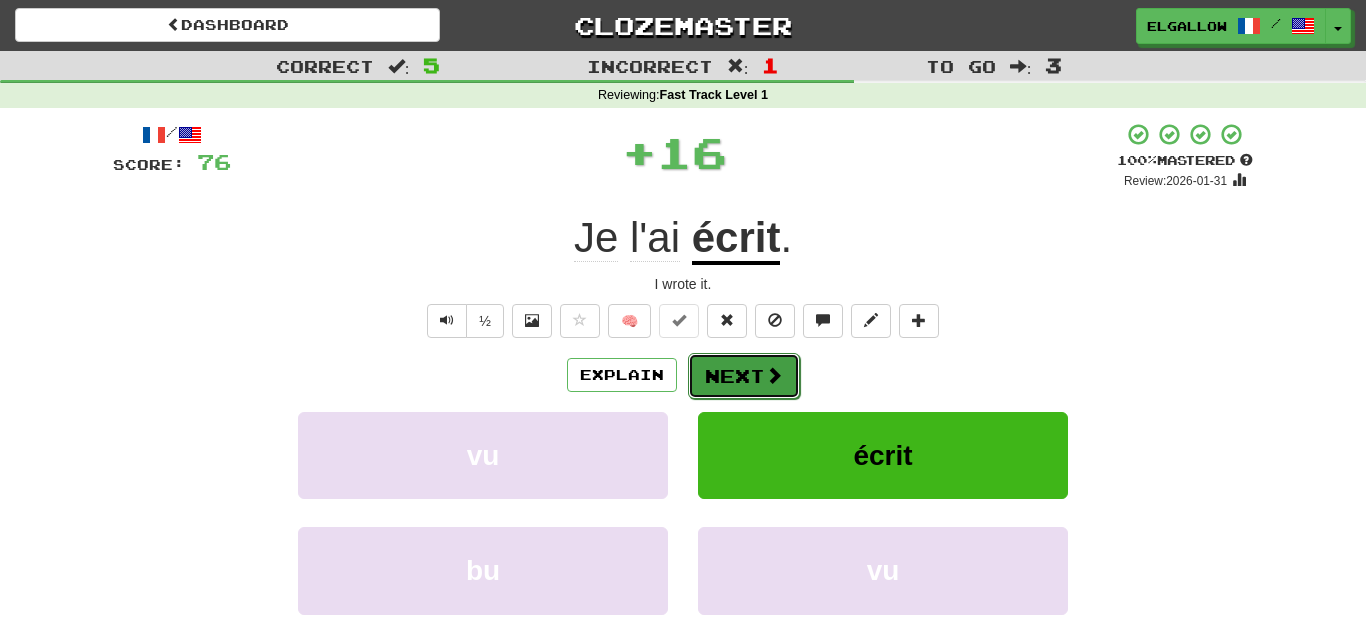 click at bounding box center (774, 375) 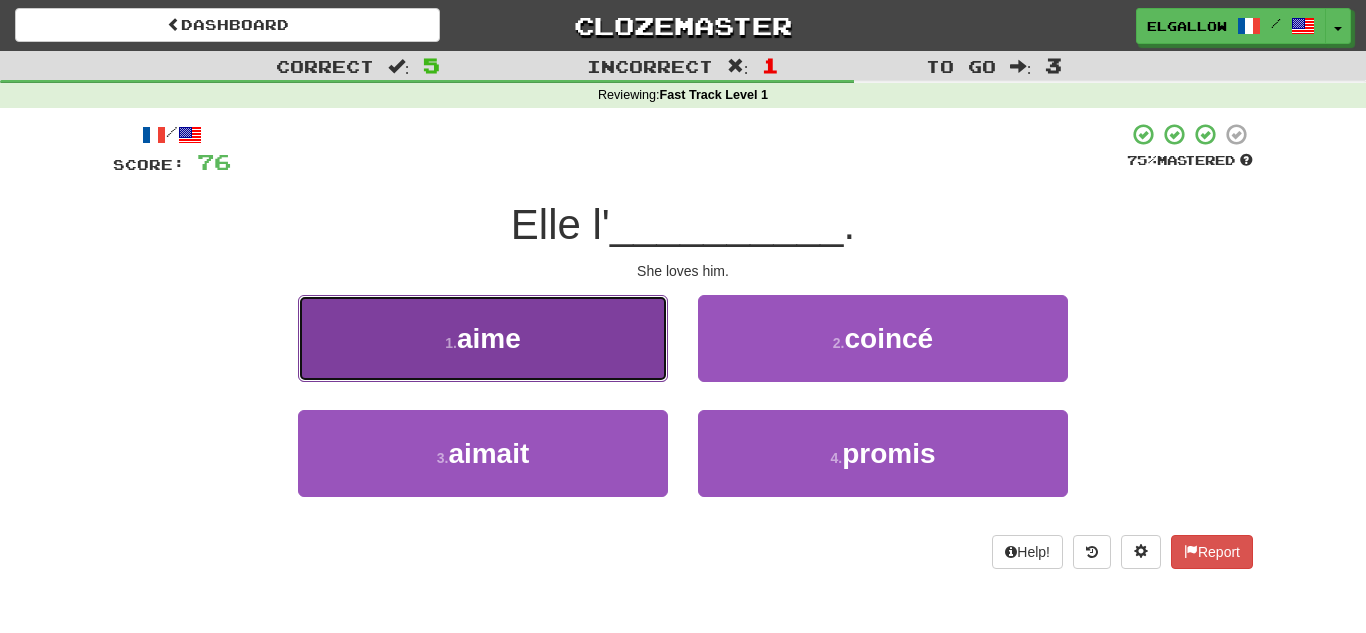 click on "1 .  aime" at bounding box center (483, 338) 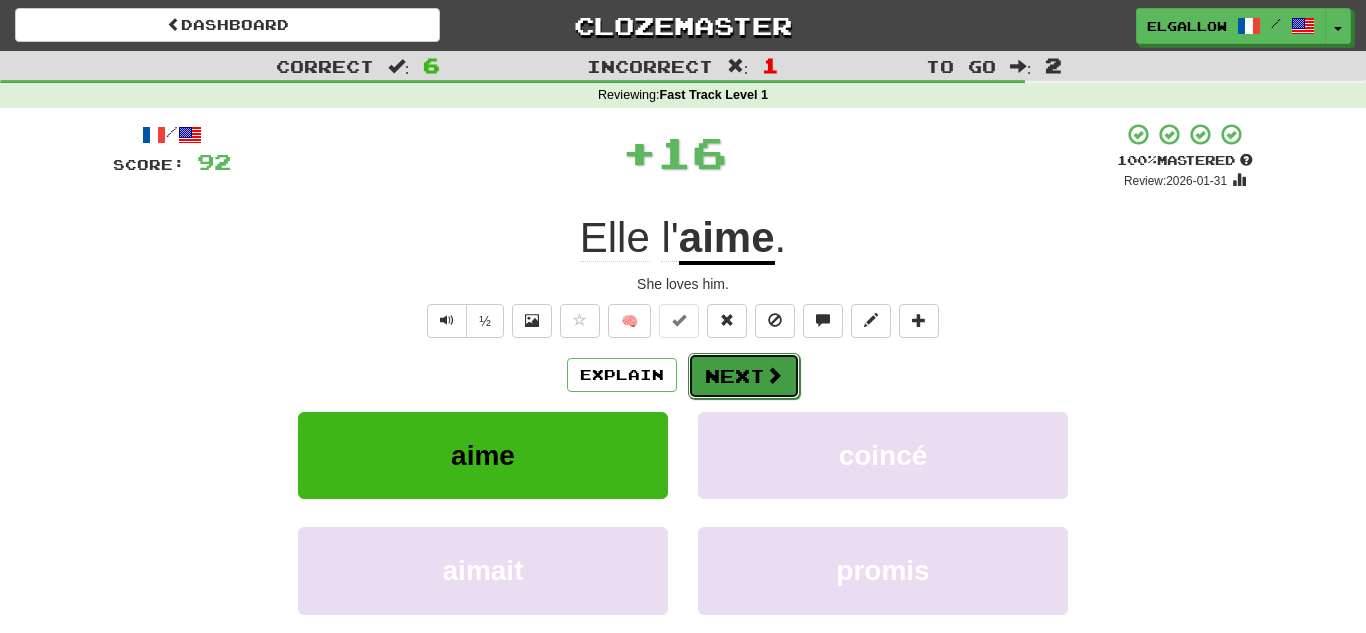 click on "Next" at bounding box center [744, 376] 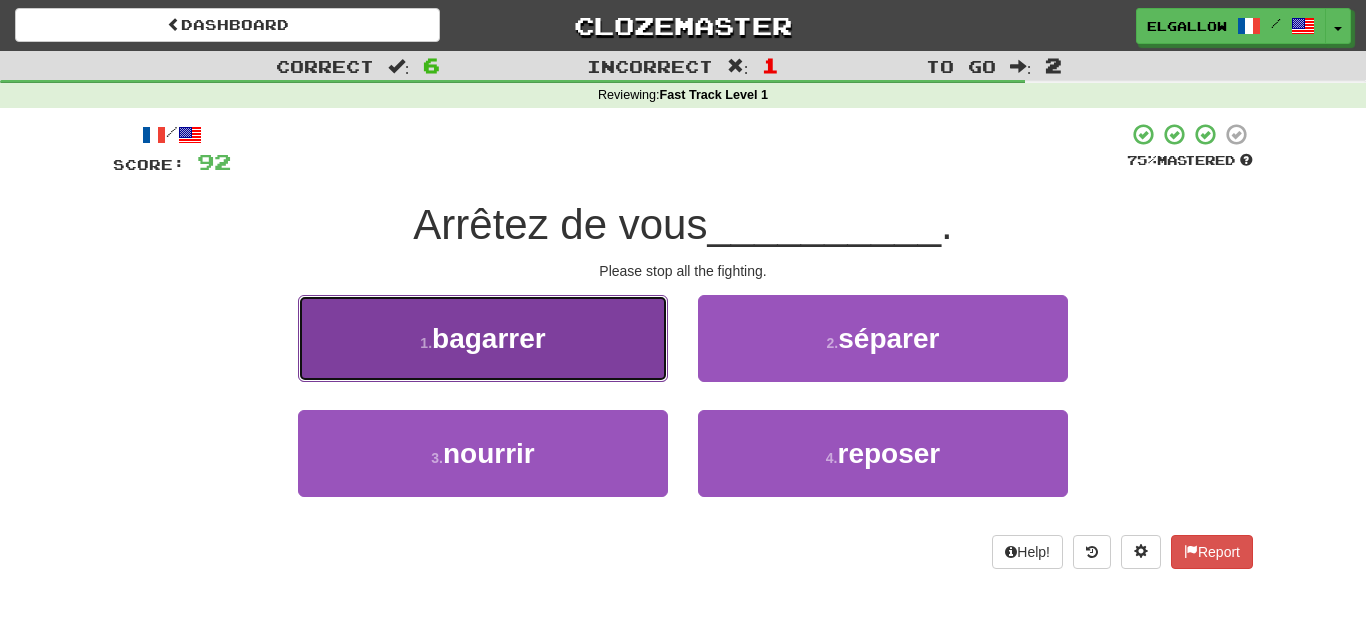 click on "1 .  bagarrer" at bounding box center [483, 338] 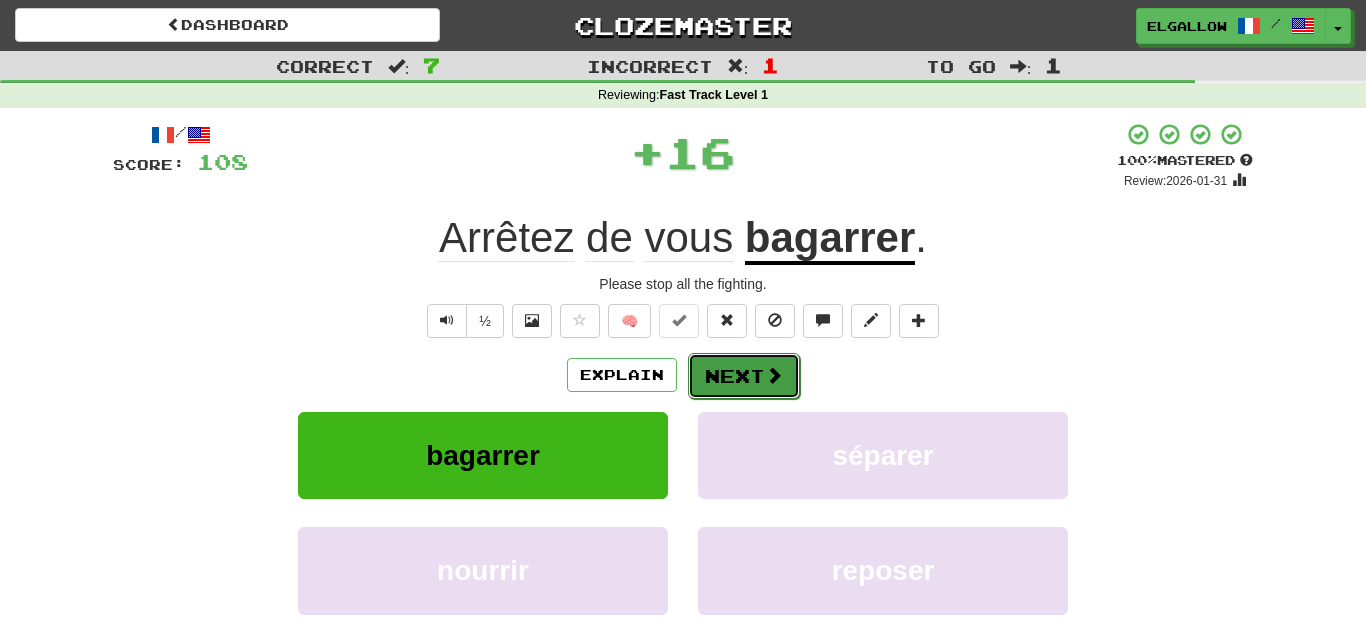 click at bounding box center [774, 375] 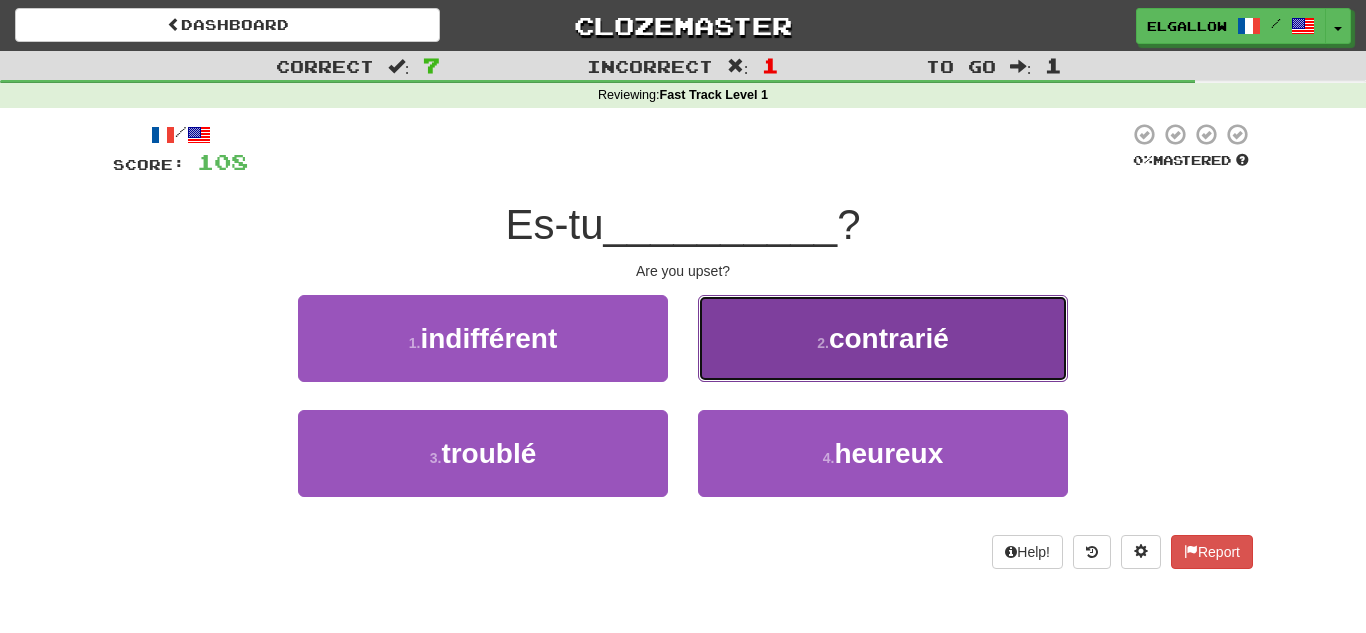 click on "2 .  contrarié" at bounding box center (883, 338) 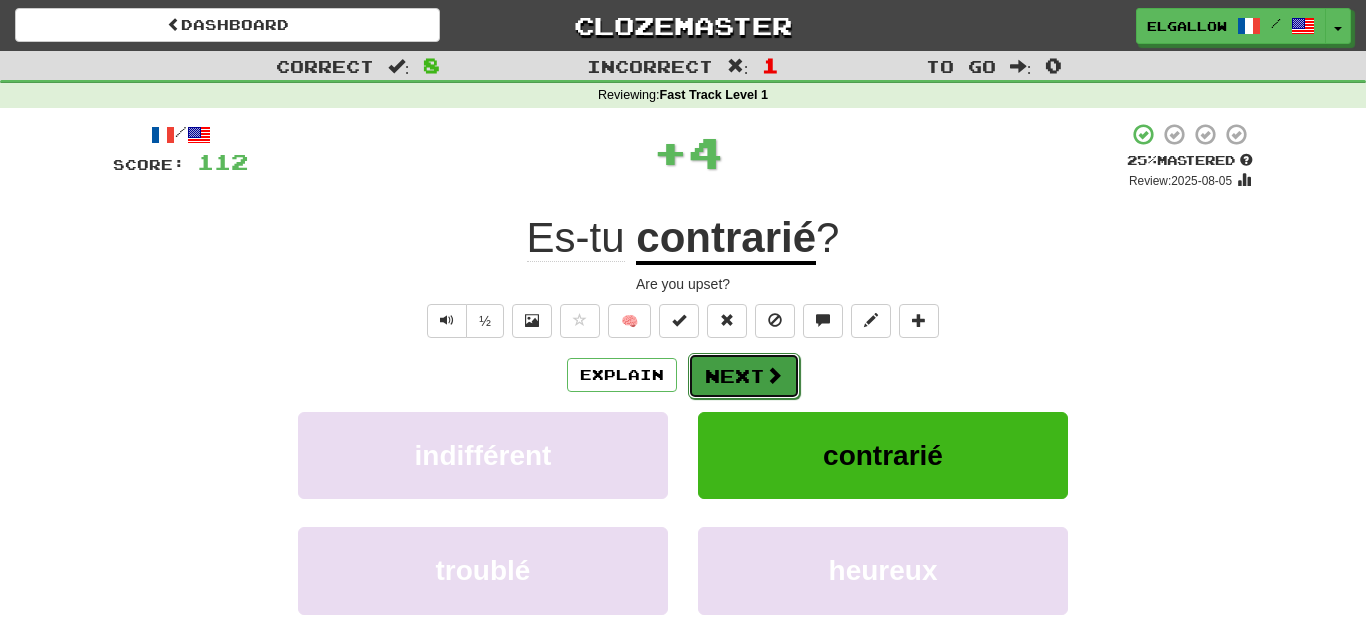 click on "Next" at bounding box center [744, 376] 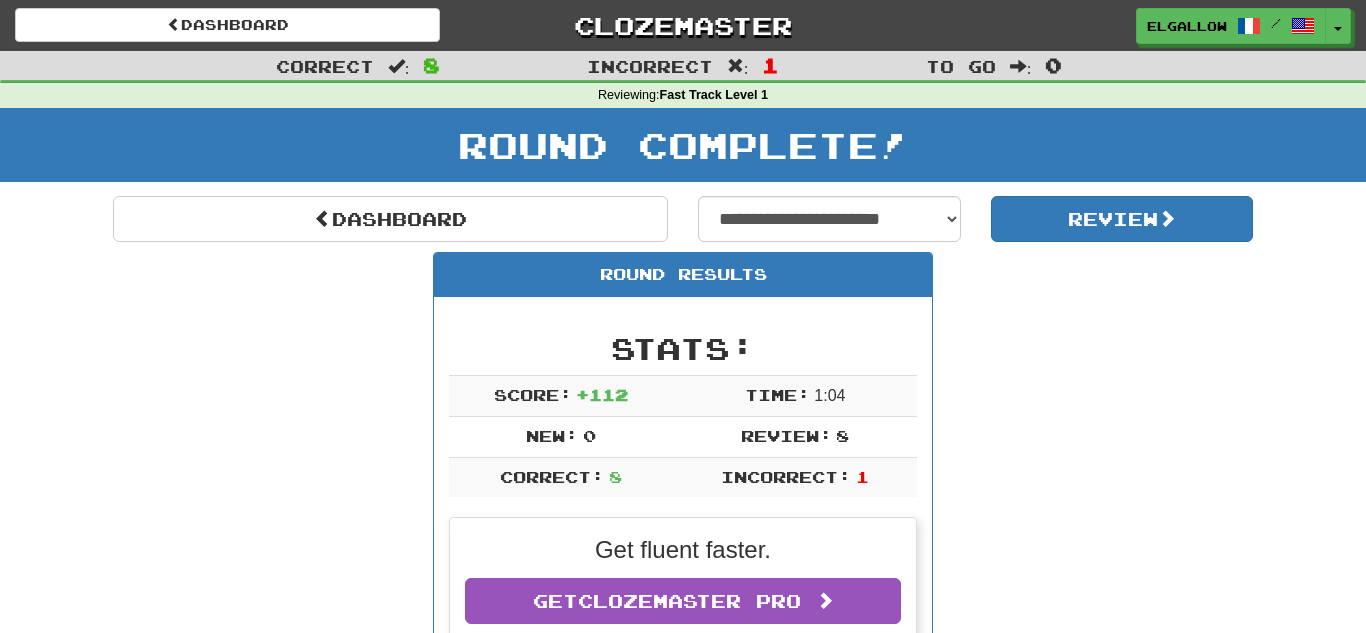 click on "**********" at bounding box center (683, 1161) 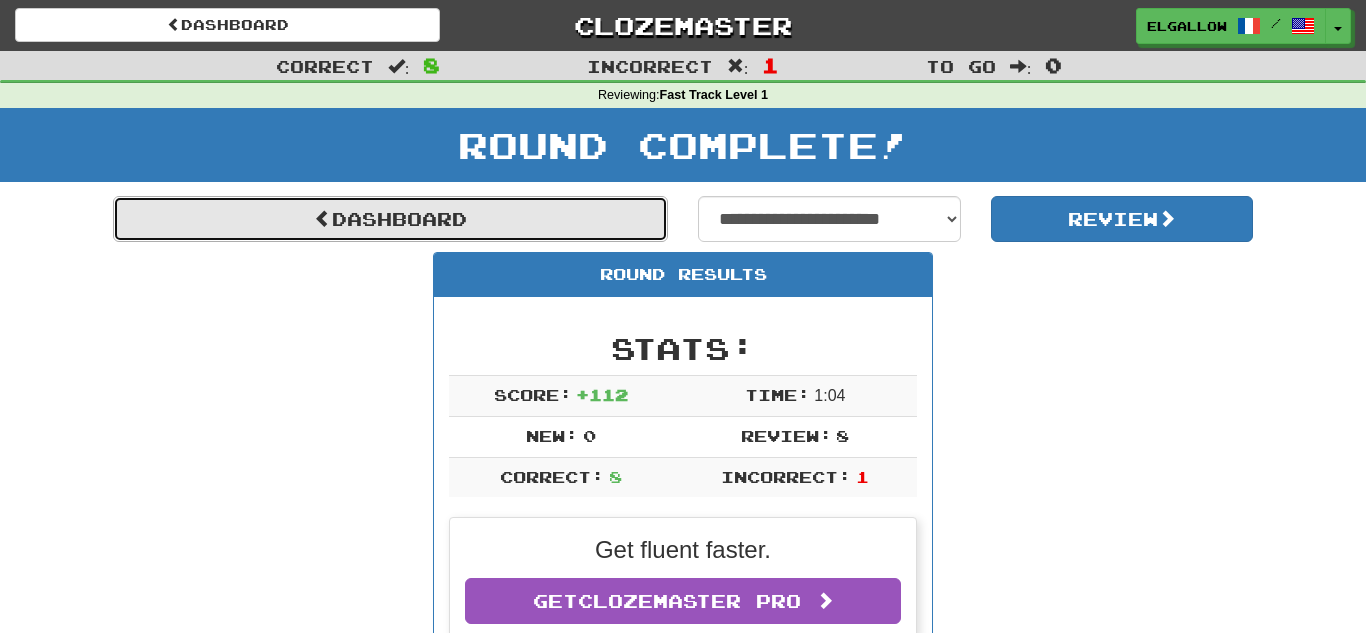 click on "Dashboard" at bounding box center [390, 219] 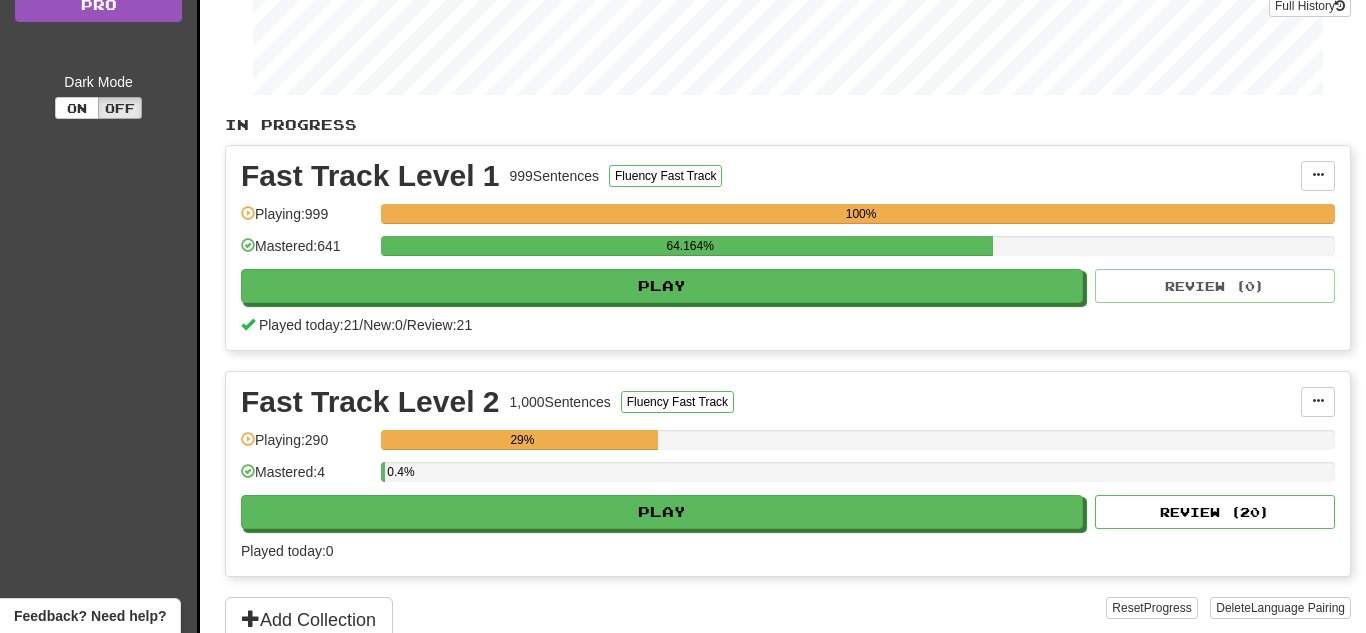 scroll, scrollTop: 317, scrollLeft: 0, axis: vertical 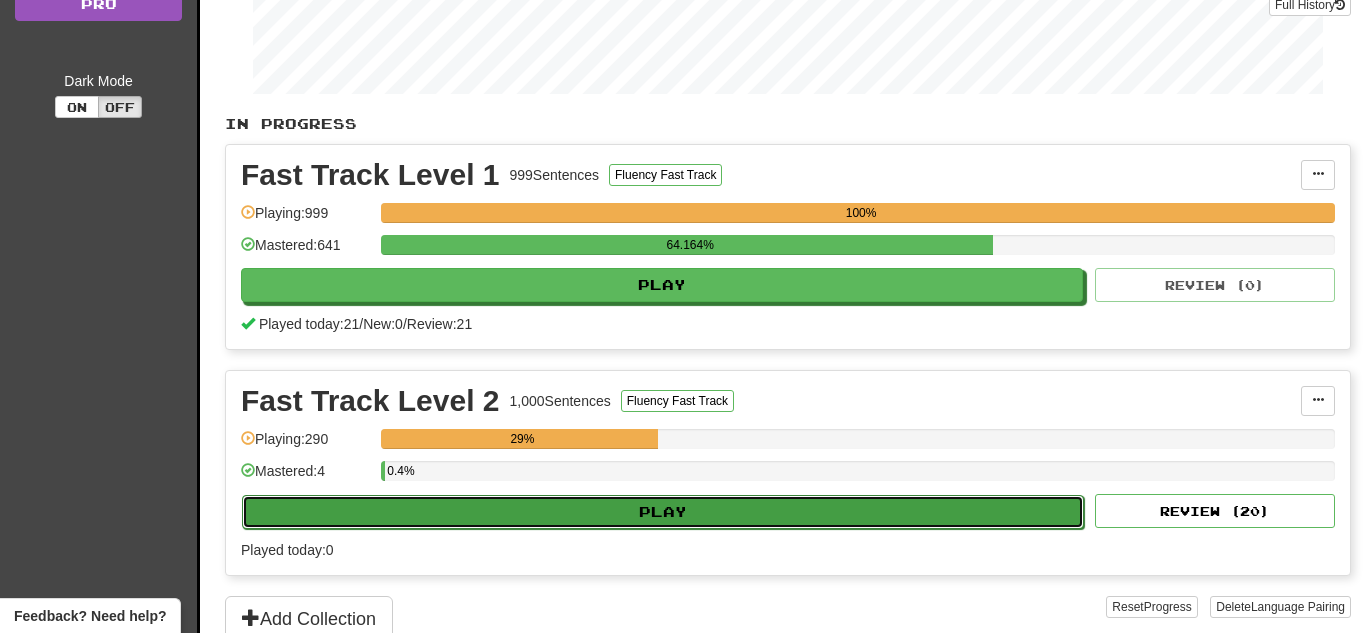 click on "Play" at bounding box center (663, 512) 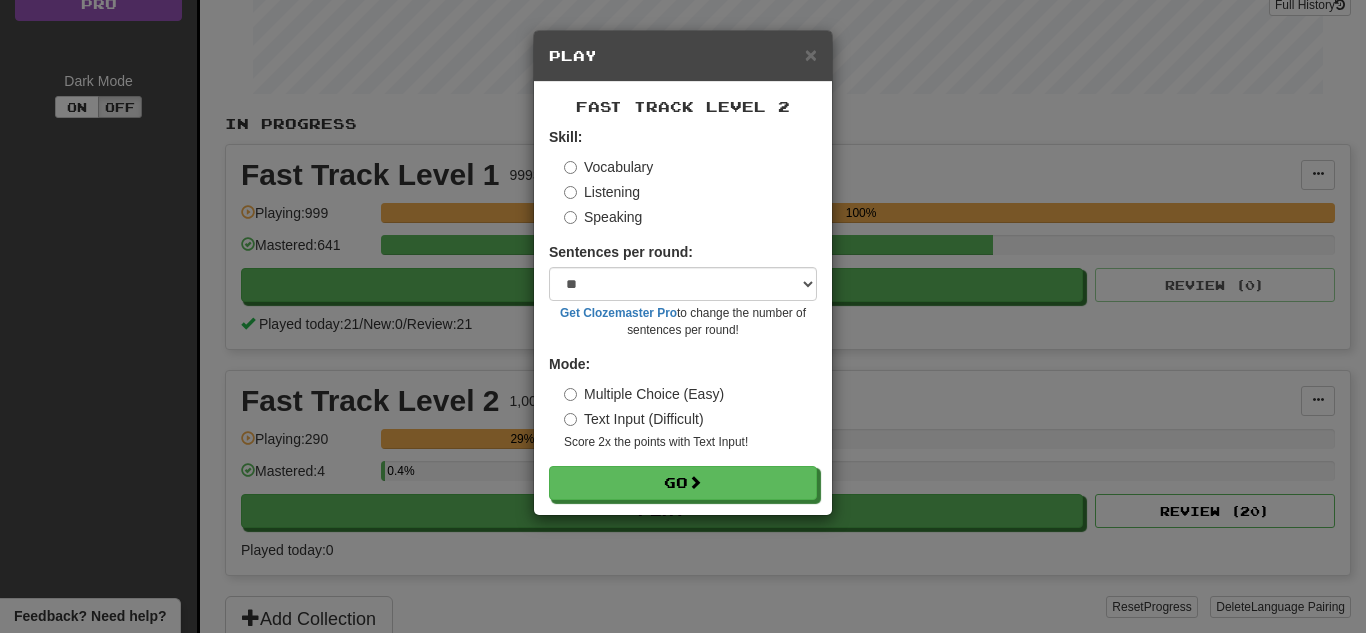 click on "Speaking" at bounding box center [603, 217] 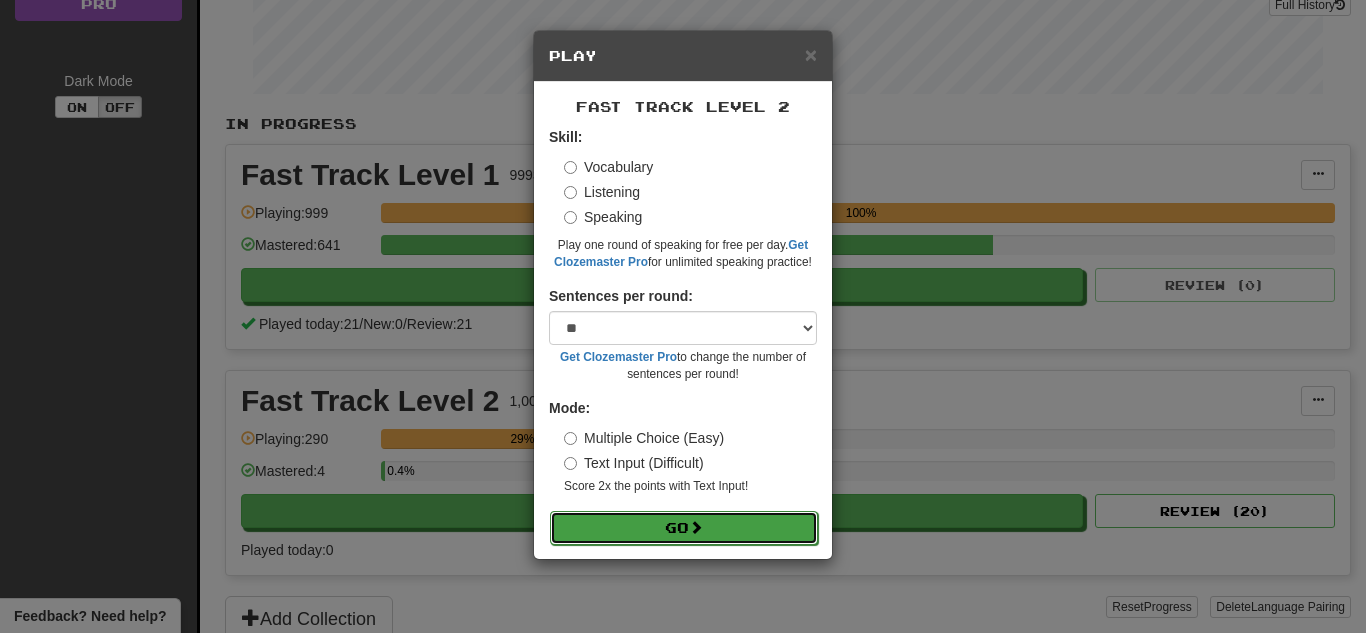 click on "Go" at bounding box center [684, 528] 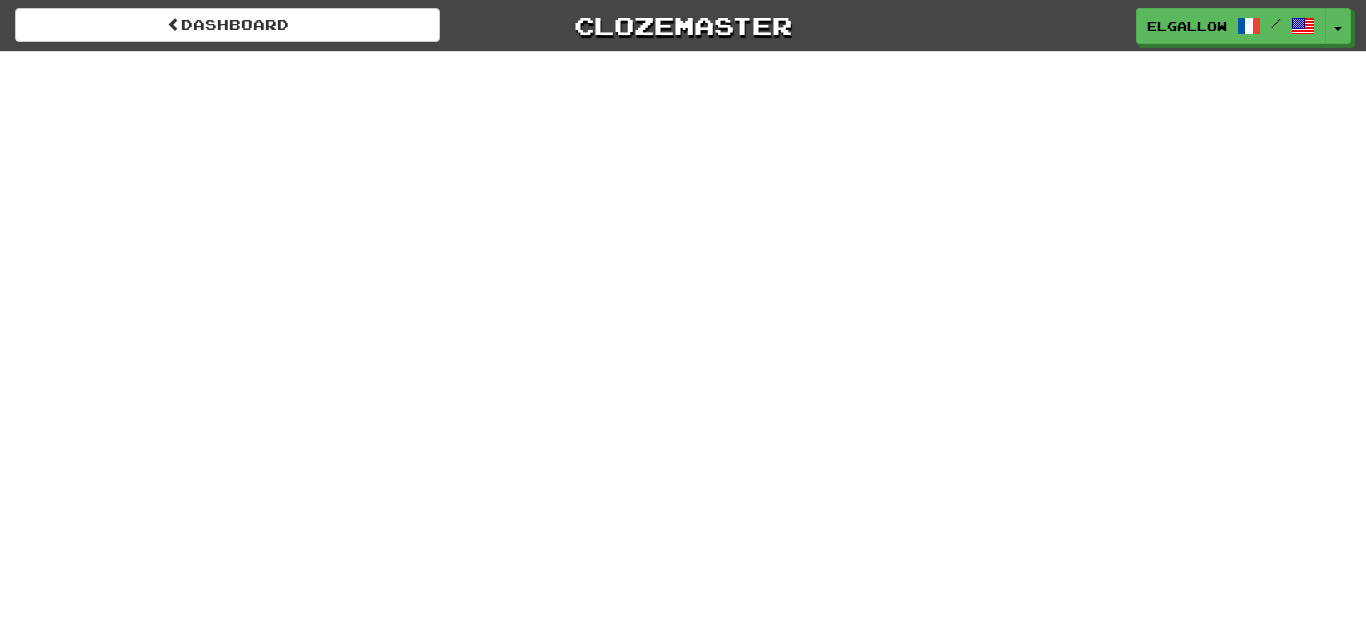 scroll, scrollTop: 0, scrollLeft: 0, axis: both 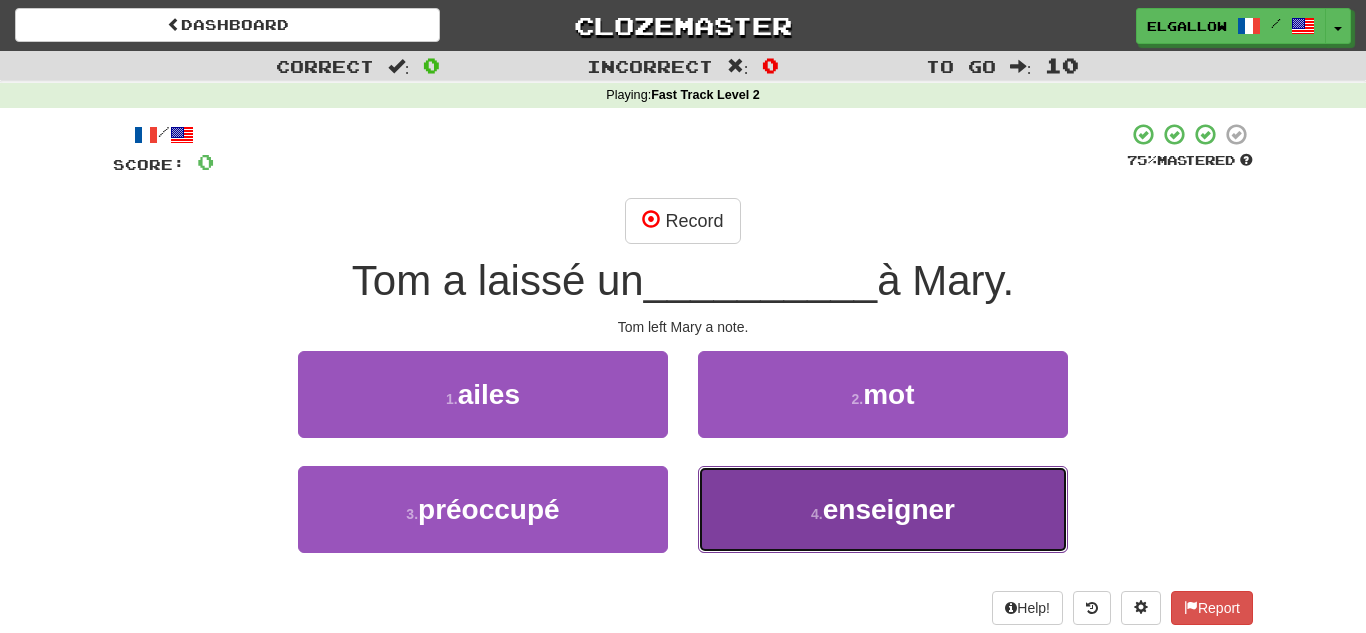 click on "enseigner" at bounding box center (889, 509) 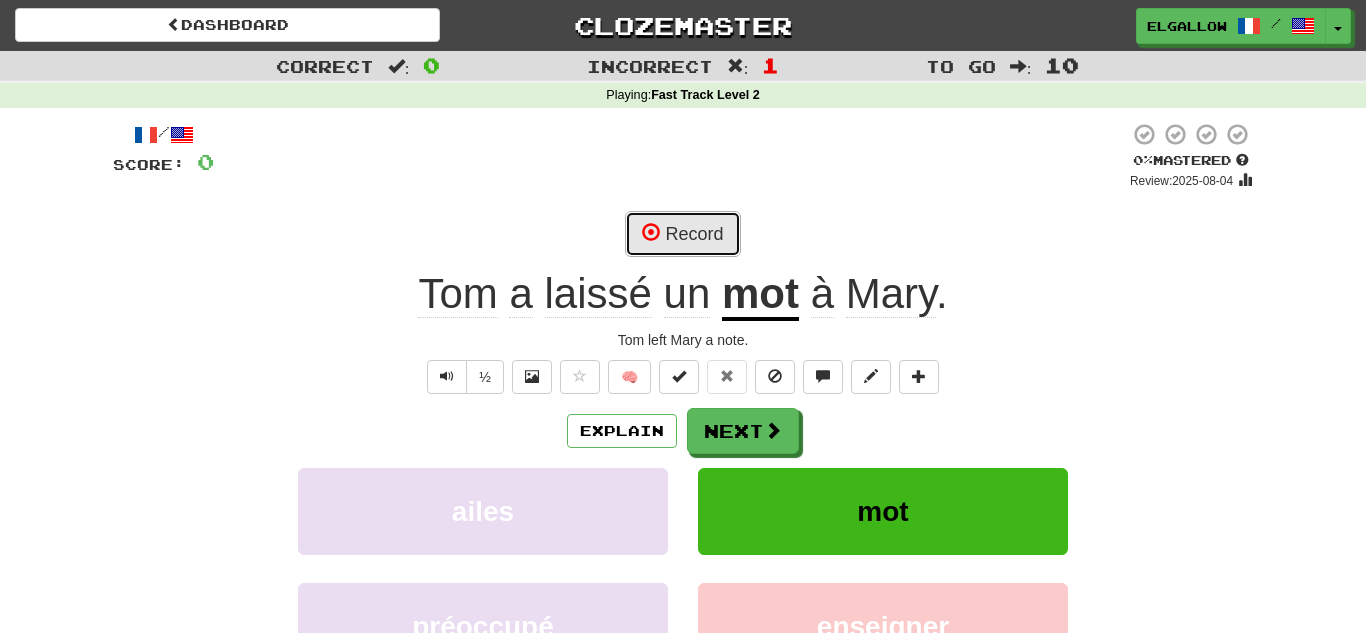 click on "Record" at bounding box center [682, 234] 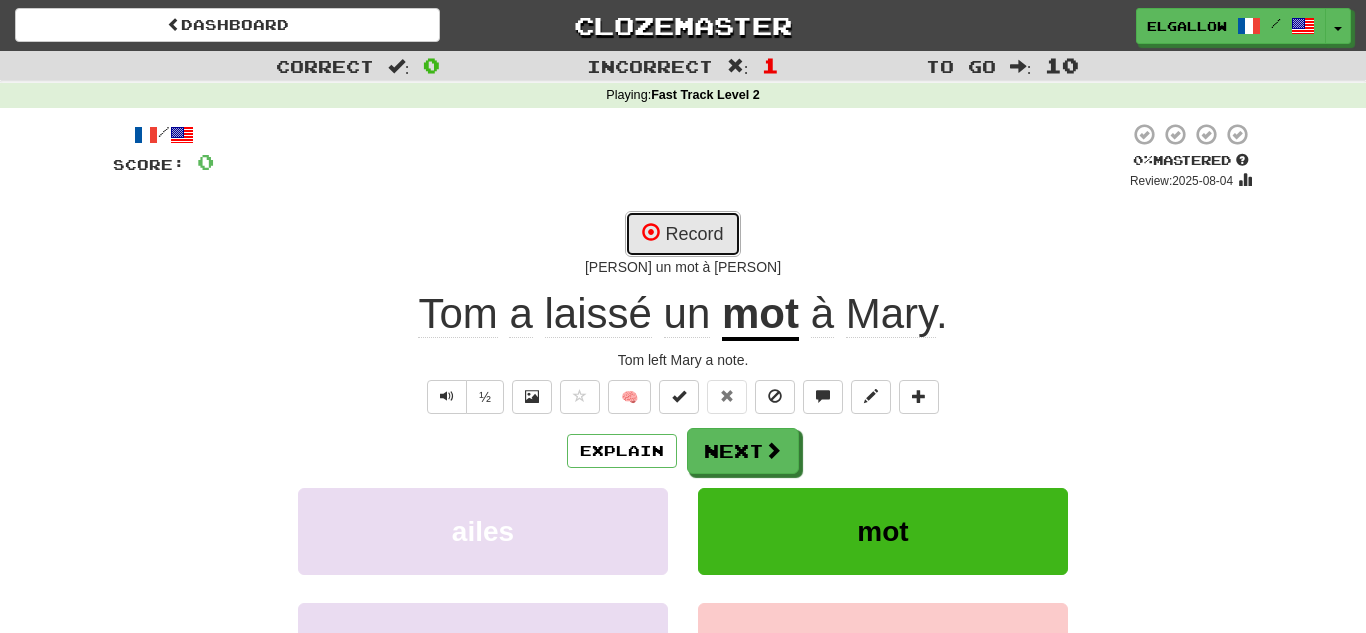 click at bounding box center [651, 232] 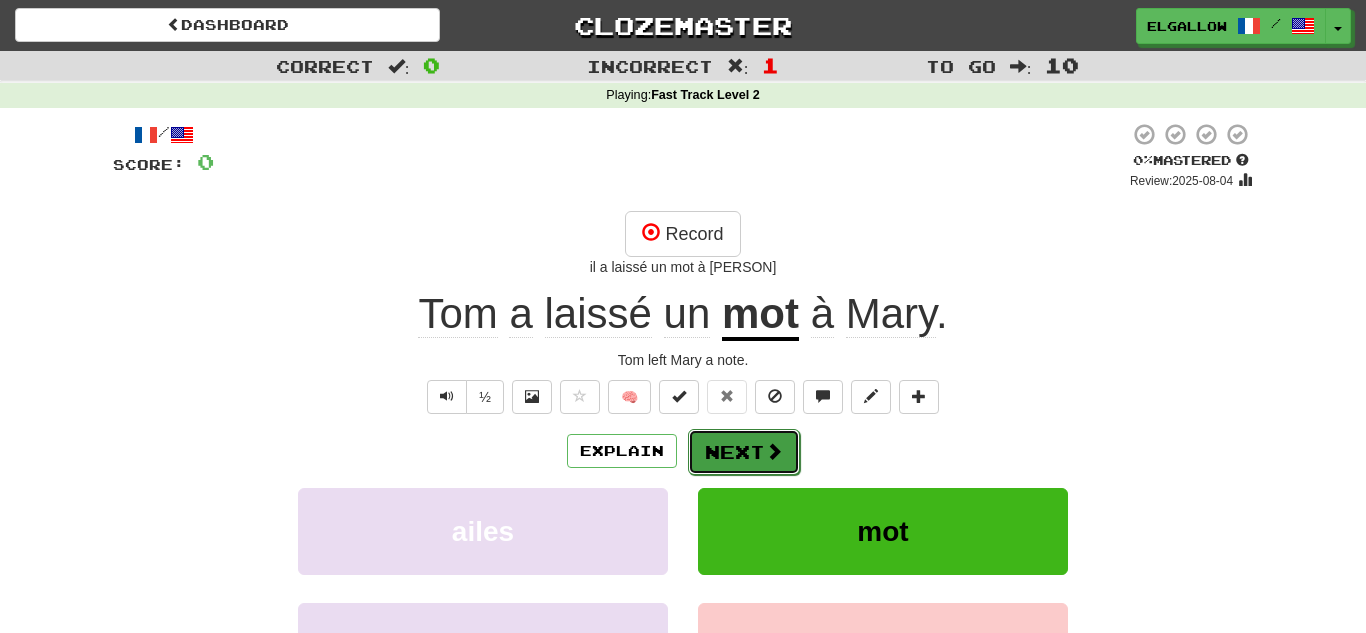 click at bounding box center [774, 451] 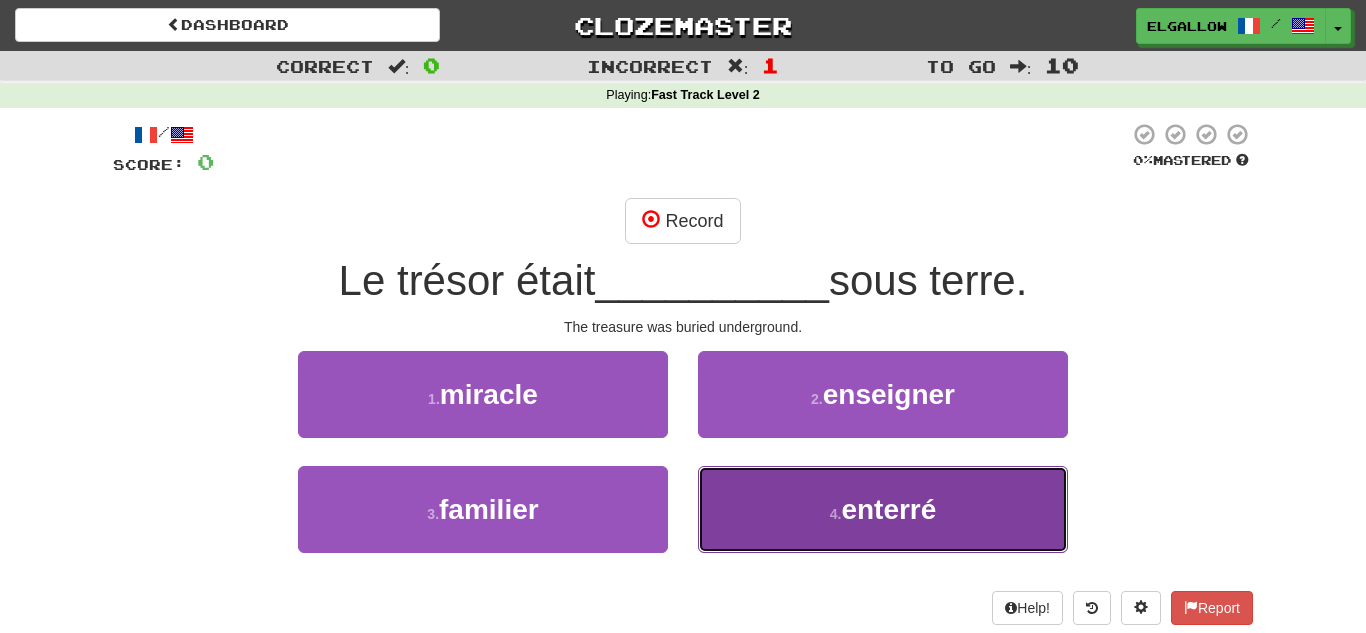 click on "4 .  enterré" at bounding box center (883, 509) 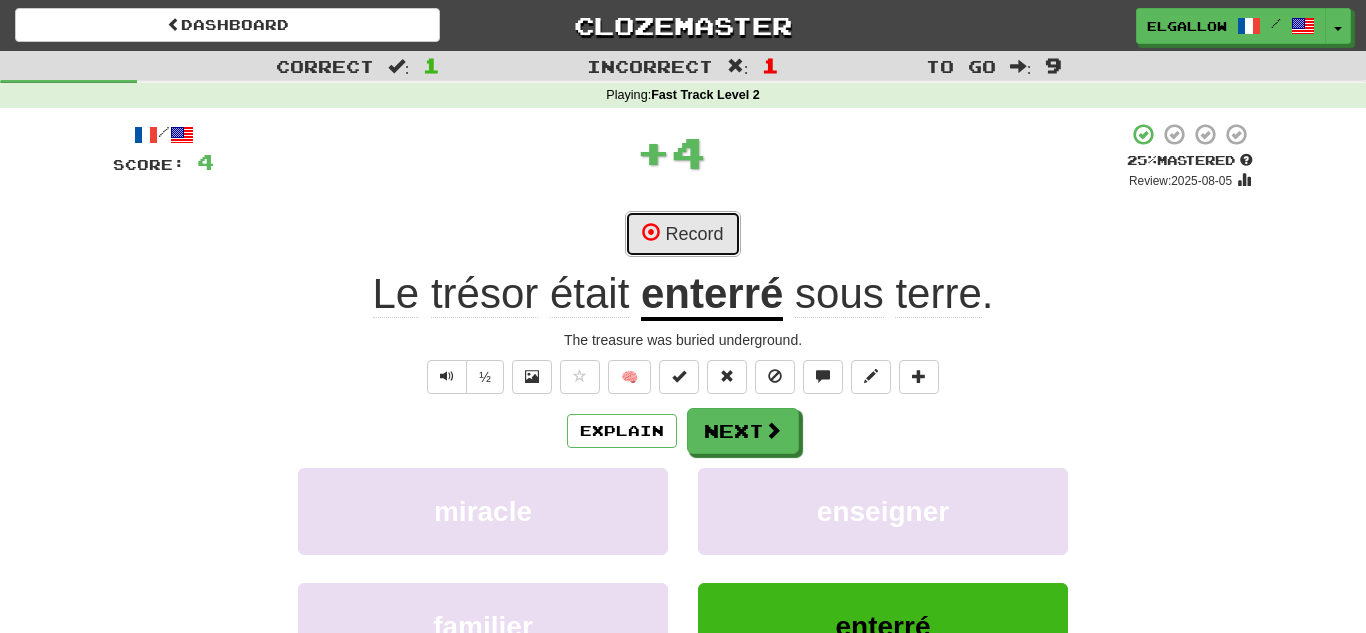 click on "Record" at bounding box center (682, 234) 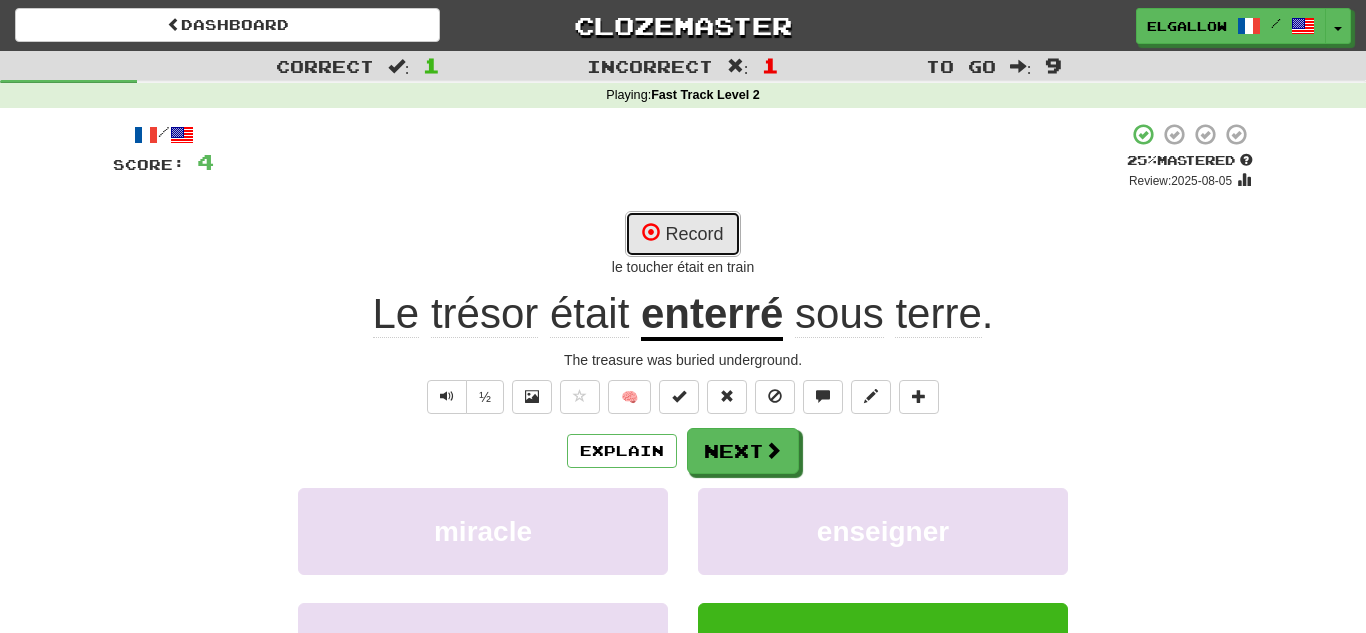 click on "Record" at bounding box center [682, 234] 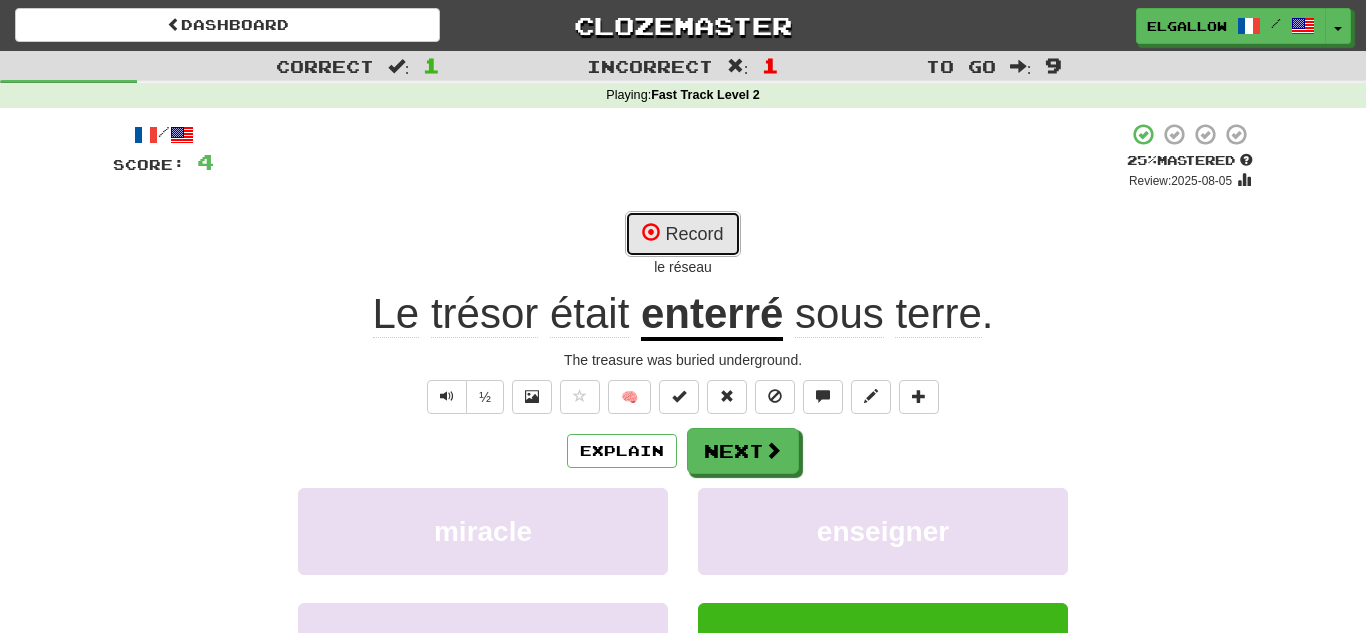 click on "Record" at bounding box center [682, 234] 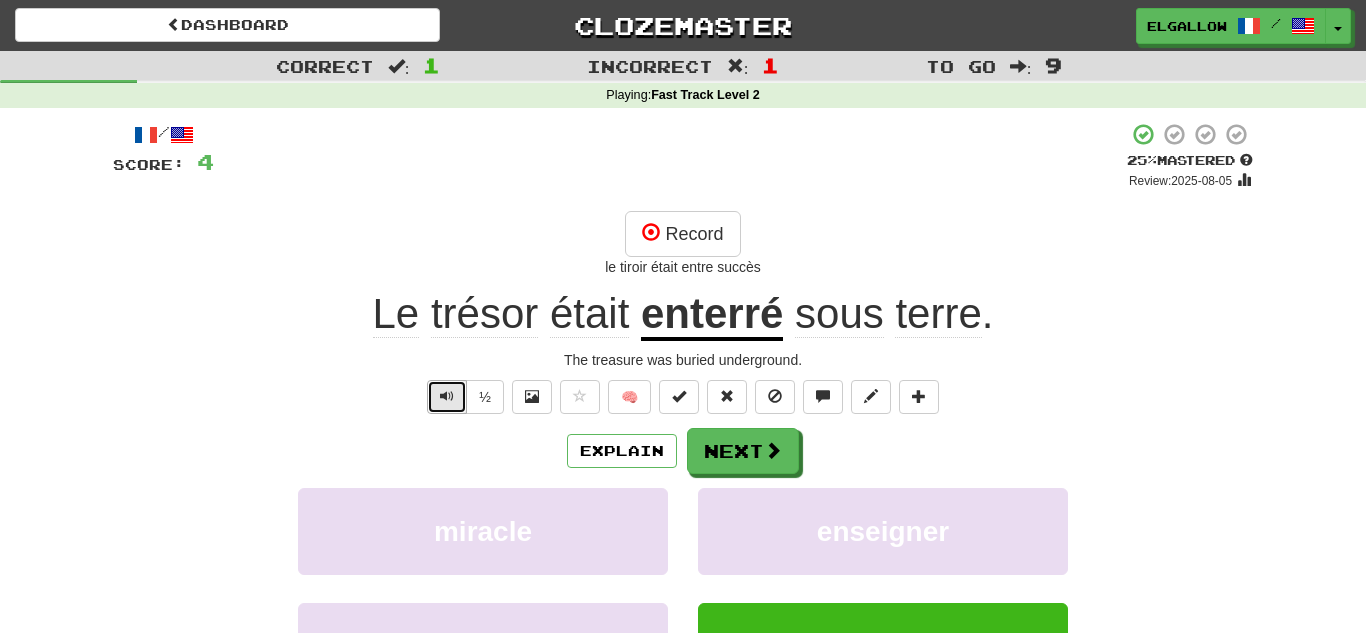 click at bounding box center [447, 396] 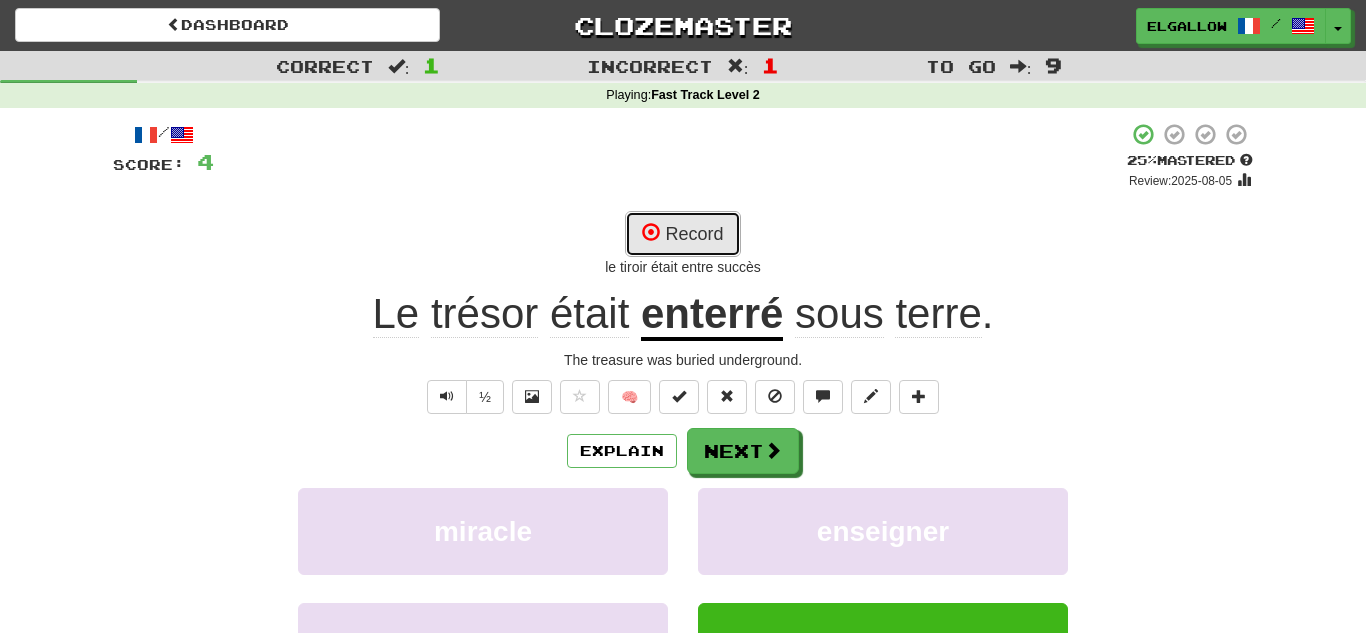 click on "Record" at bounding box center [682, 234] 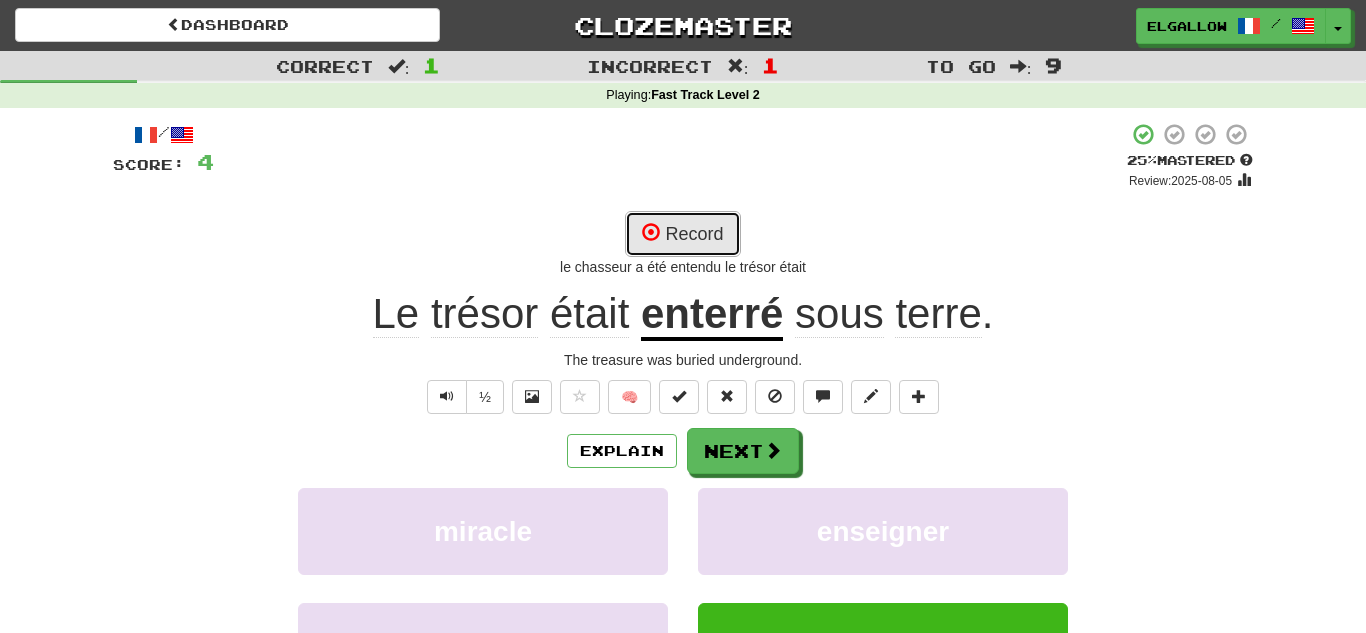 click on "Record" at bounding box center [682, 234] 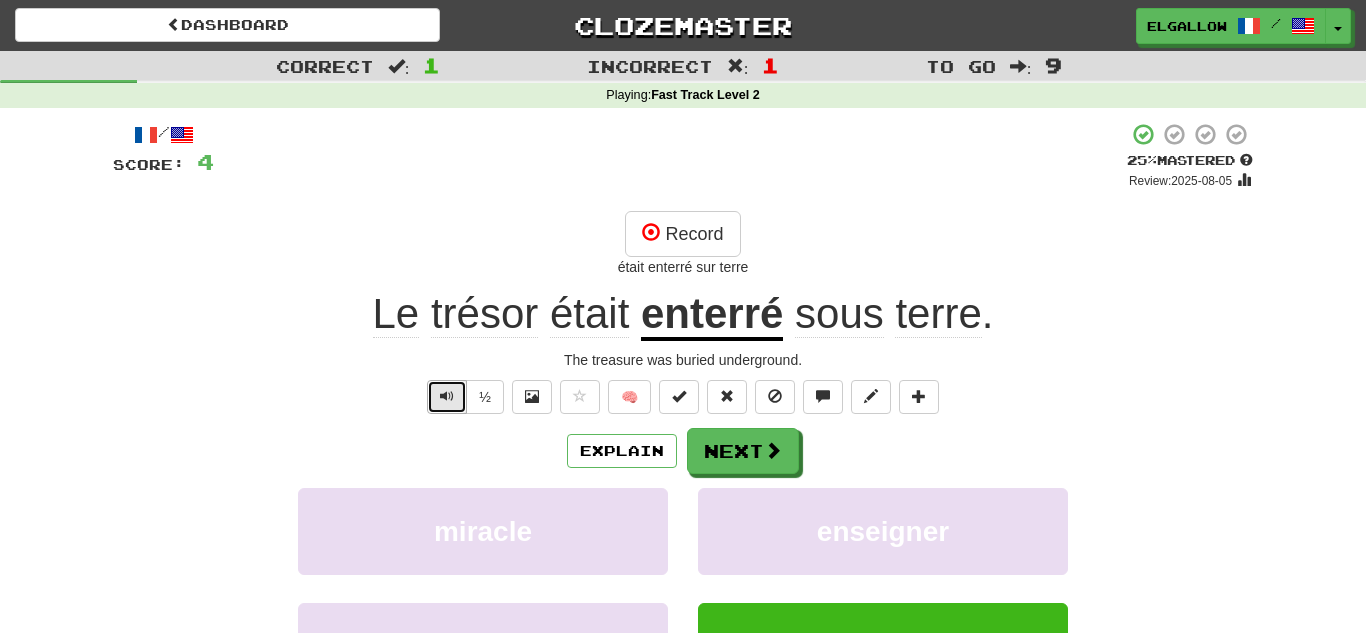 click at bounding box center [447, 397] 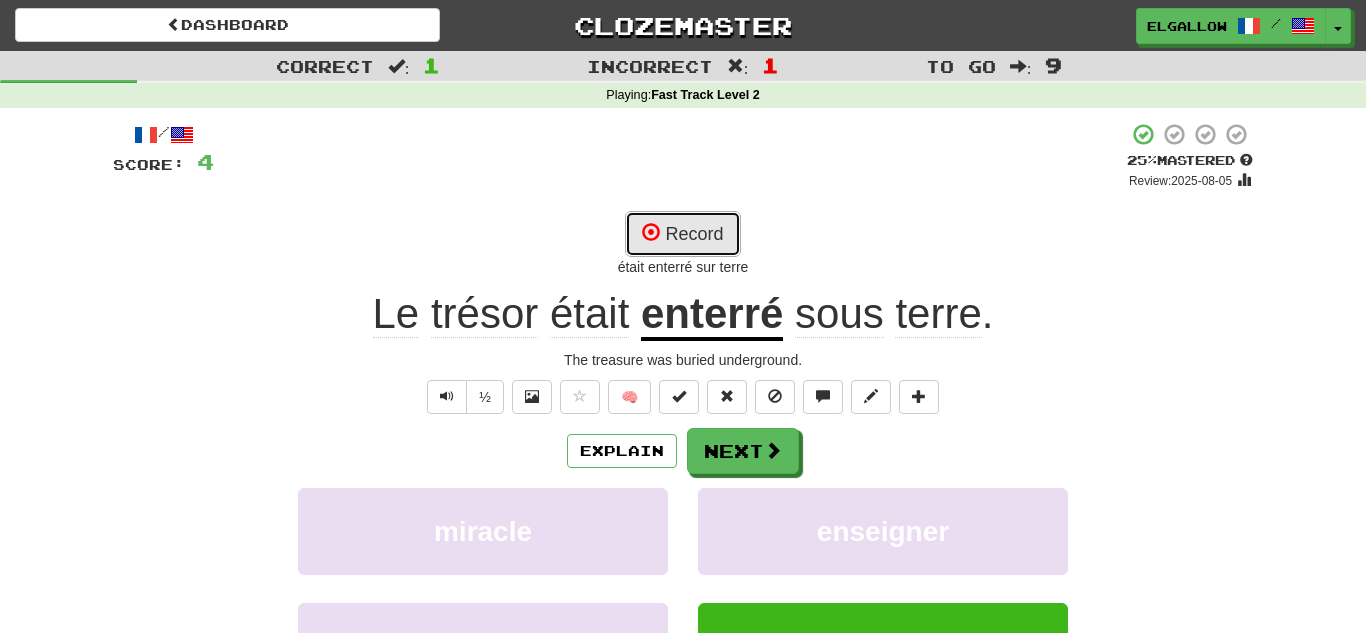 click on "Record" at bounding box center (682, 234) 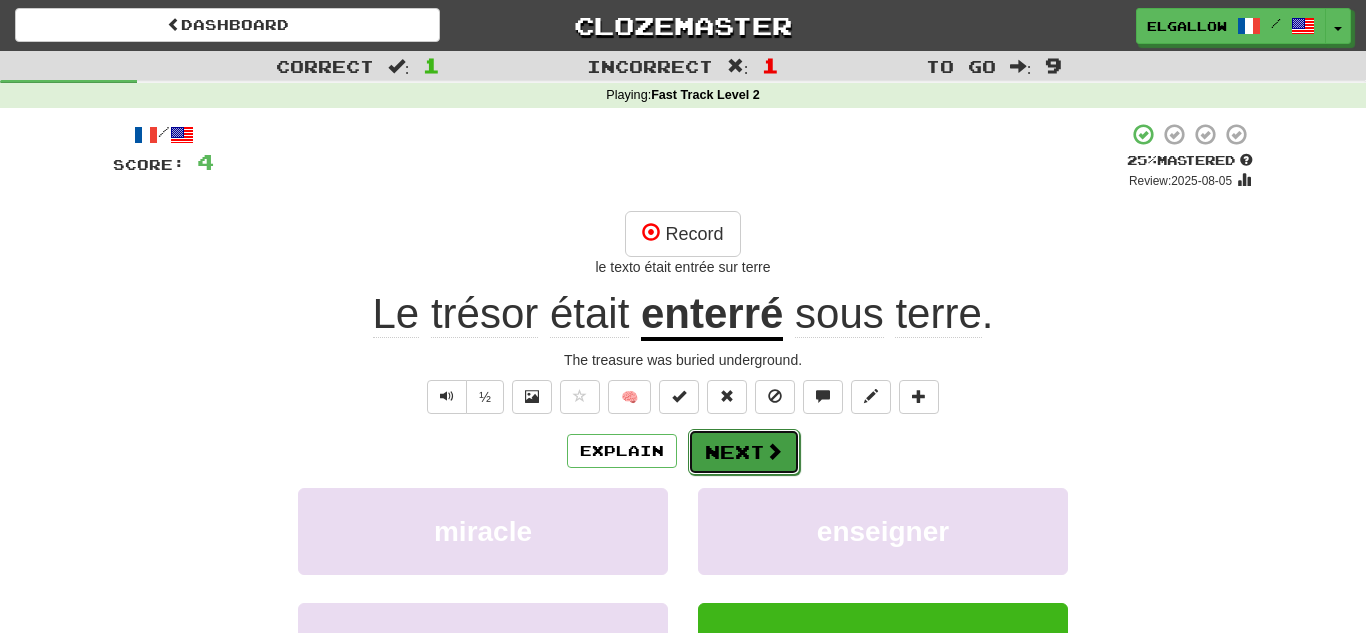 click on "Next" at bounding box center (744, 452) 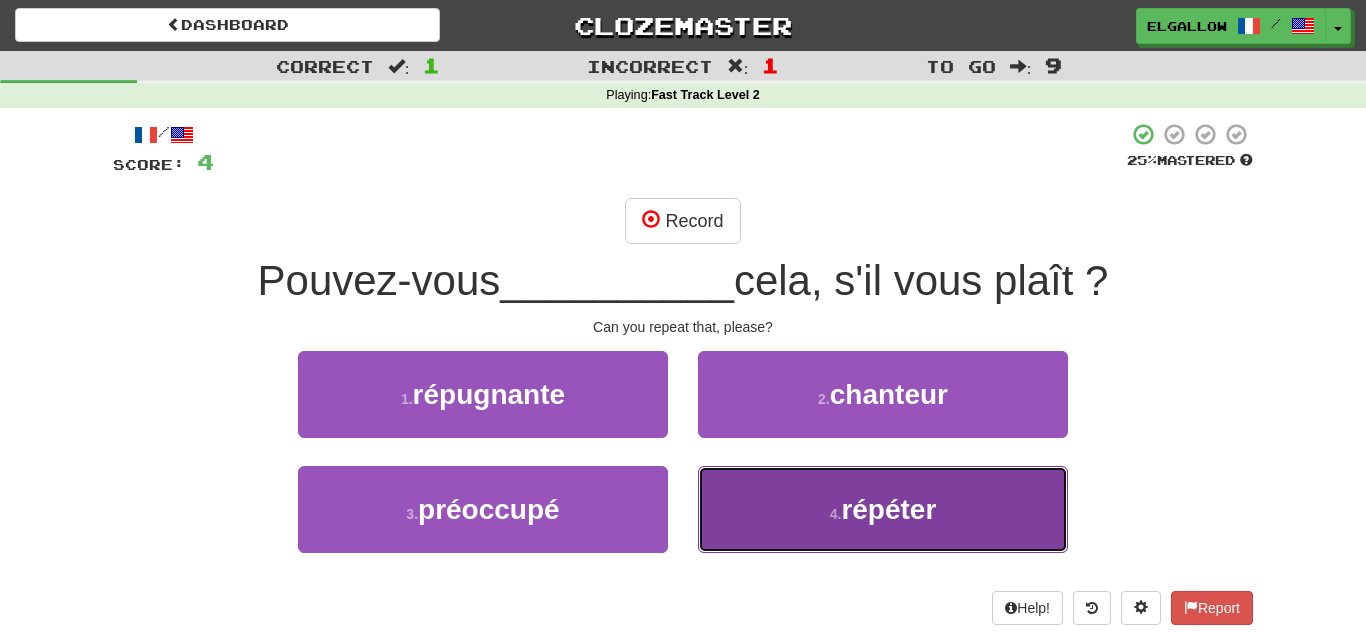 click on "4 .  répéter" at bounding box center [883, 509] 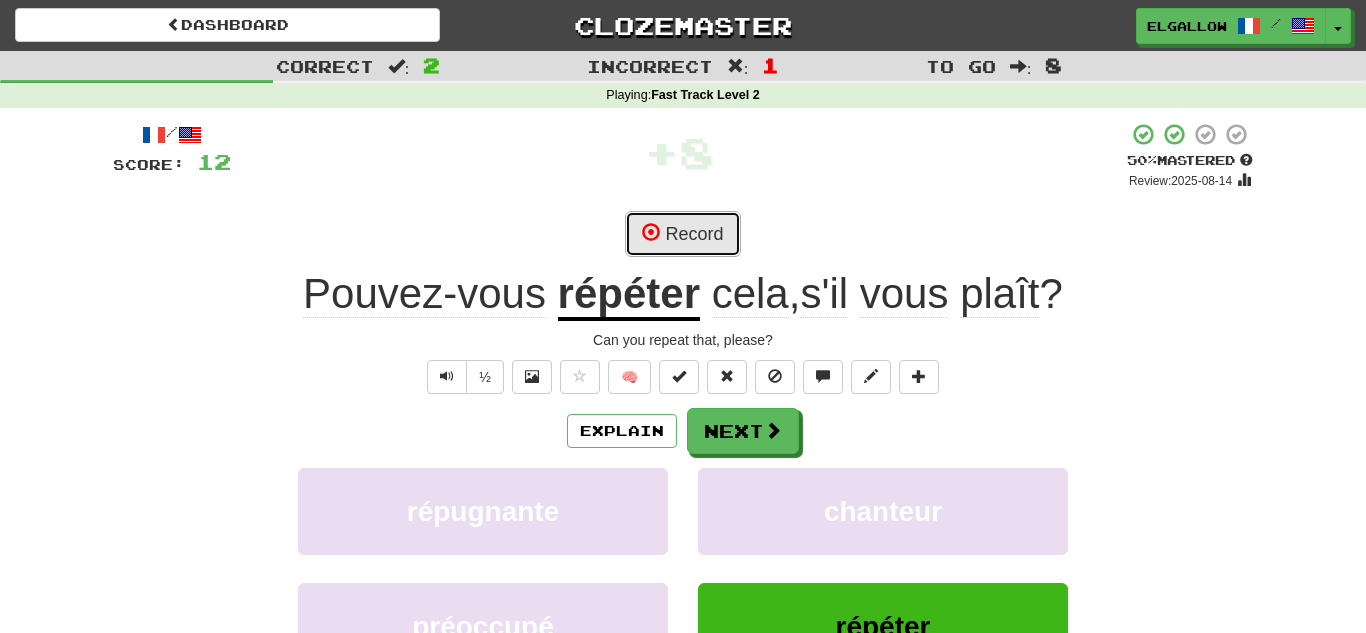 click on "Record" at bounding box center (682, 234) 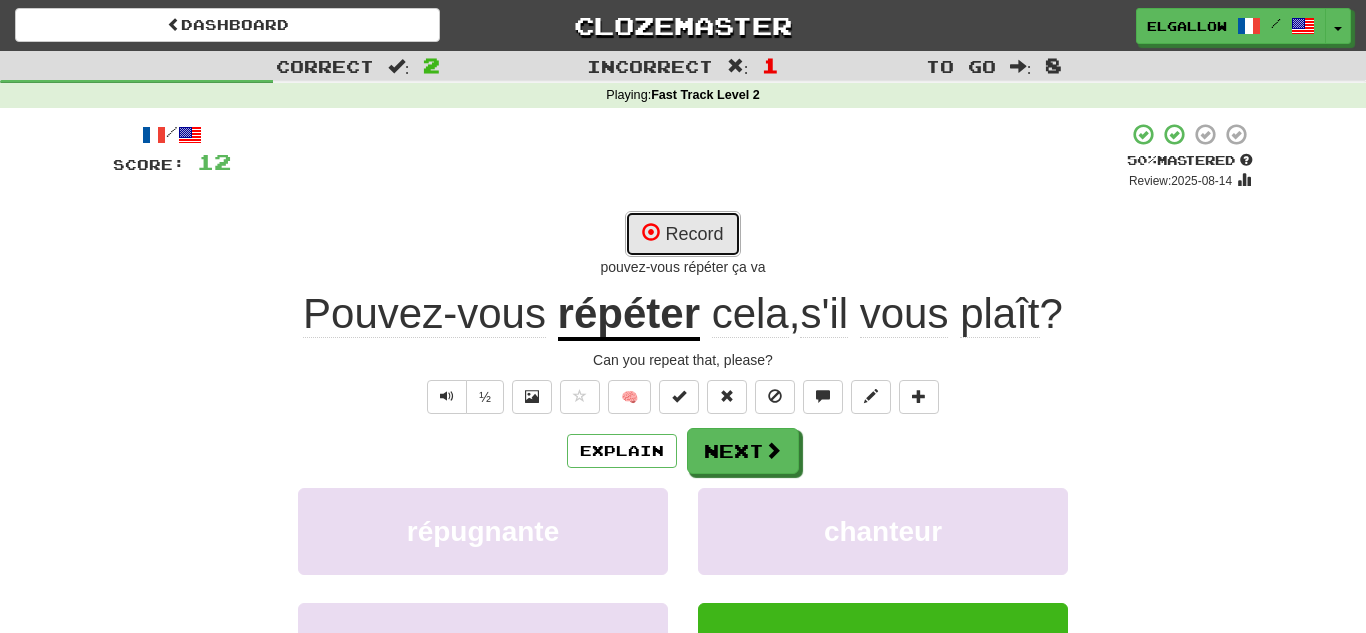 click on "Record" at bounding box center (682, 234) 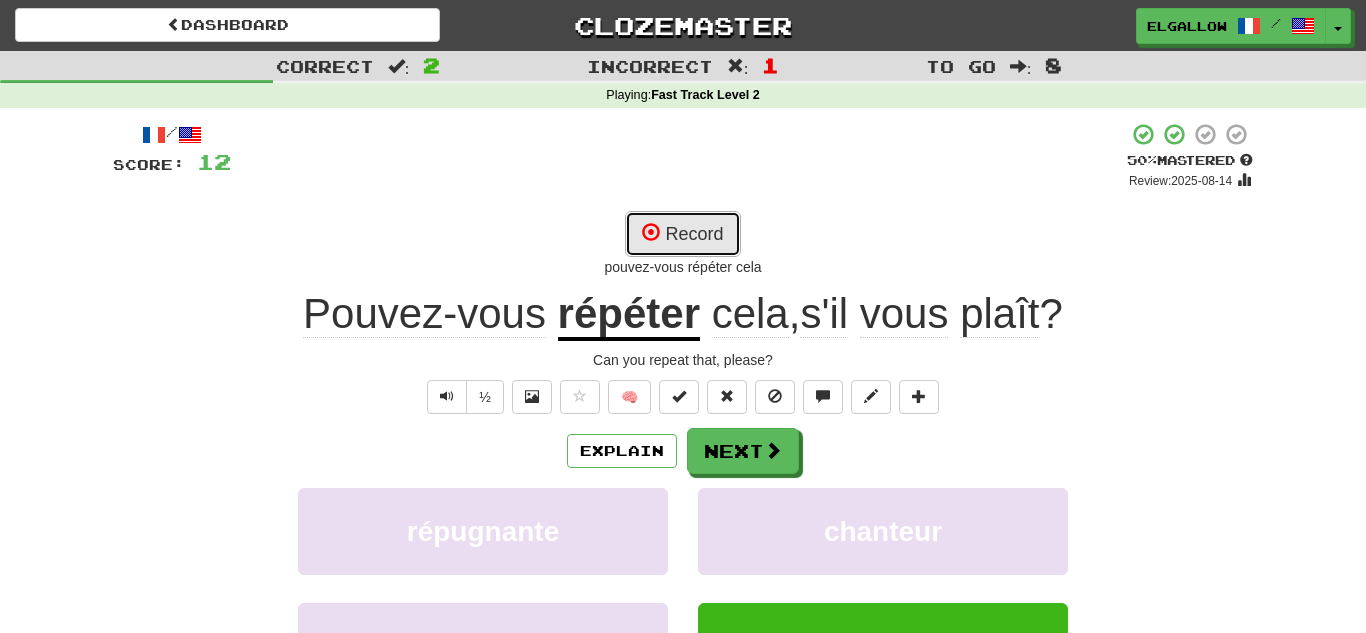 click at bounding box center (651, 232) 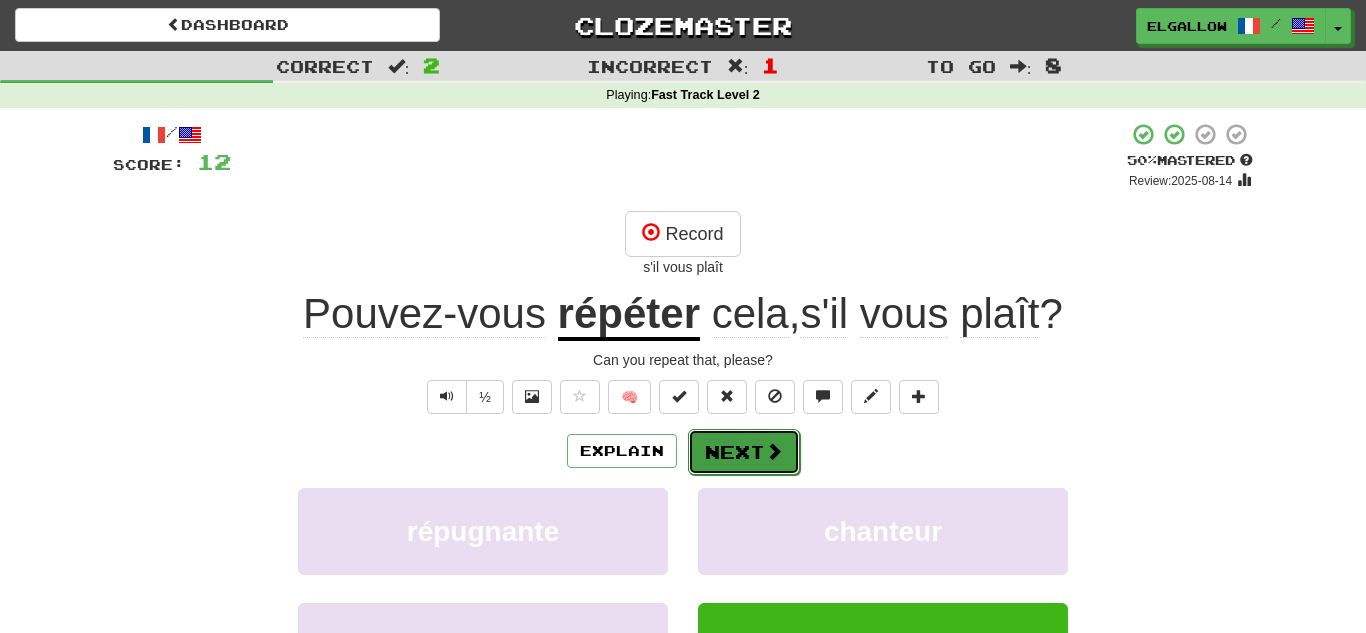 click on "Next" at bounding box center [744, 452] 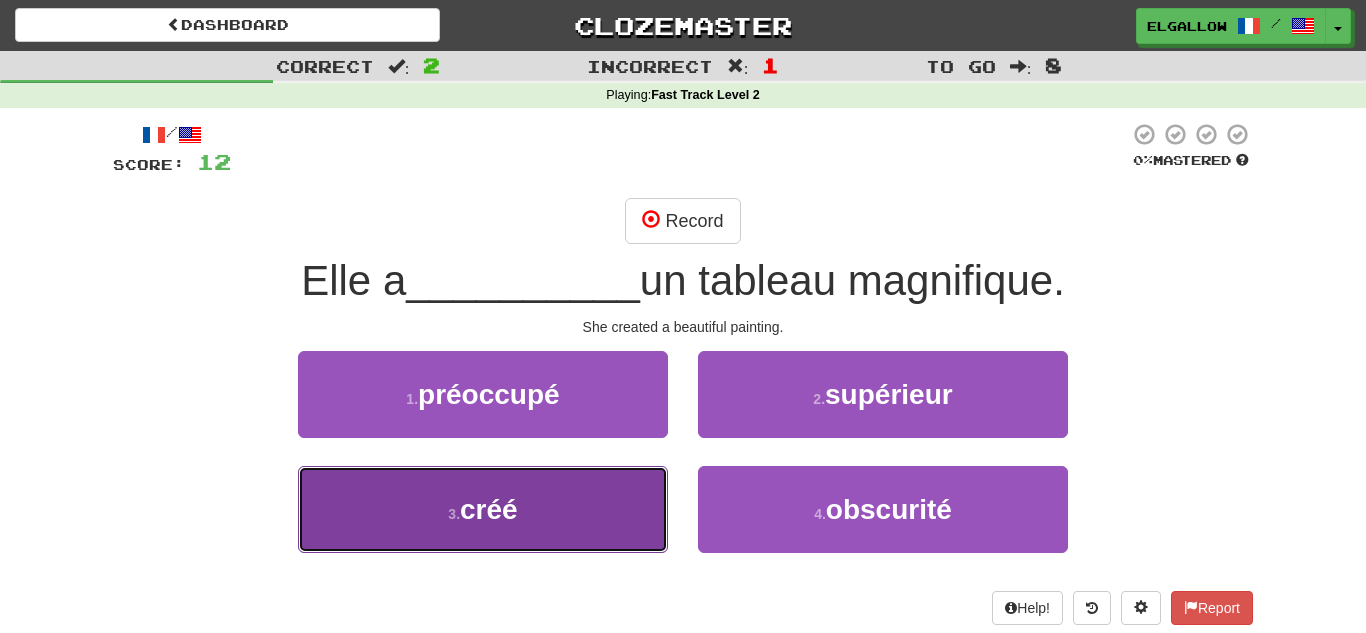 click on "3 .  créé" at bounding box center [483, 509] 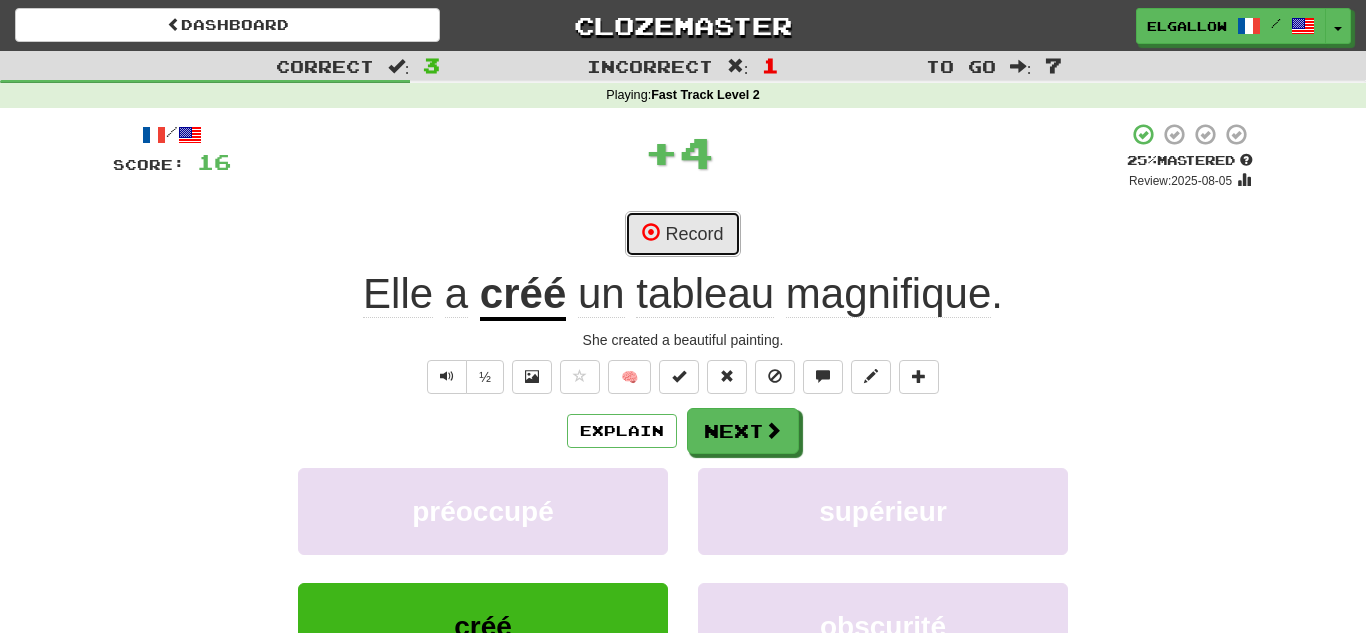 click on "Record" at bounding box center (682, 234) 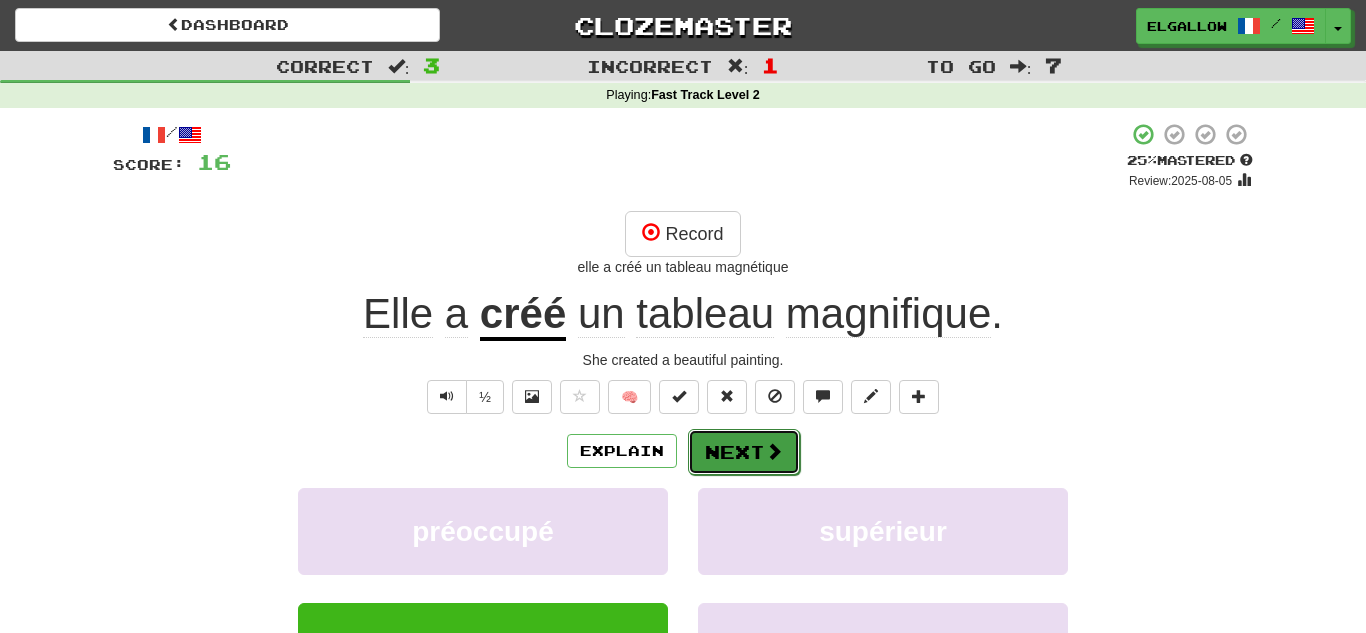 click on "Next" at bounding box center [744, 452] 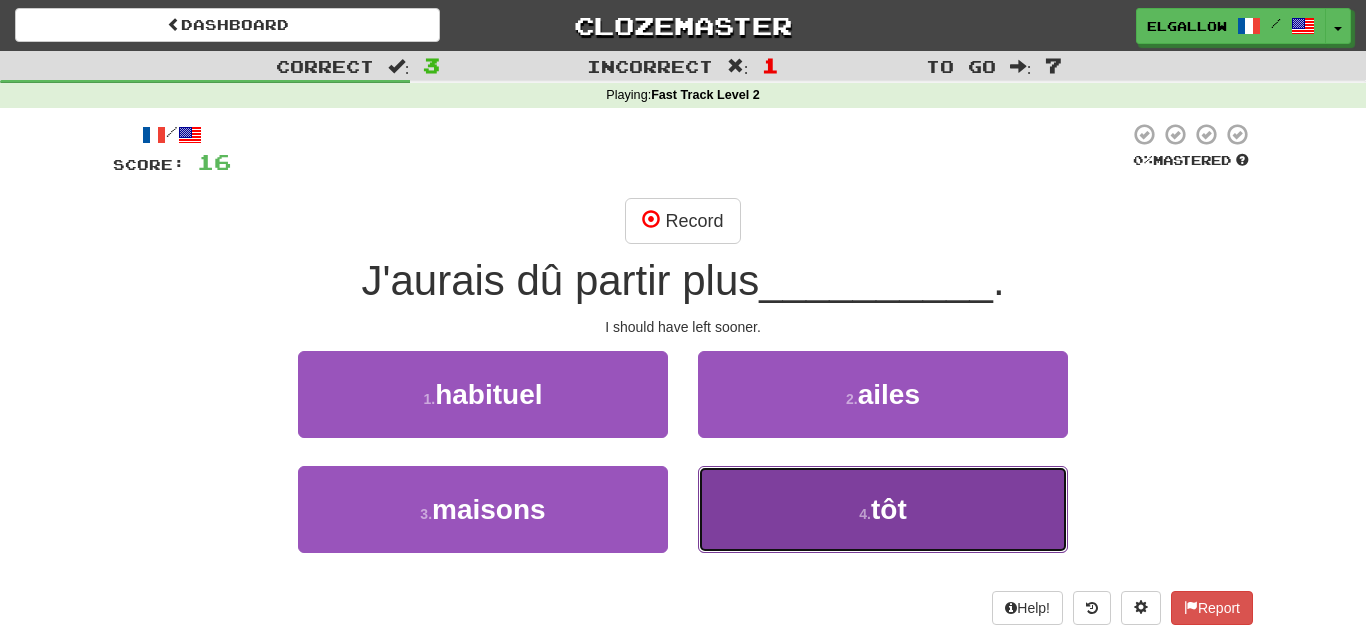 click on "tôt" at bounding box center (889, 509) 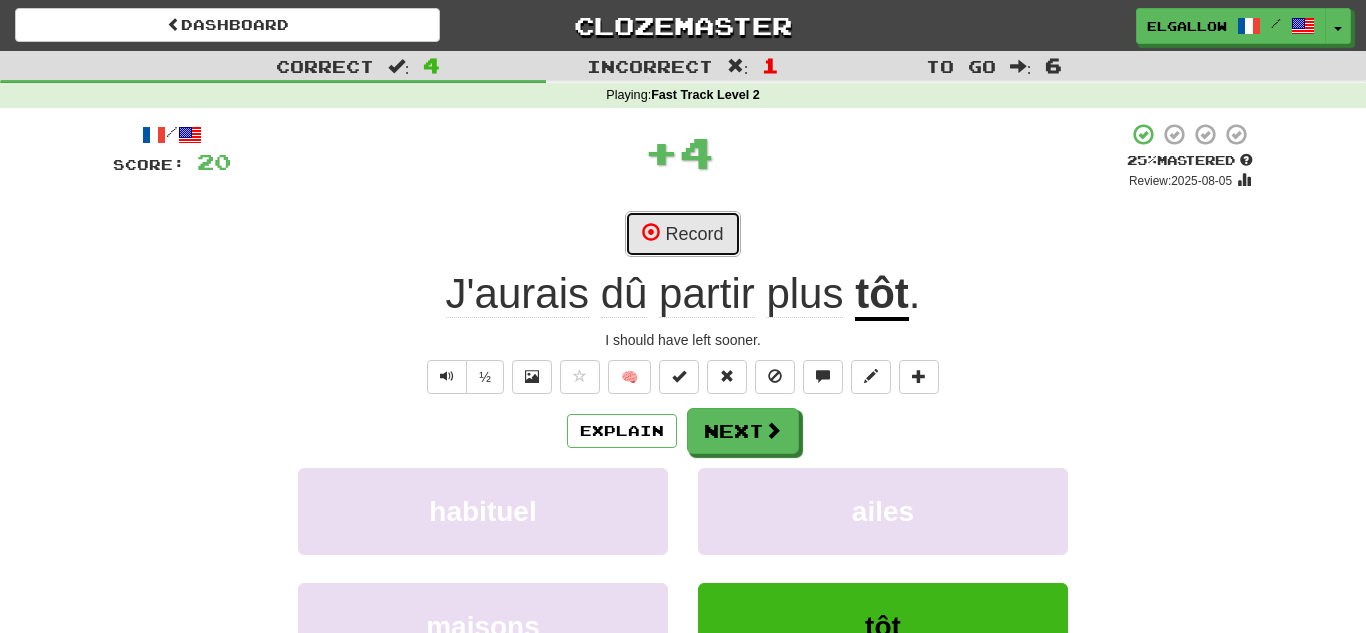 click on "Record" at bounding box center (682, 234) 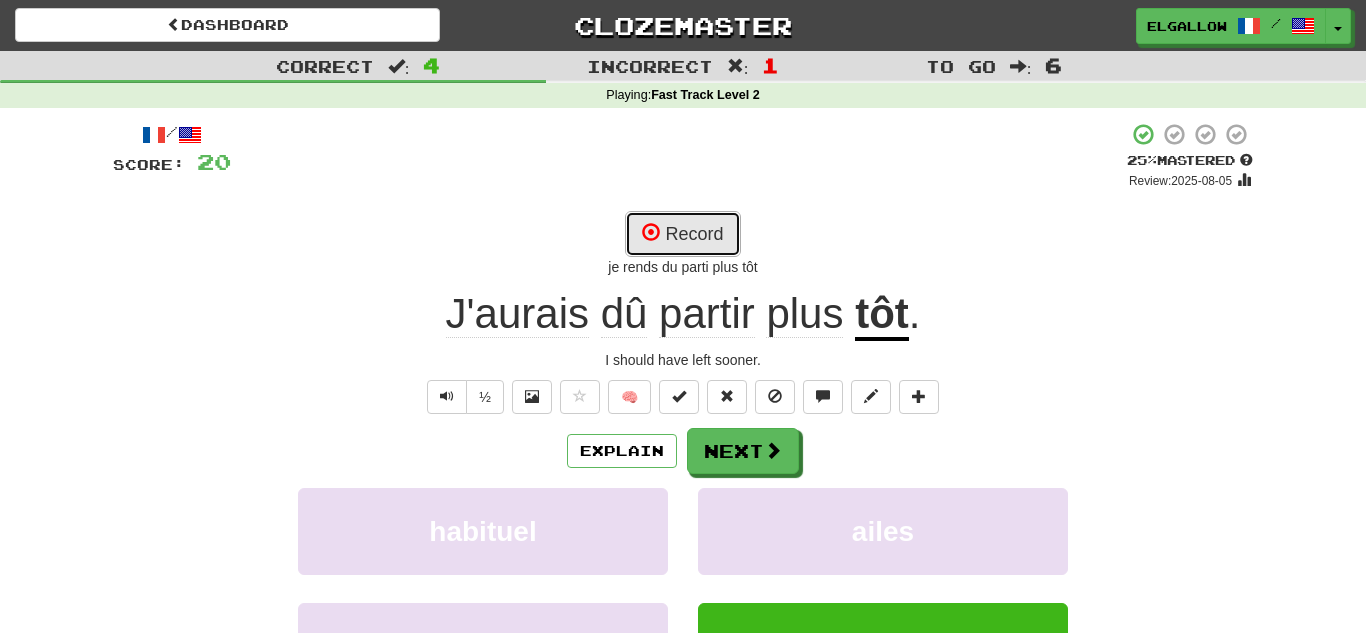click on "Record" at bounding box center [682, 234] 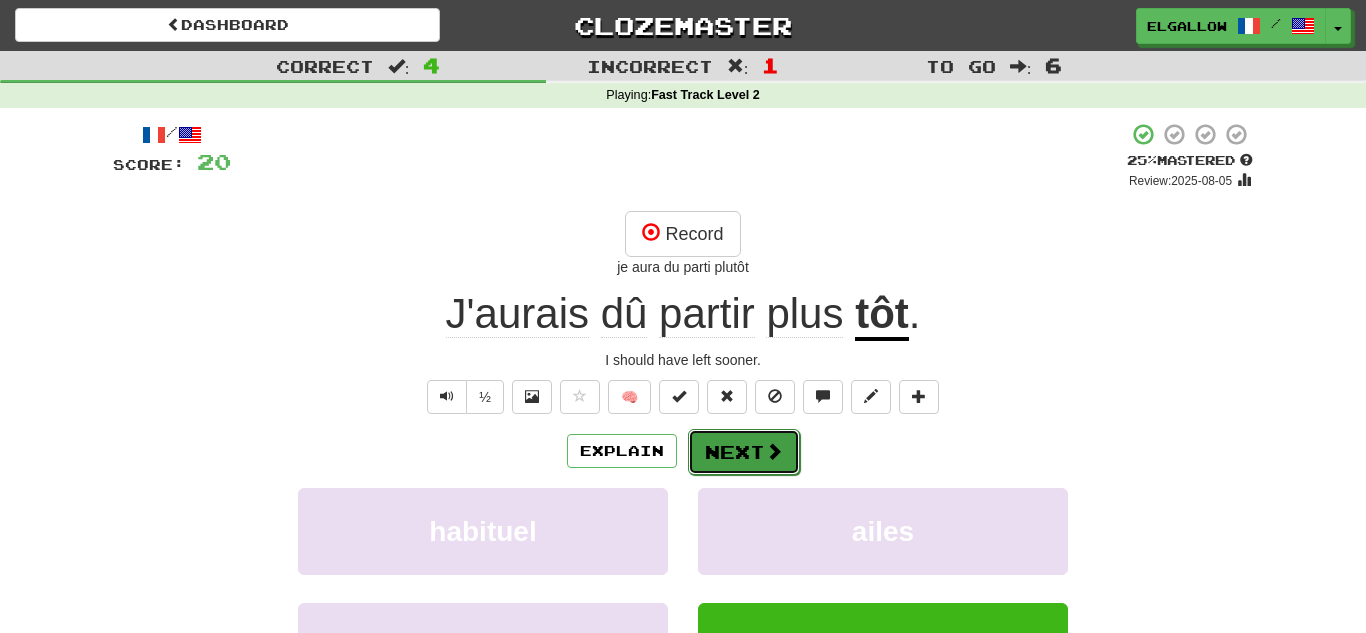 click on "Next" at bounding box center [744, 452] 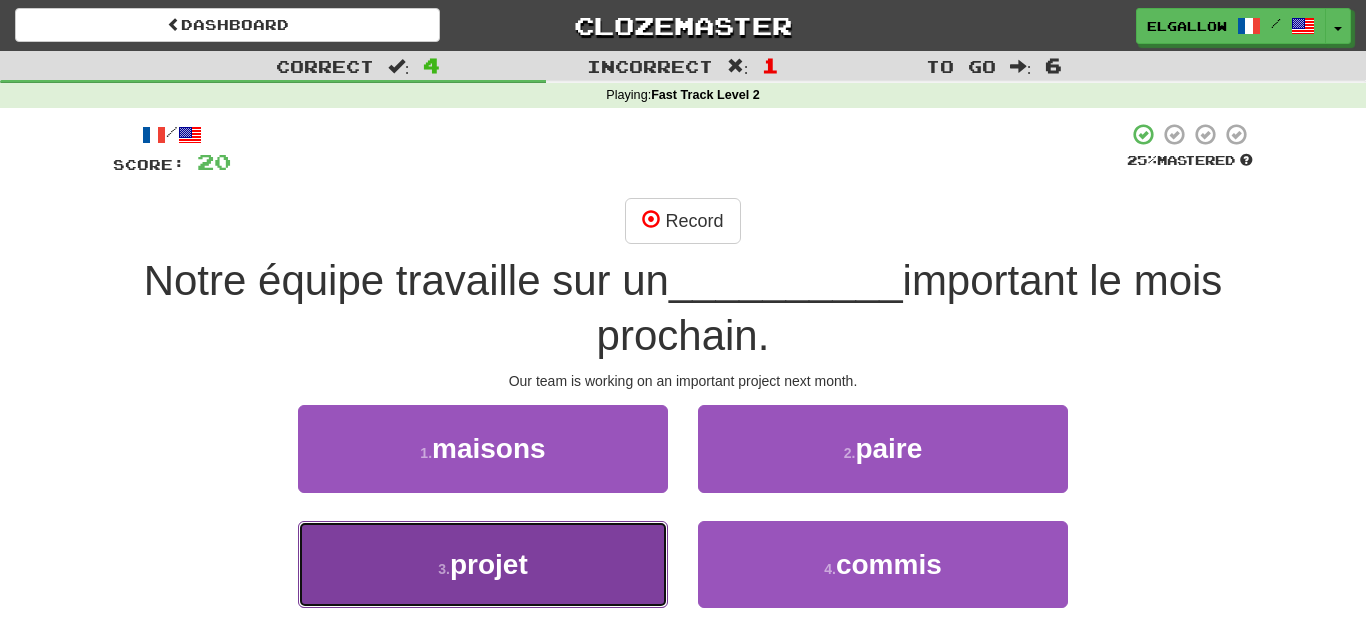 click on "3 .  projet" at bounding box center (483, 564) 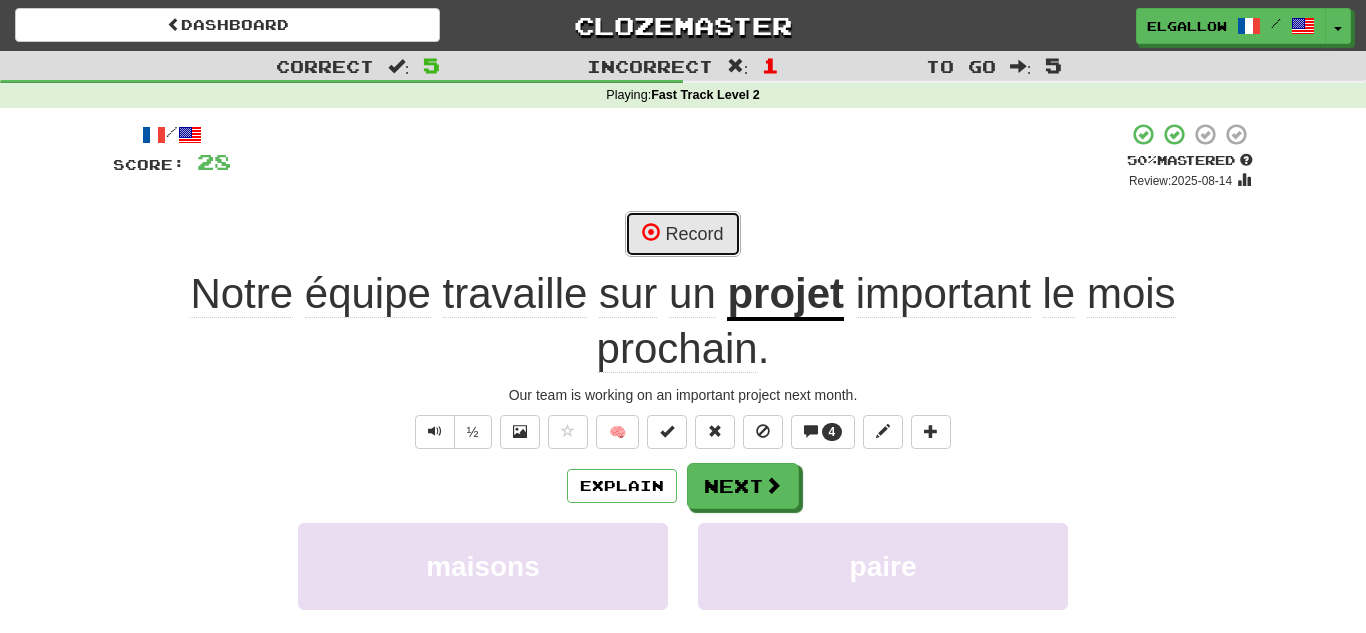 click on "Record" at bounding box center (682, 234) 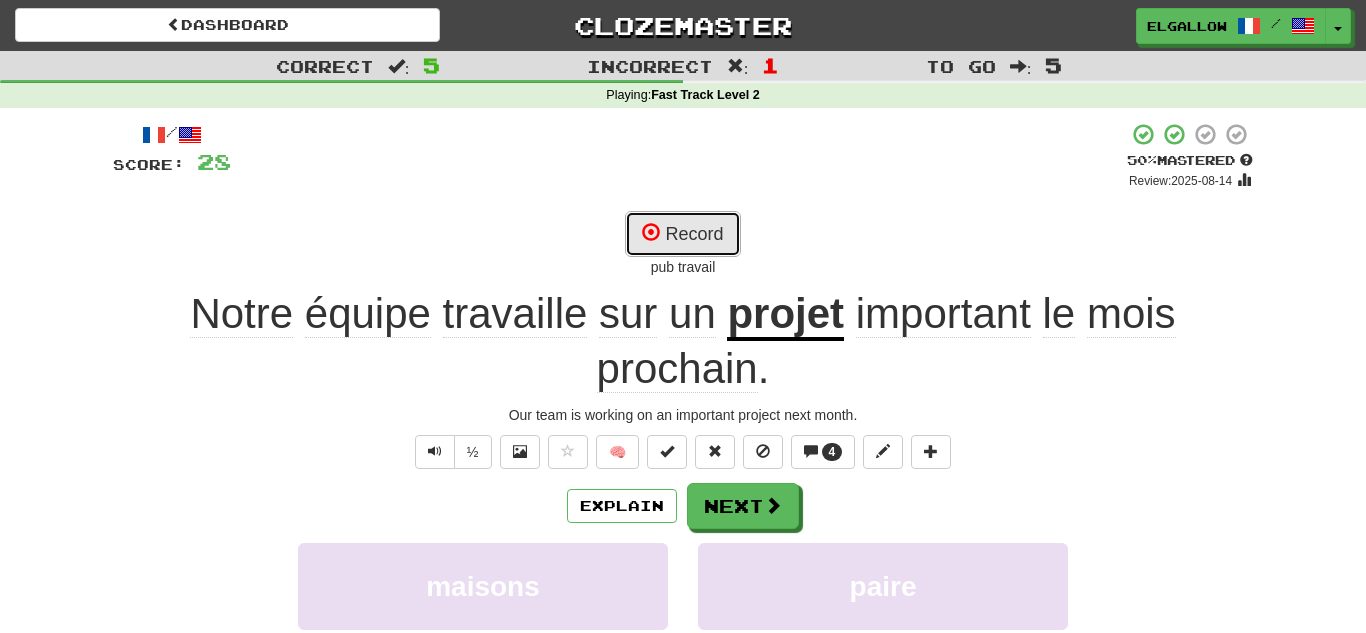click on "Record" at bounding box center [682, 234] 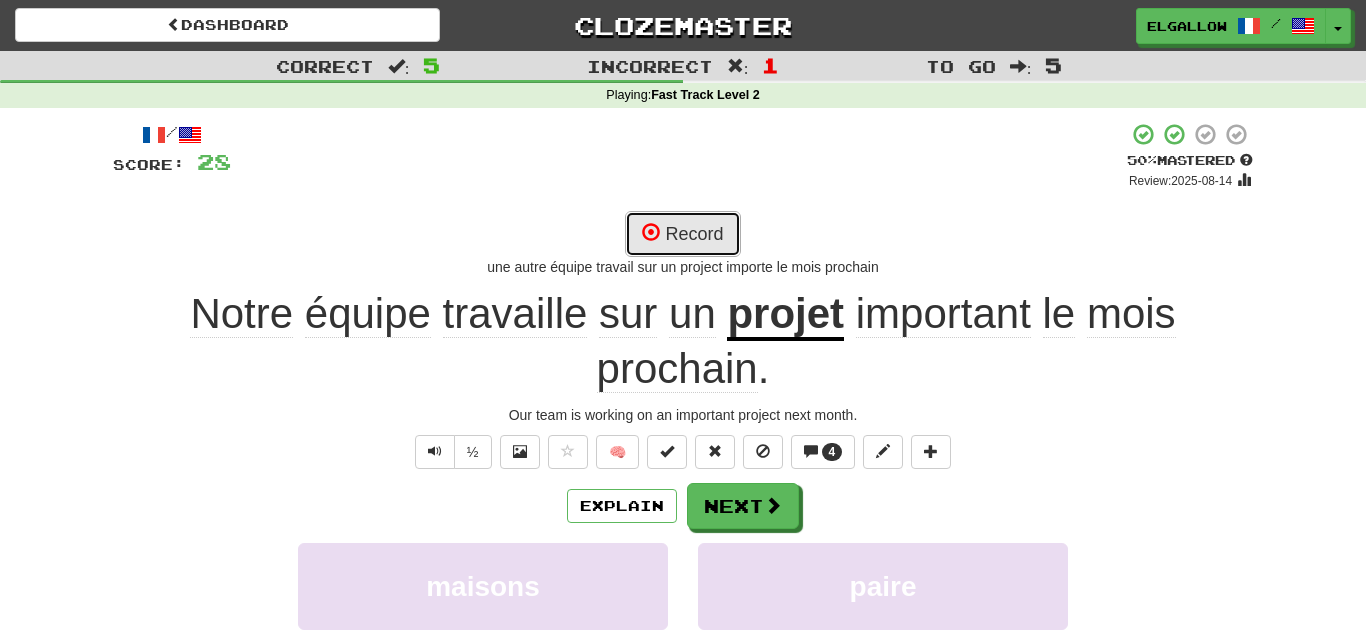 click on "Record" at bounding box center (682, 234) 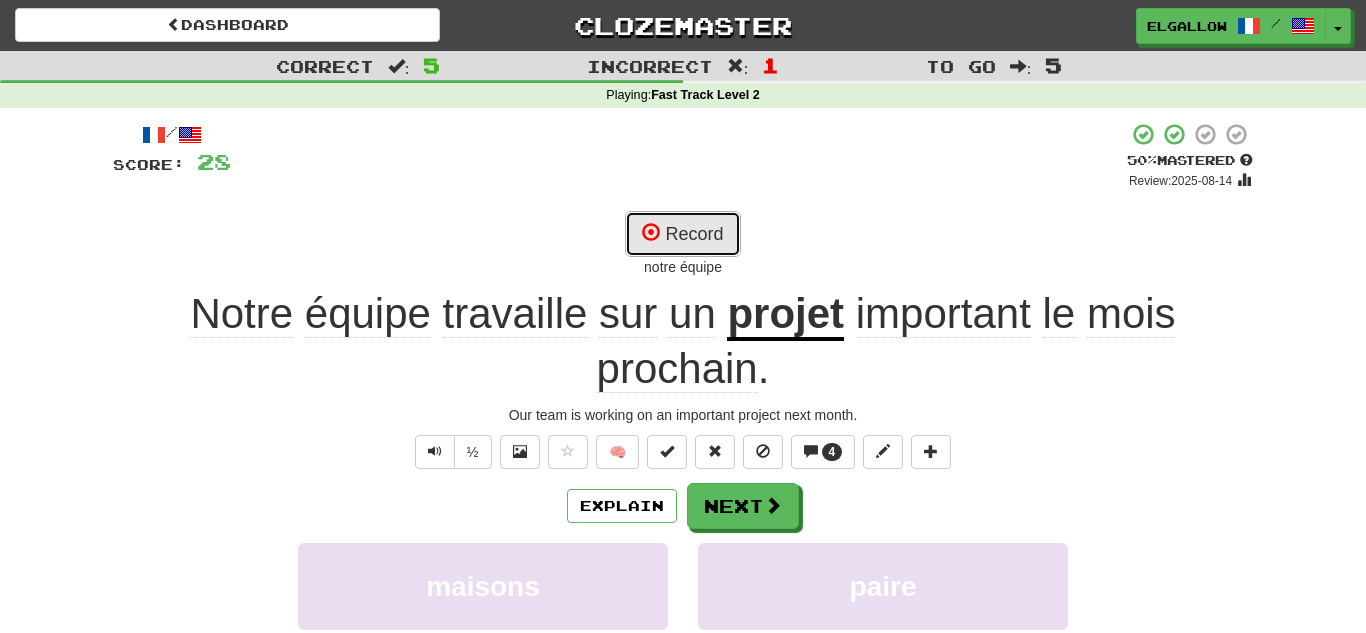 click on "Record" at bounding box center [682, 234] 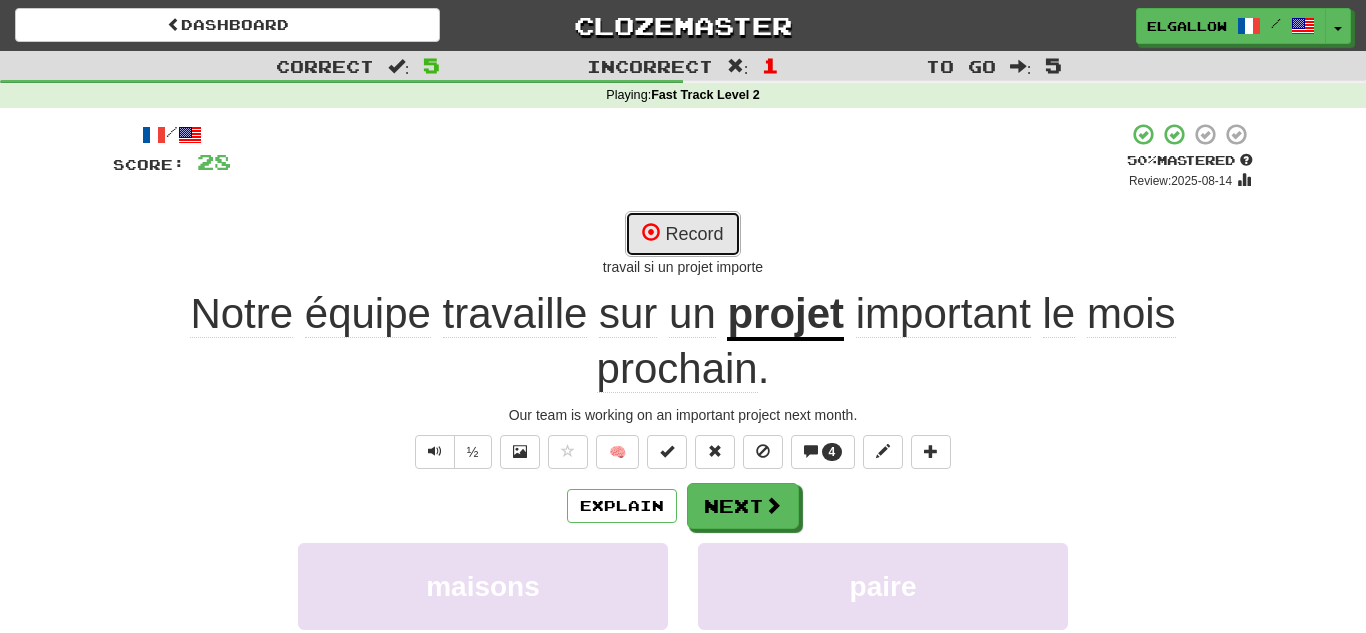 click on "Record" at bounding box center [682, 234] 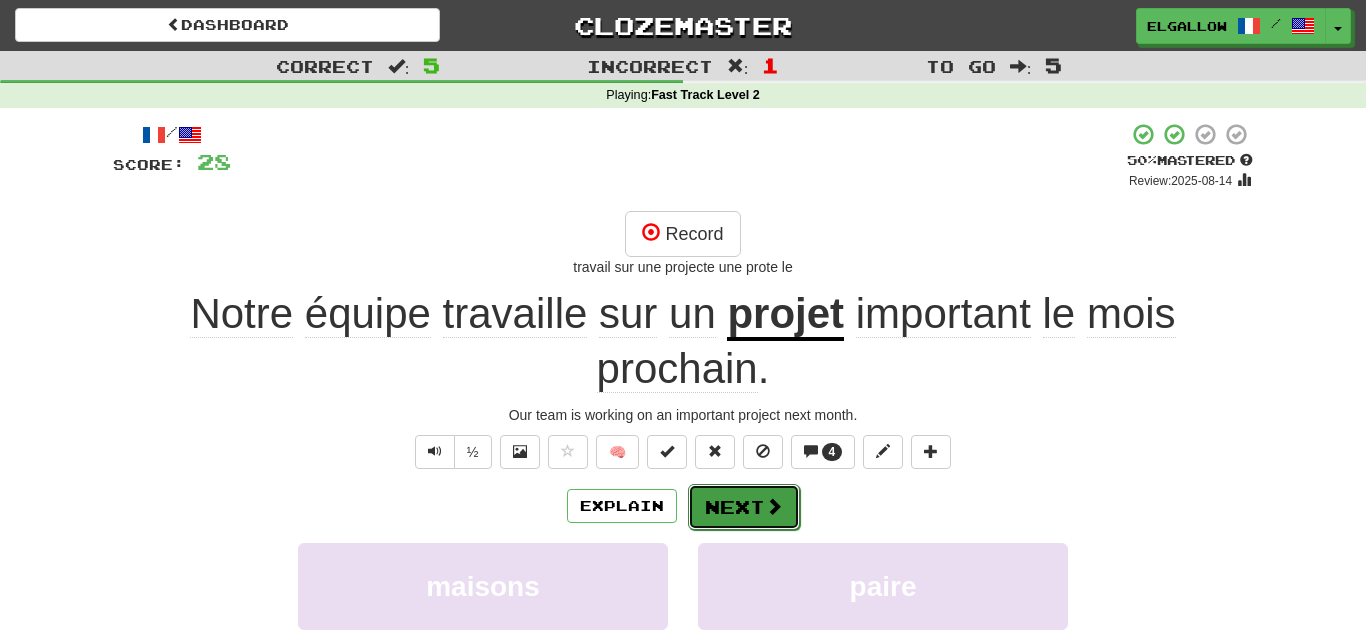 click on "Next" at bounding box center (744, 507) 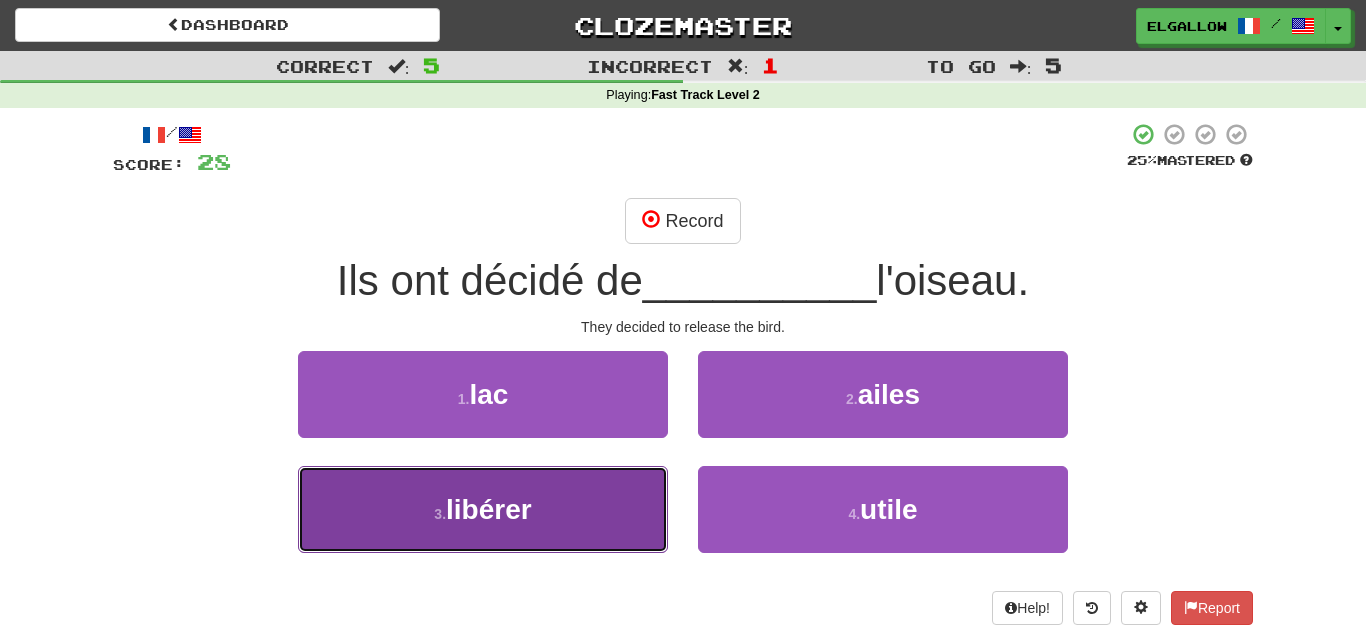 click on "3 .  libérer" at bounding box center [483, 509] 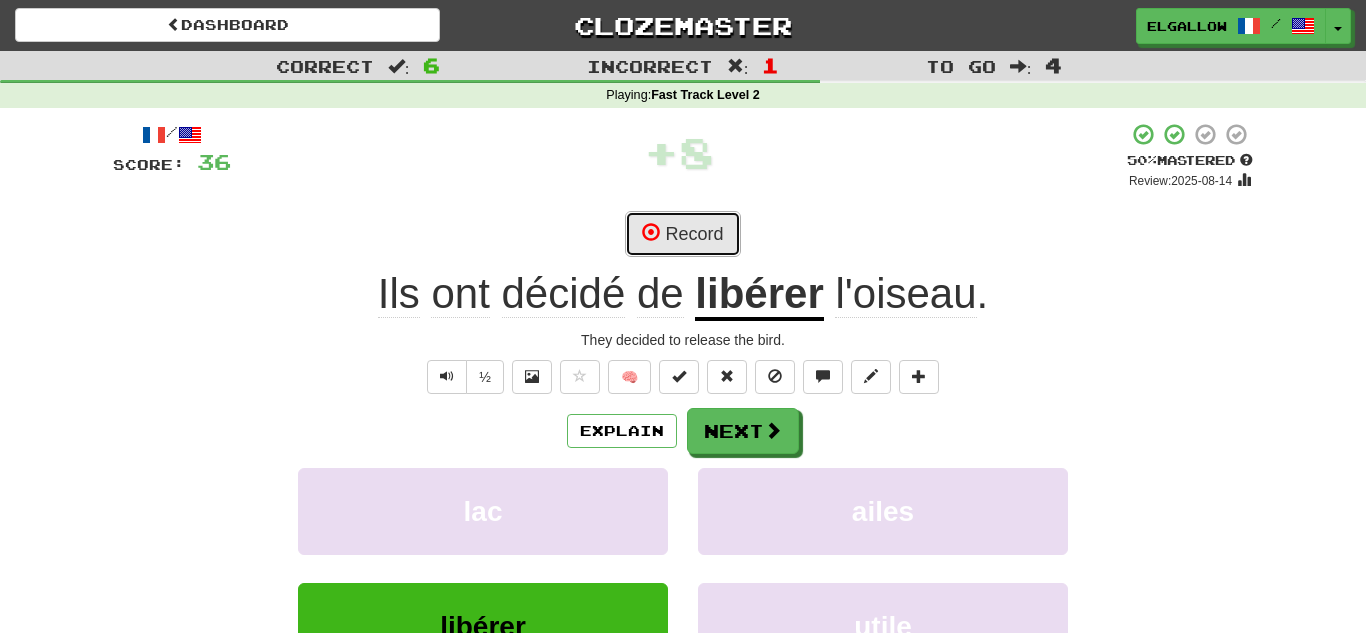 click on "Record" at bounding box center [682, 234] 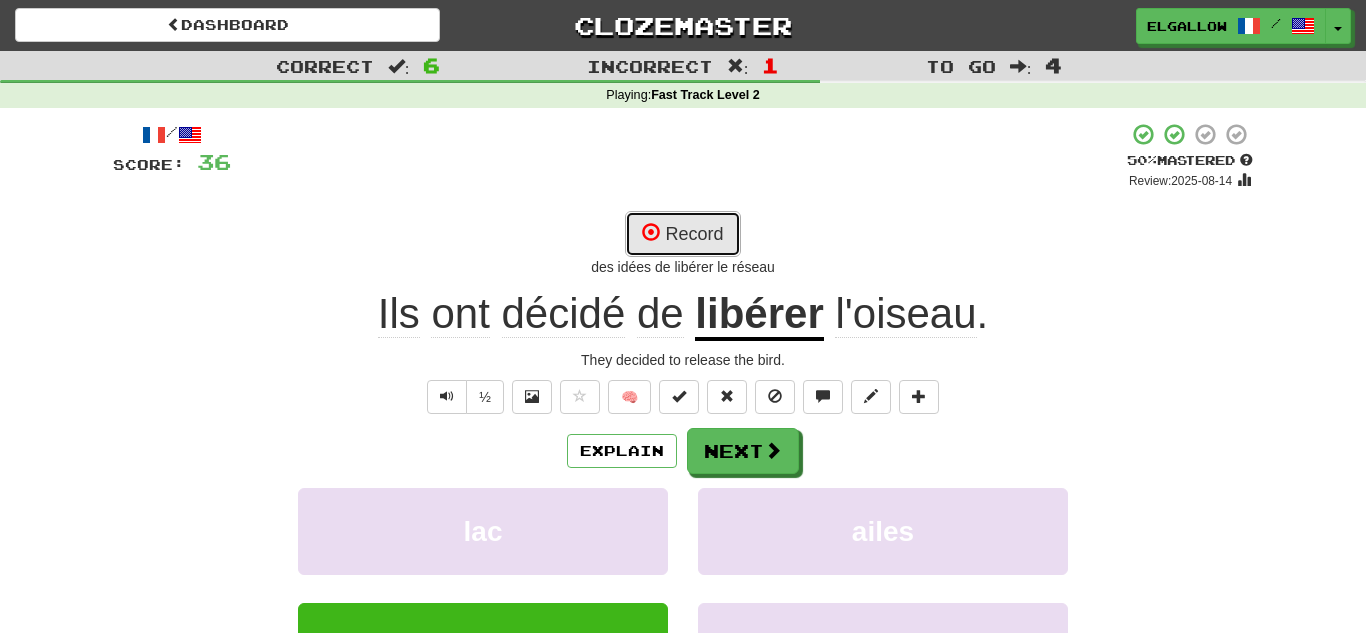 click on "Record" at bounding box center (682, 234) 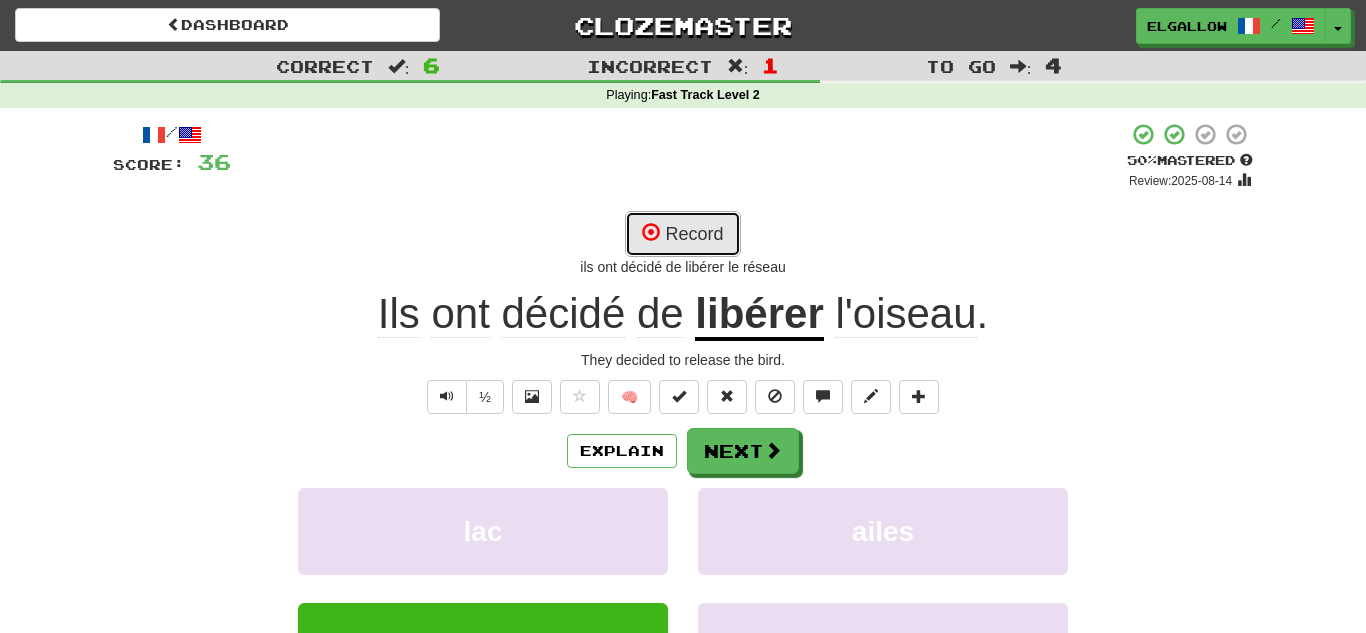 click on "Record" at bounding box center [682, 234] 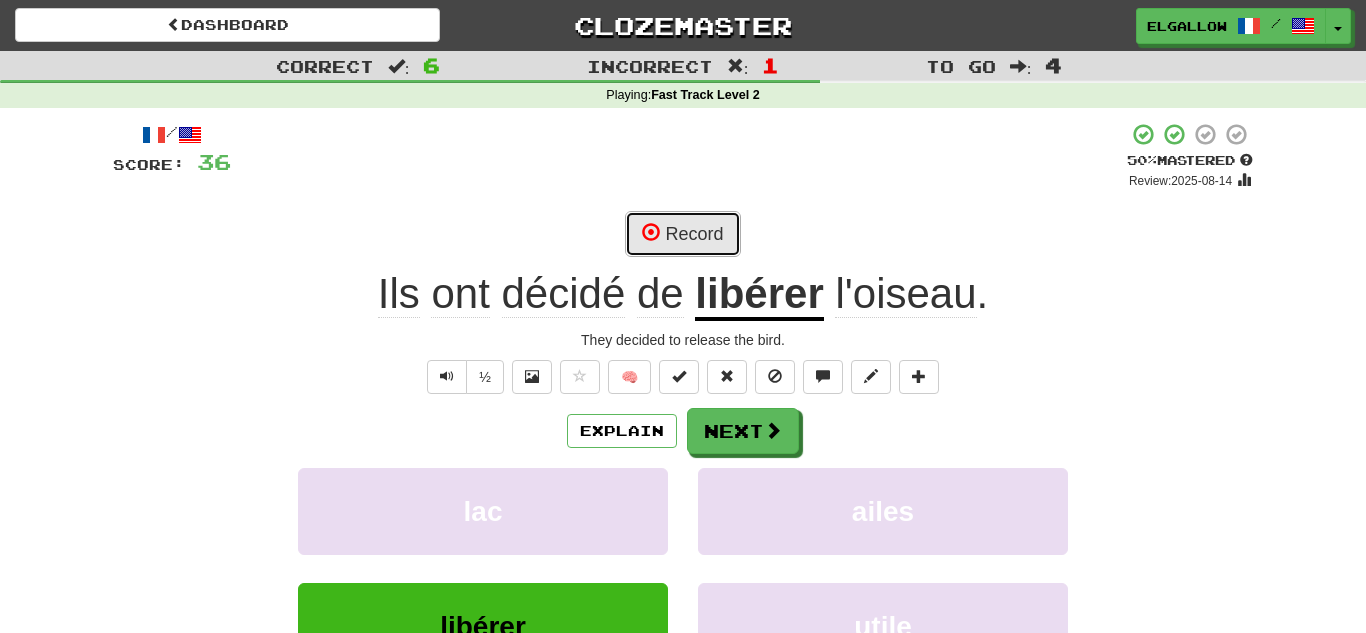 click on "Record" at bounding box center [682, 234] 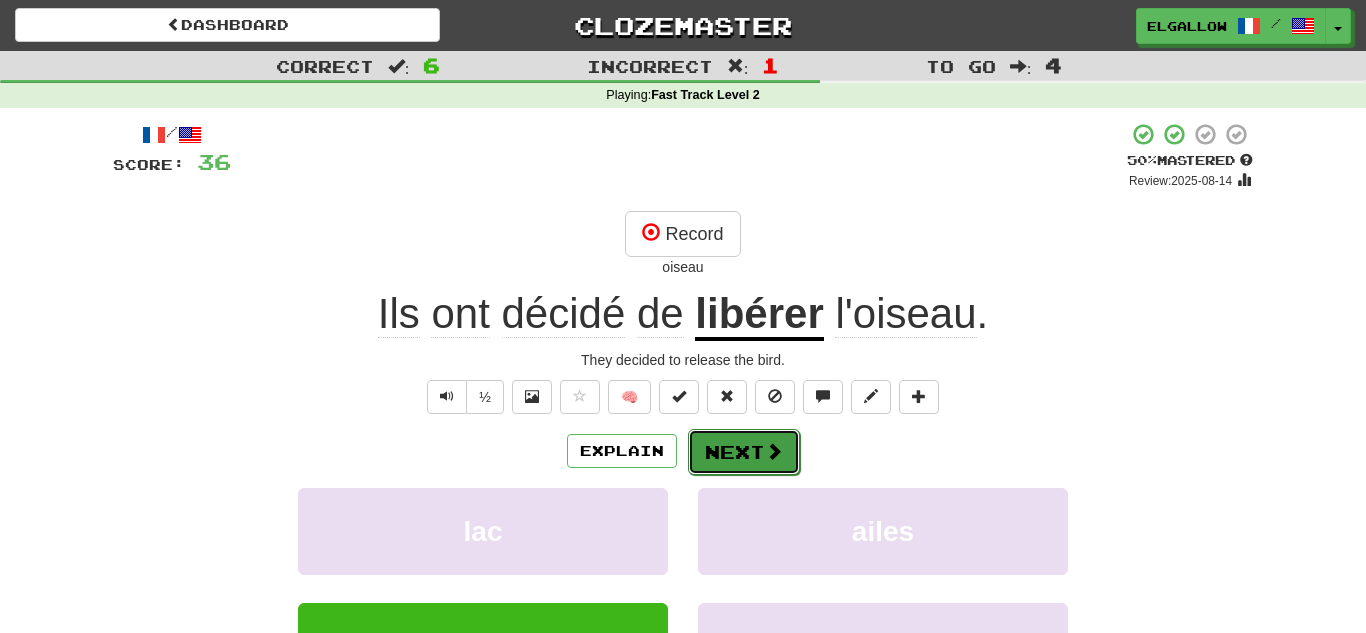 click on "Next" at bounding box center (744, 452) 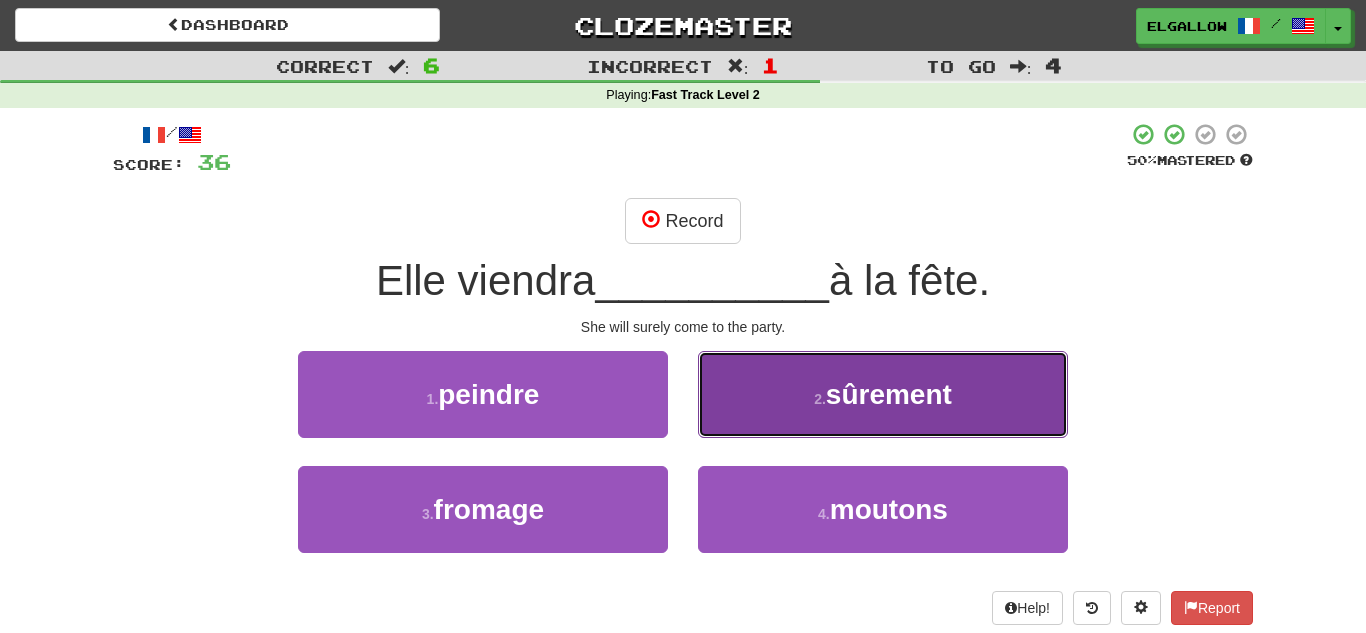 click on "2 .  sûrement" at bounding box center [883, 394] 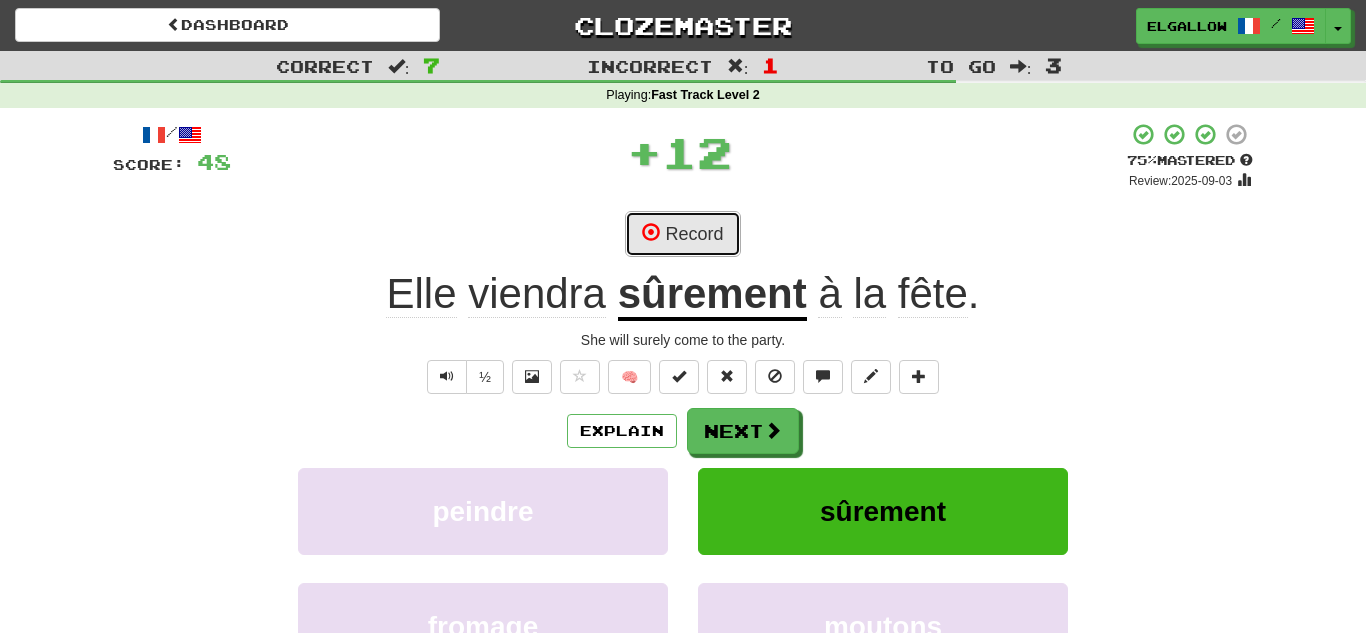 click on "Record" at bounding box center [682, 234] 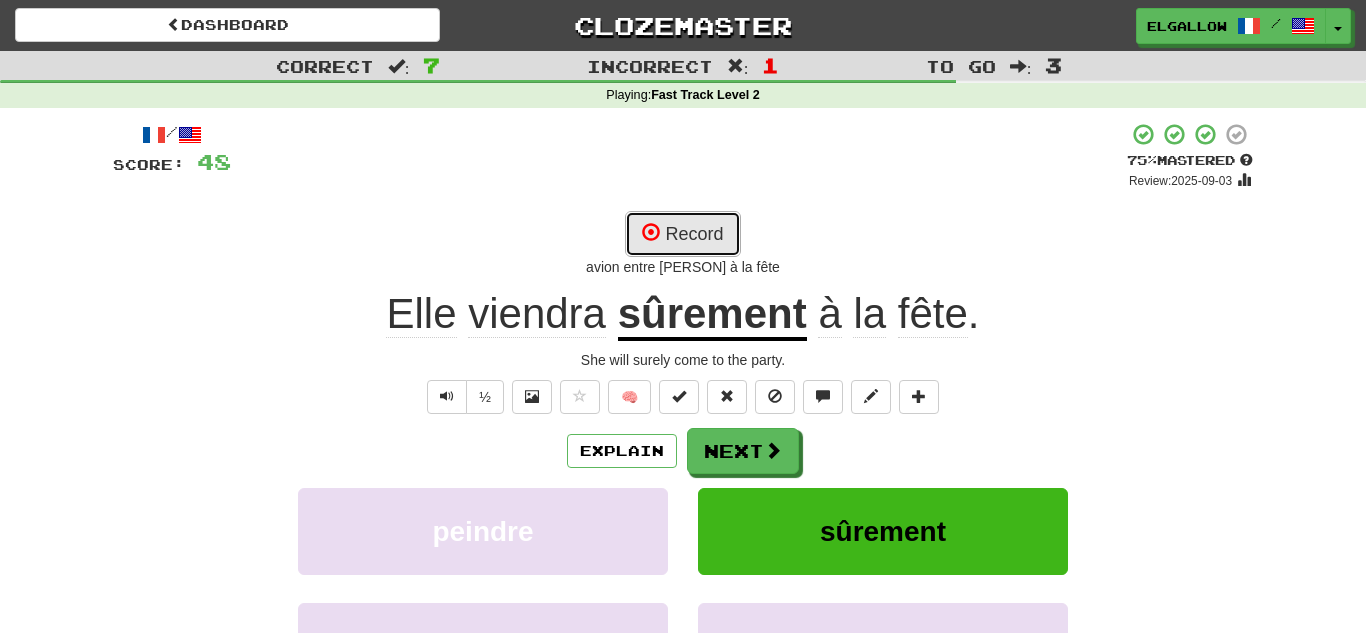 click on "Record" at bounding box center [682, 234] 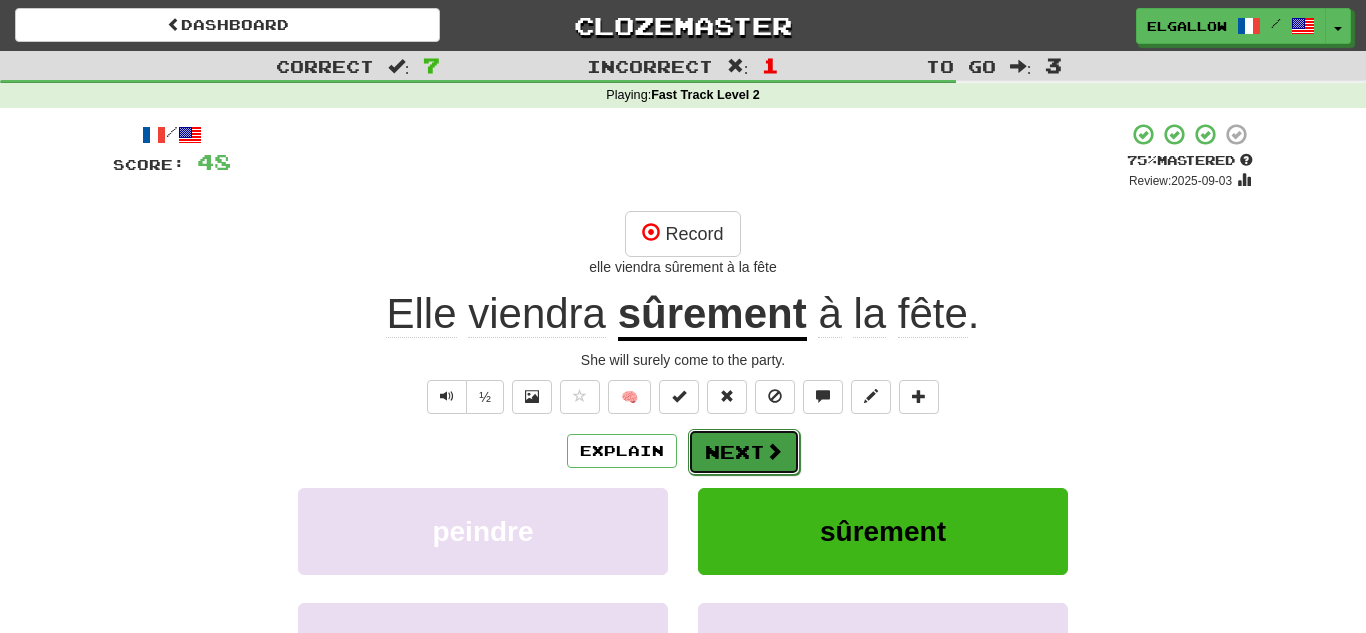 click on "Next" at bounding box center (744, 452) 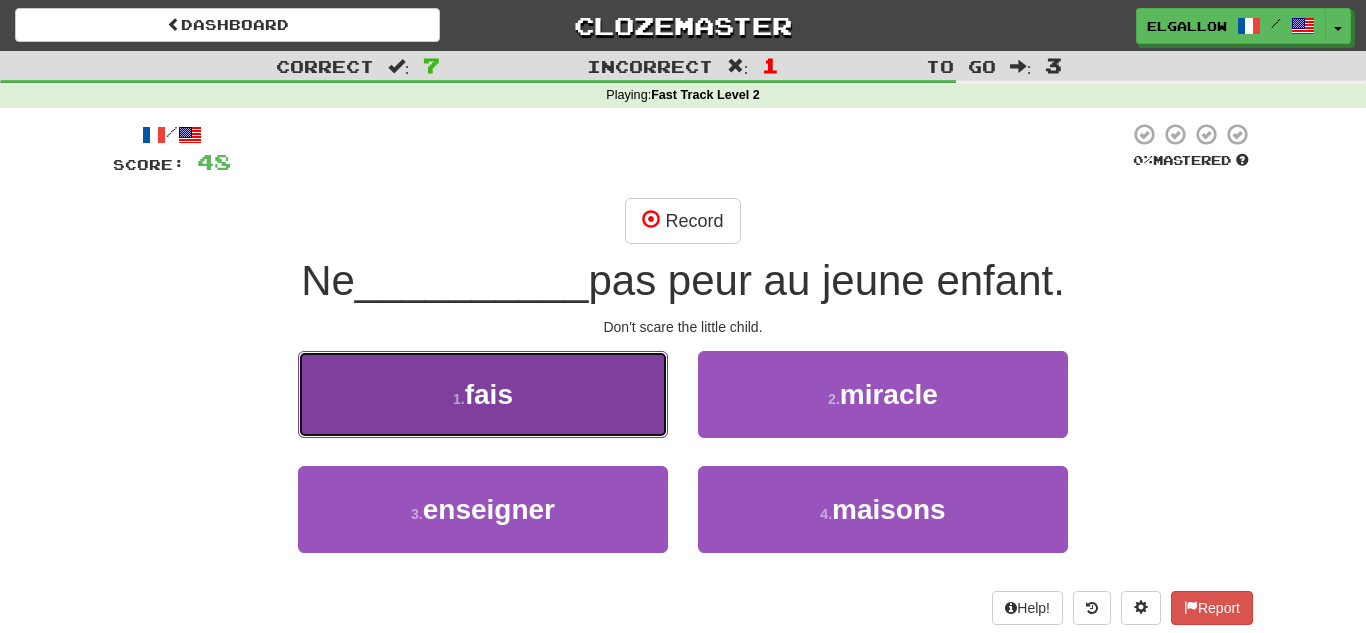 click on "1 .  fais" at bounding box center (483, 394) 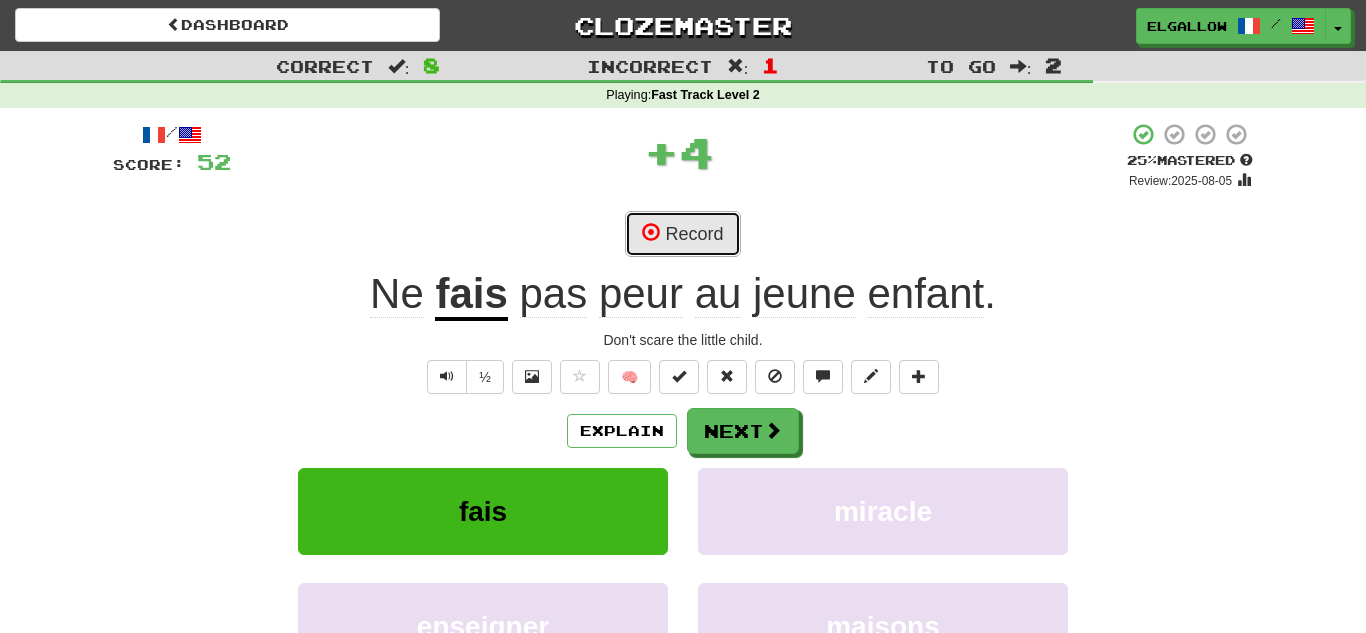 click on "Record" at bounding box center (682, 234) 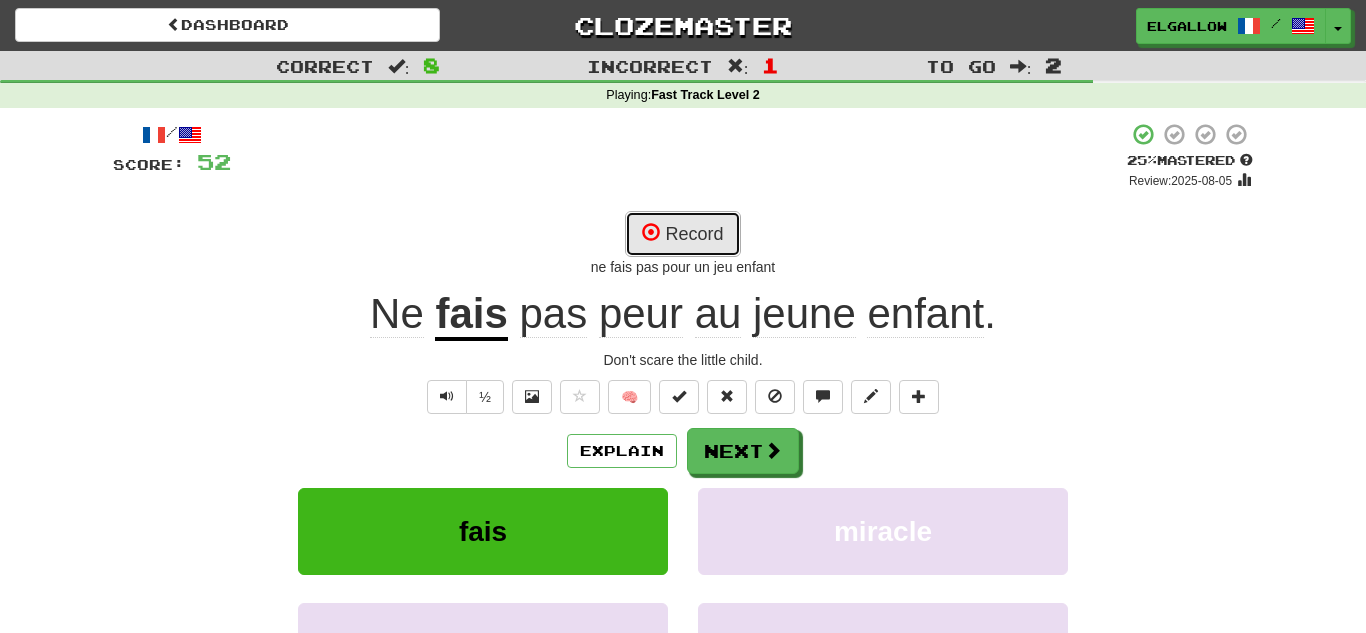 click on "Record" at bounding box center (682, 234) 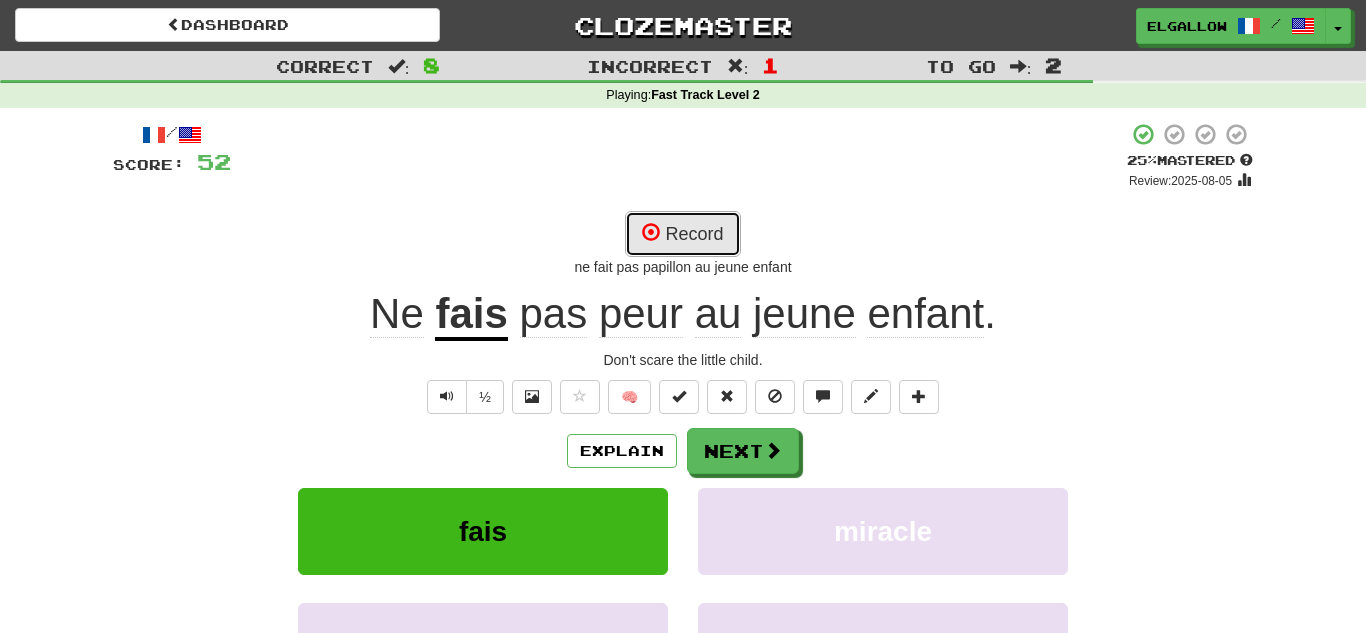 click on "Record" at bounding box center [682, 234] 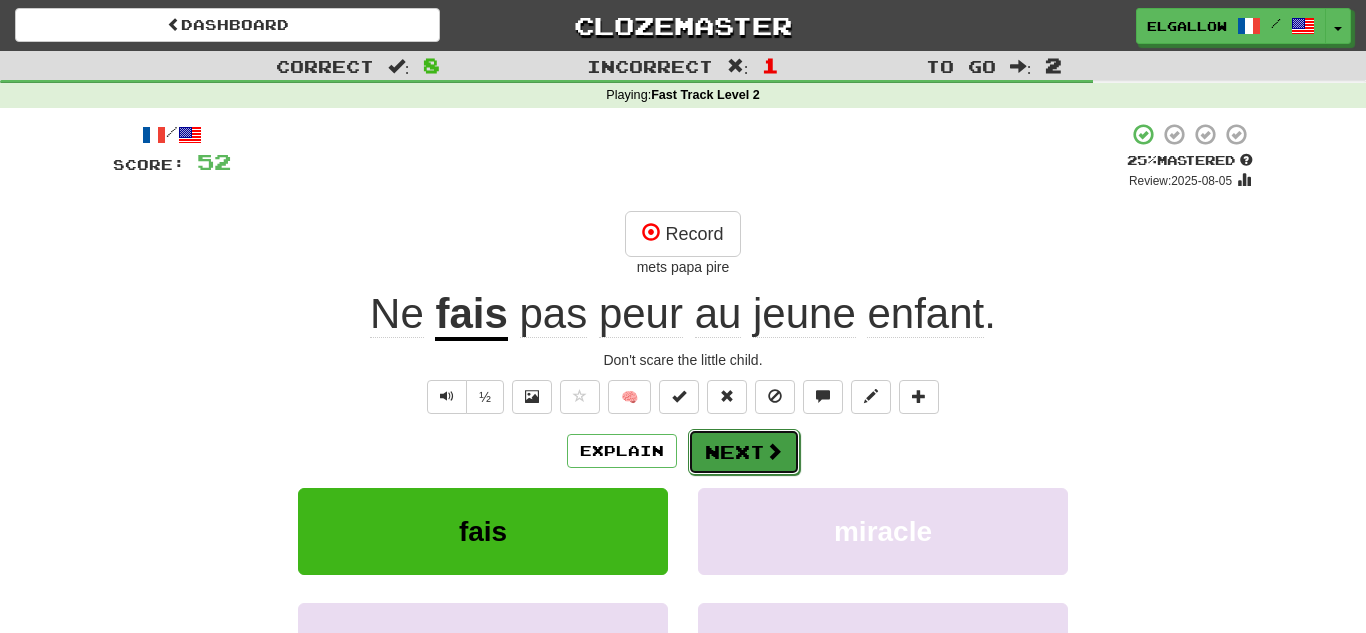 click on "Next" at bounding box center [744, 452] 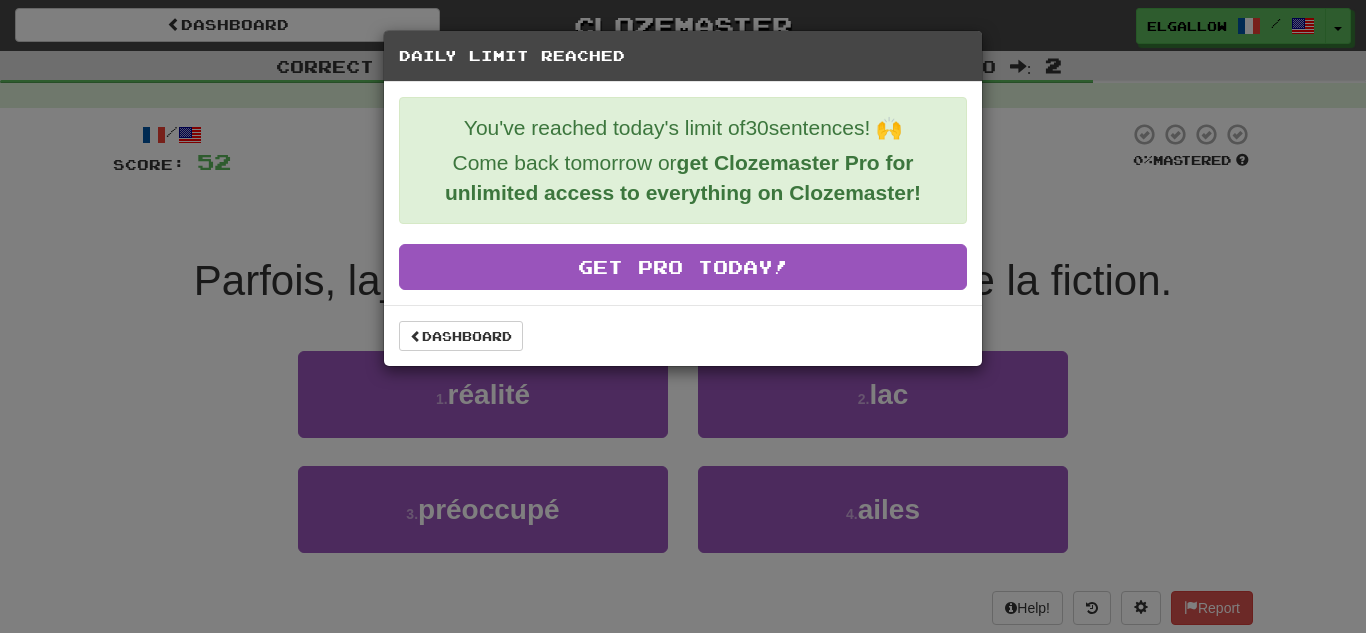 click on "Dashboard" at bounding box center (683, 335) 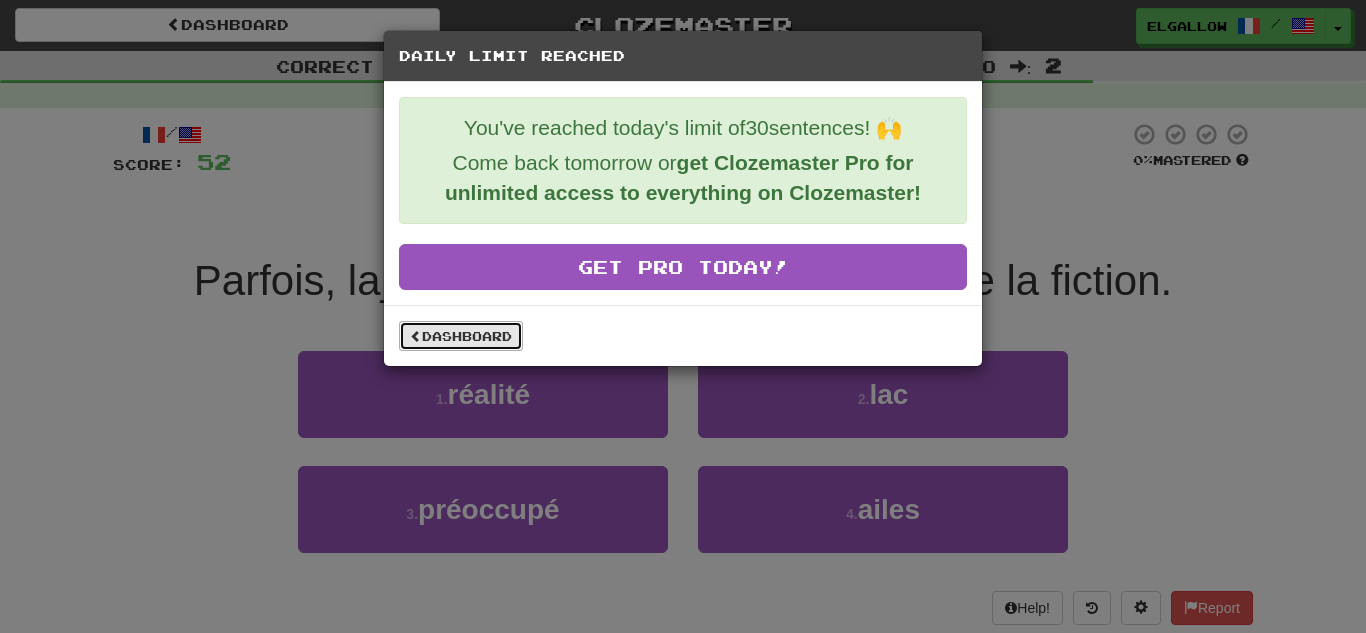 click on "Dashboard" at bounding box center (461, 336) 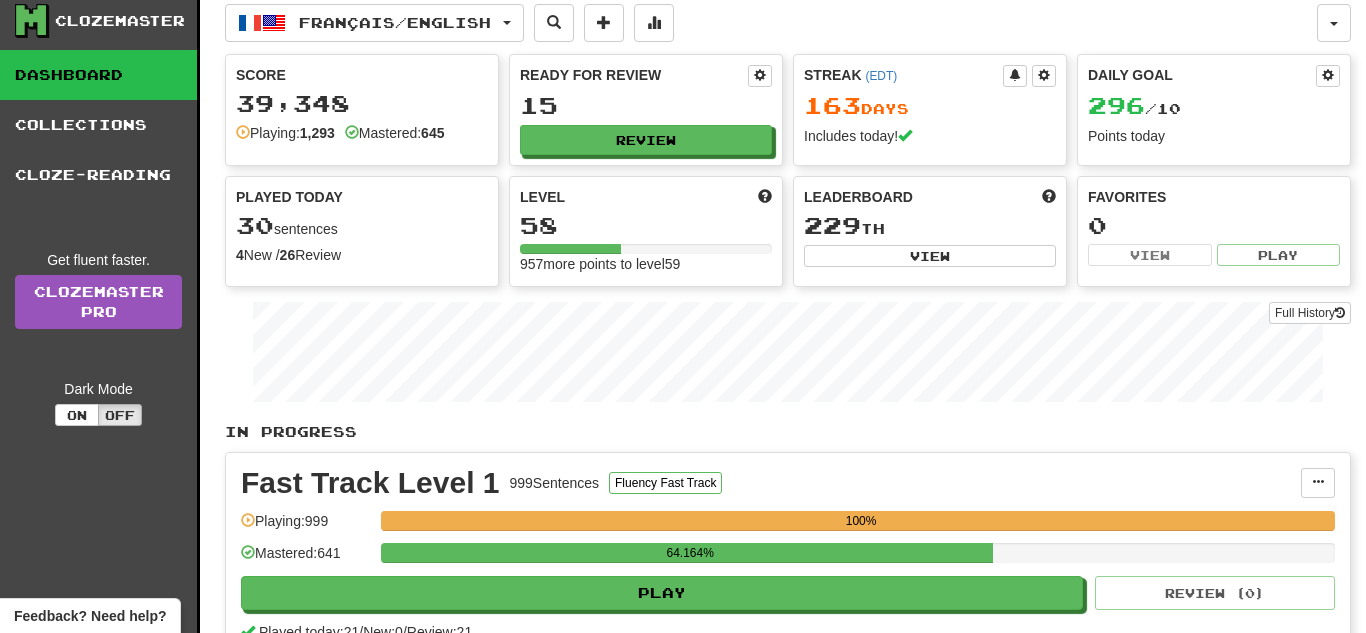 scroll, scrollTop: 0, scrollLeft: 0, axis: both 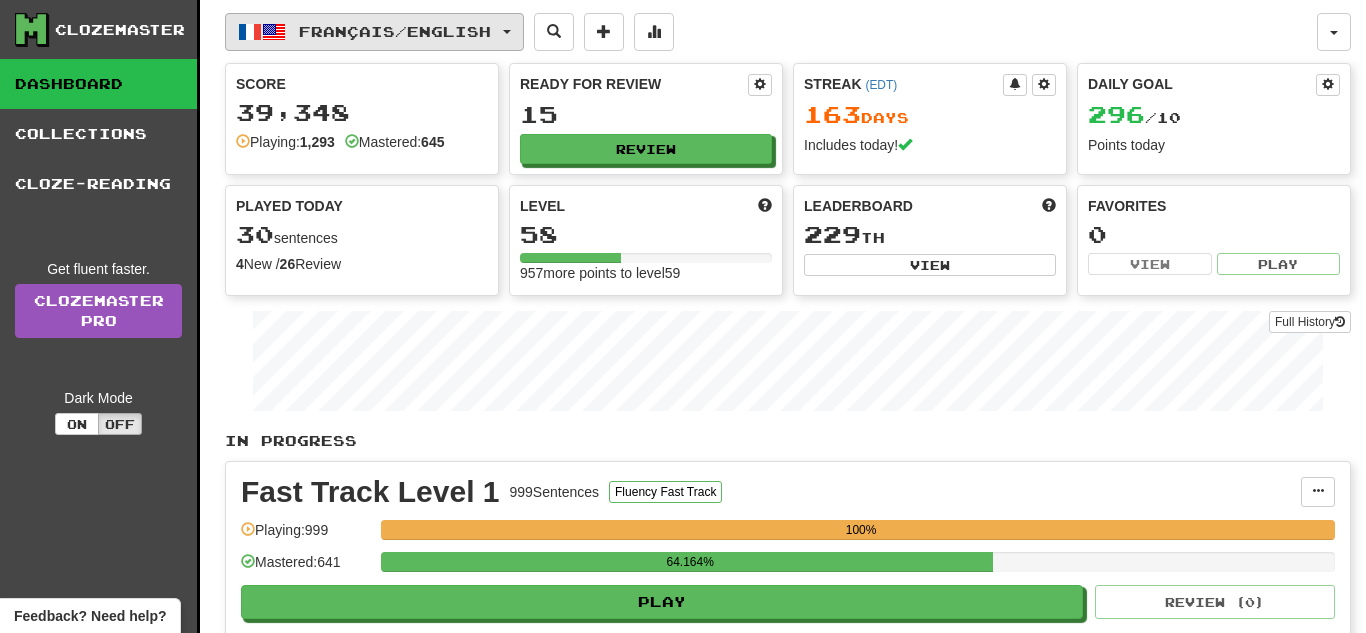 click on "Français  /  English" at bounding box center (395, 31) 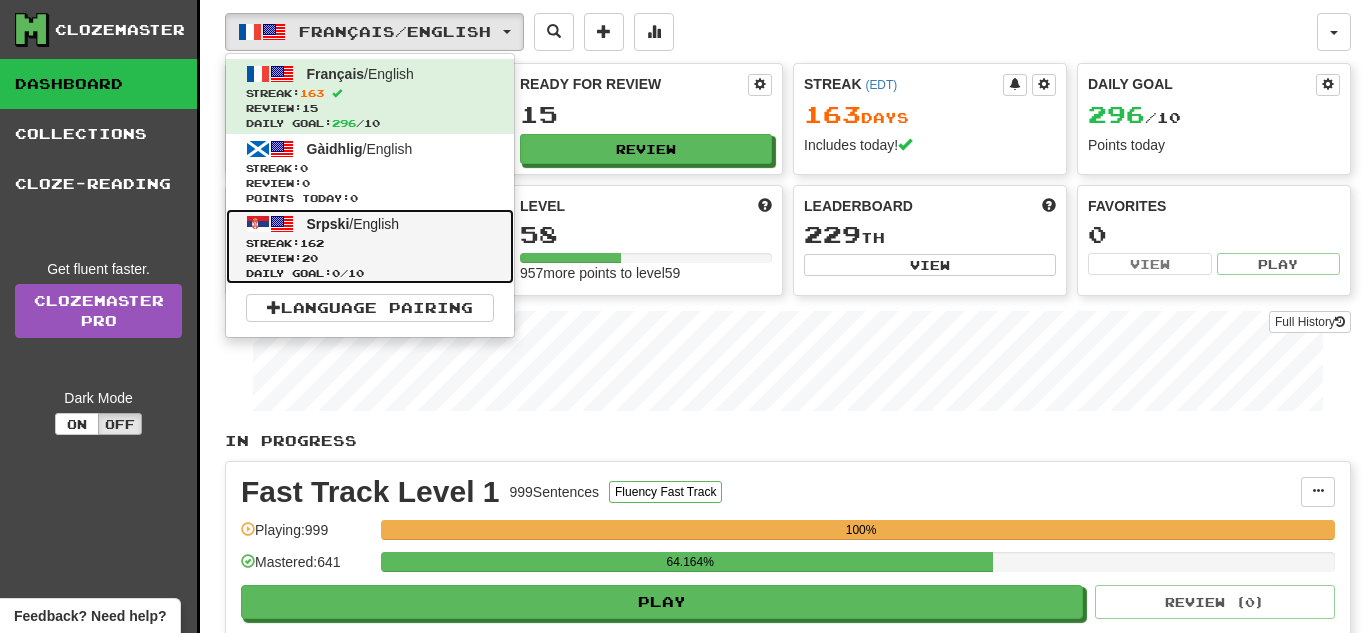 click on "Srpski  /  English" at bounding box center (353, 224) 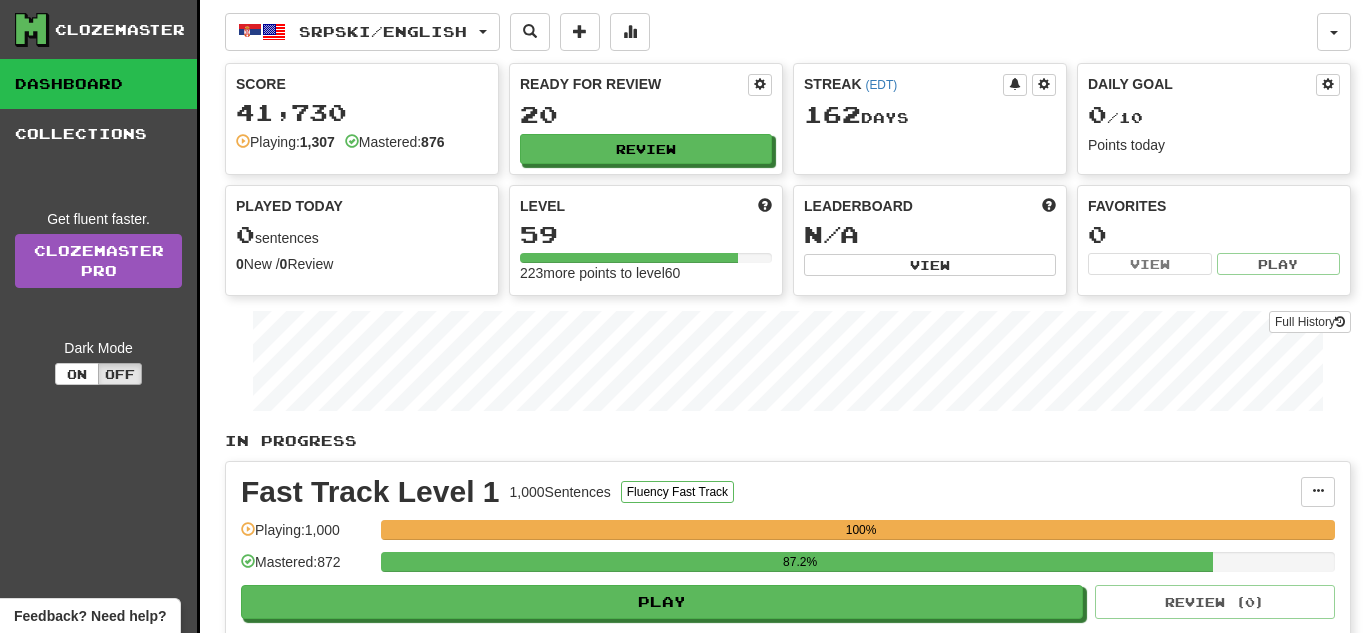 scroll, scrollTop: 0, scrollLeft: 0, axis: both 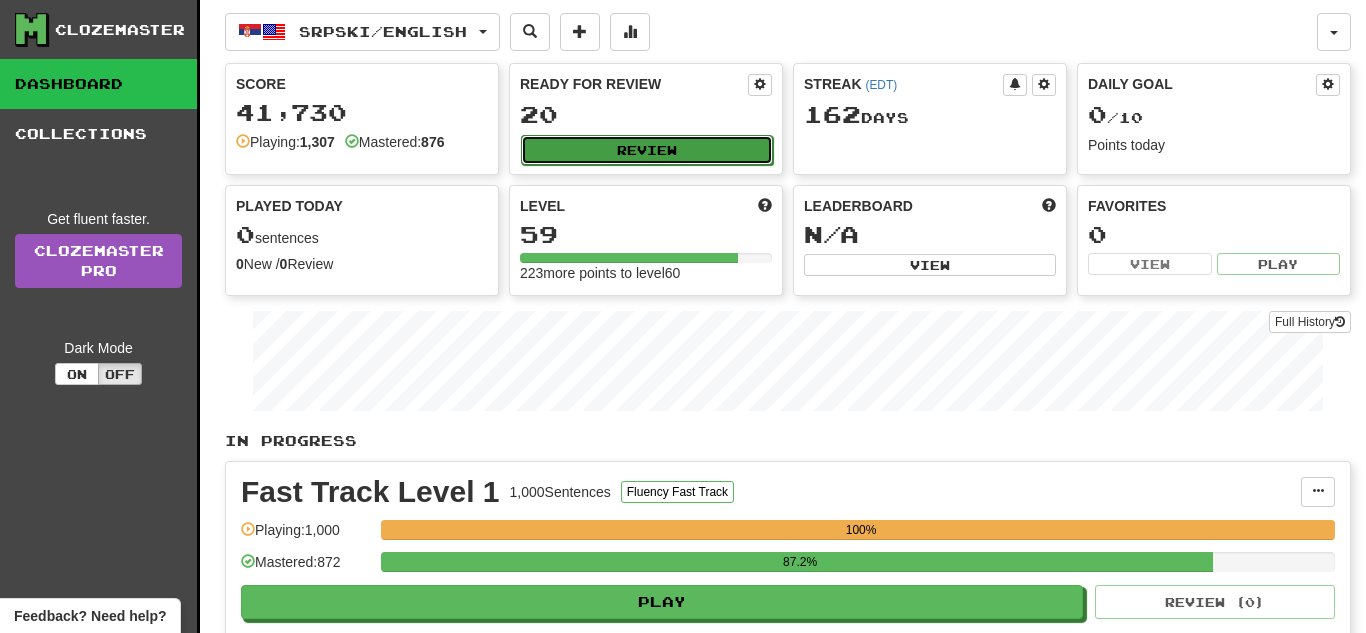 click on "Review" at bounding box center [647, 150] 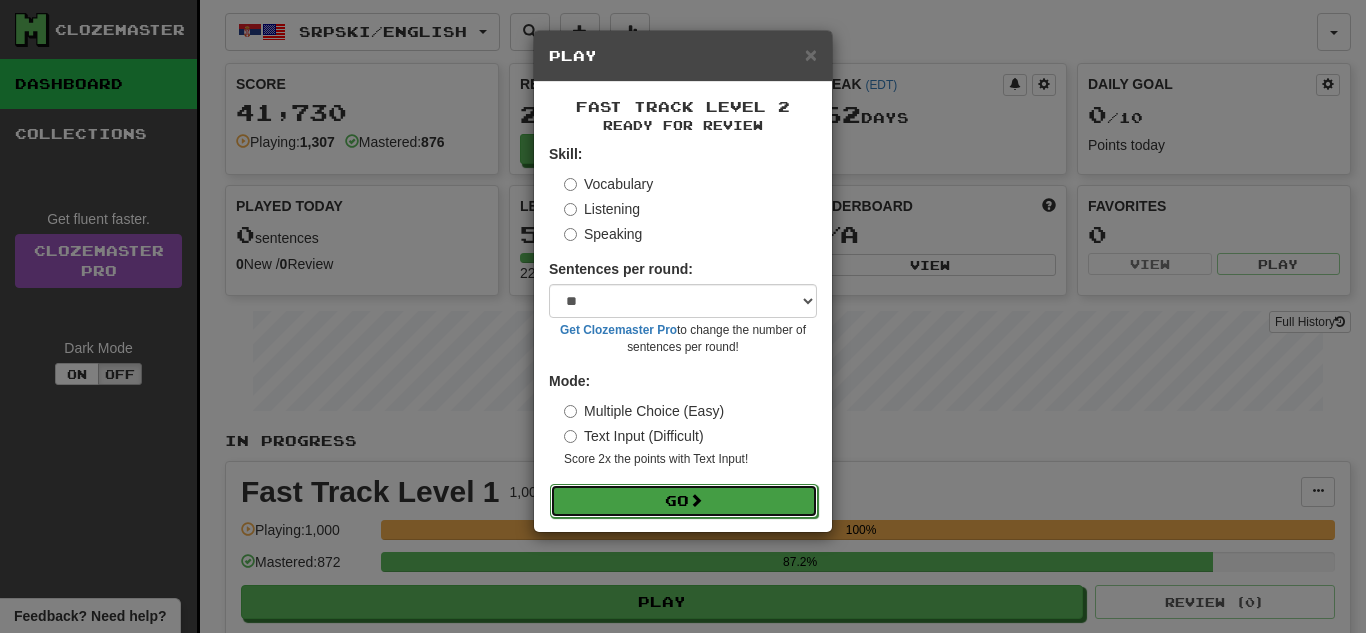 click at bounding box center [696, 500] 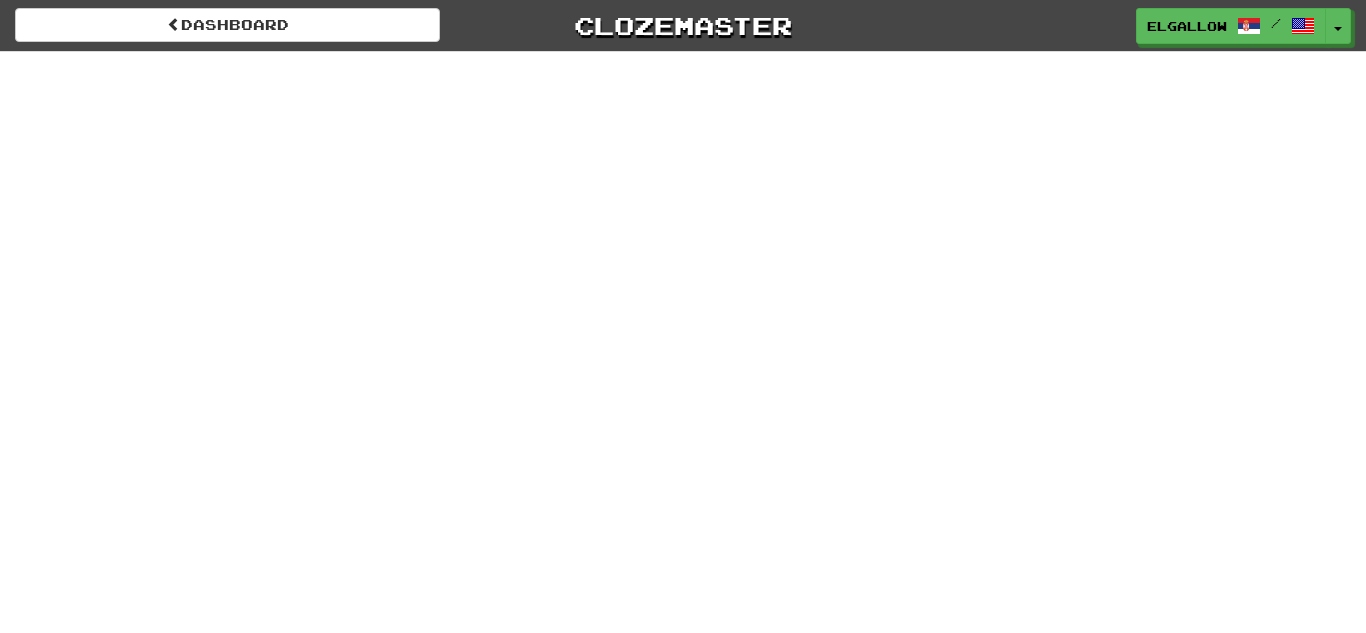 scroll, scrollTop: 0, scrollLeft: 0, axis: both 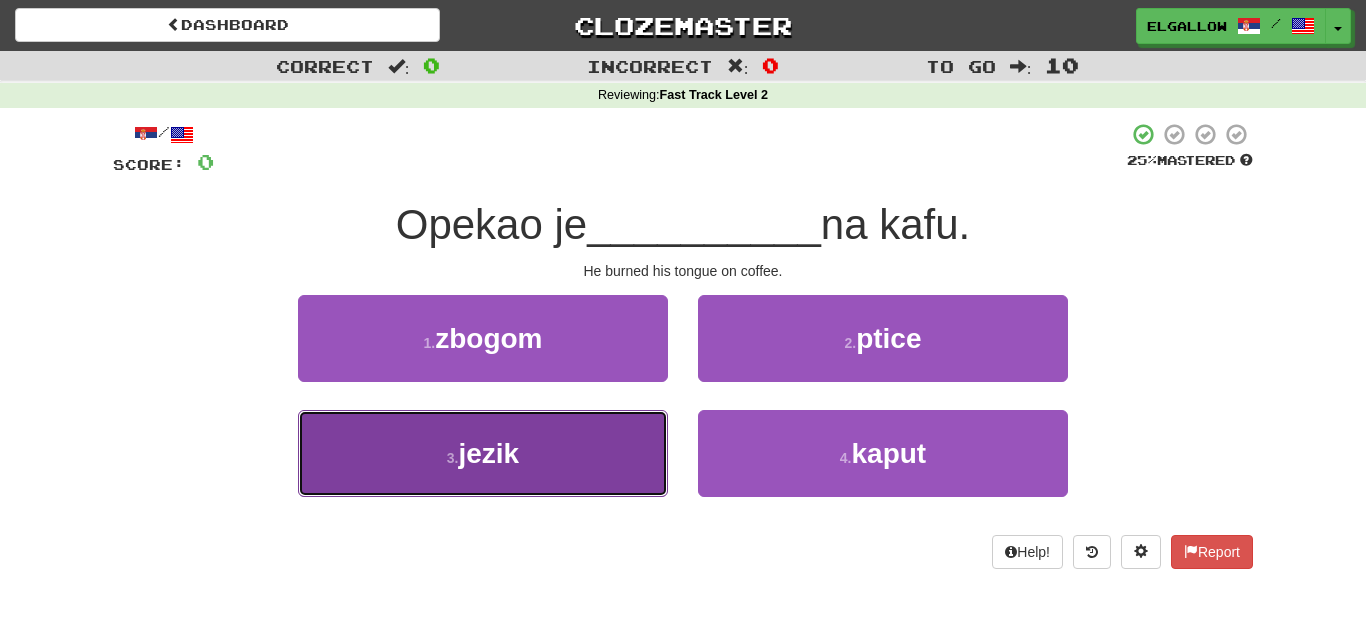 click on "3 .  jezik" at bounding box center (483, 453) 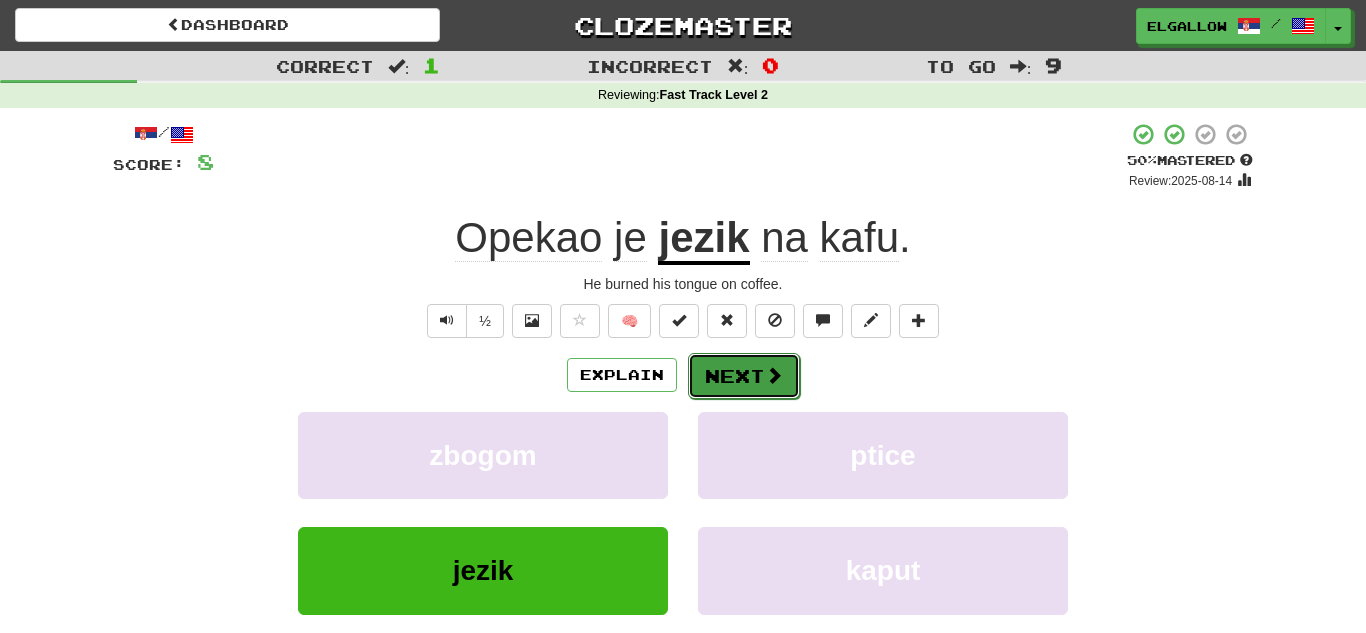 click on "Next" at bounding box center [744, 376] 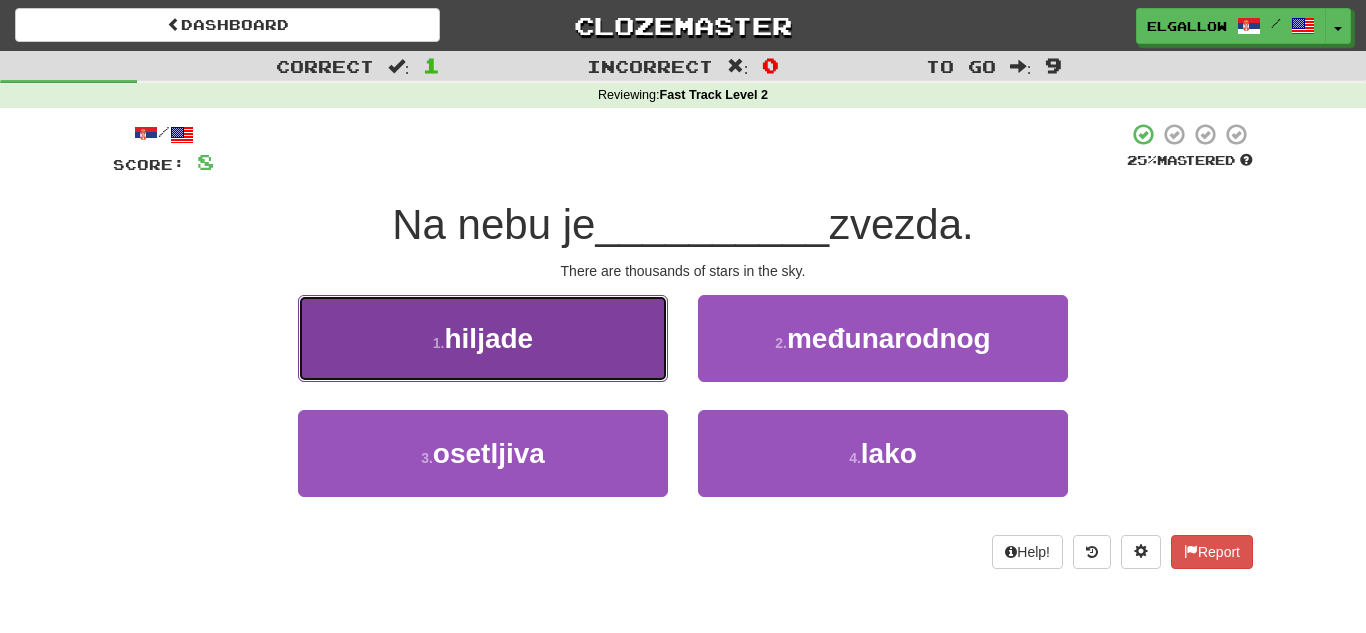 click on "1 .  hiljade" at bounding box center (483, 338) 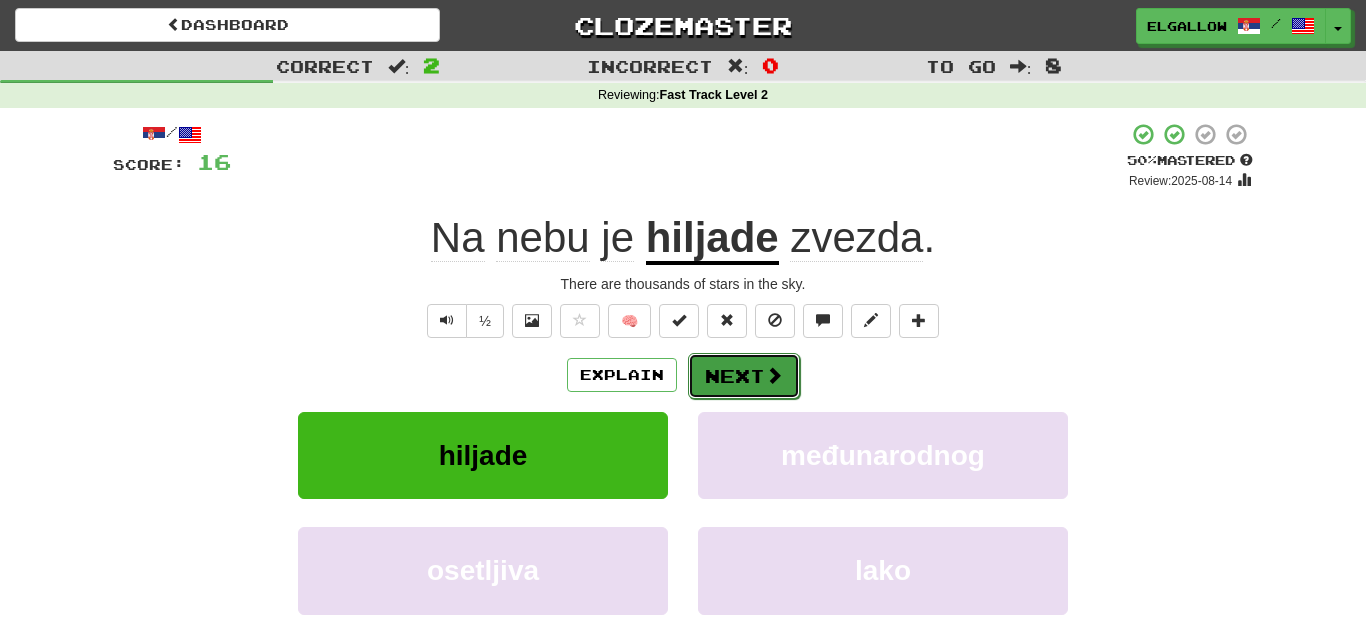 click on "Next" at bounding box center (744, 376) 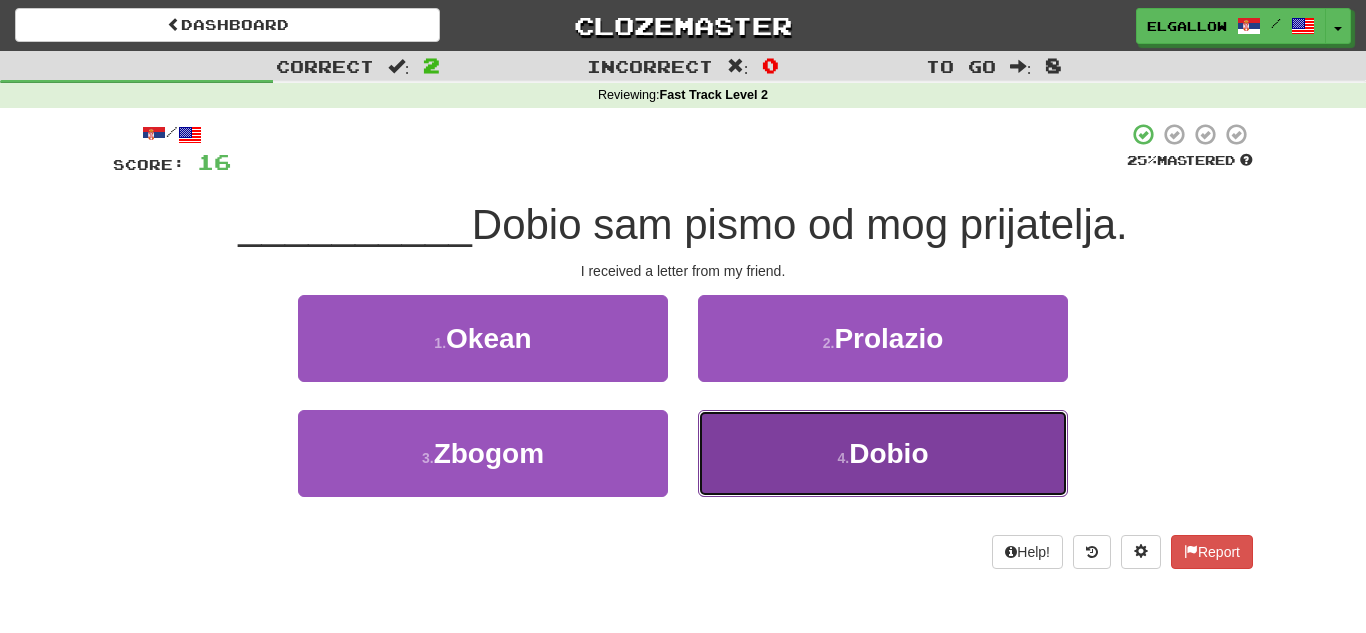 click on "4 .  Dobio" at bounding box center [883, 453] 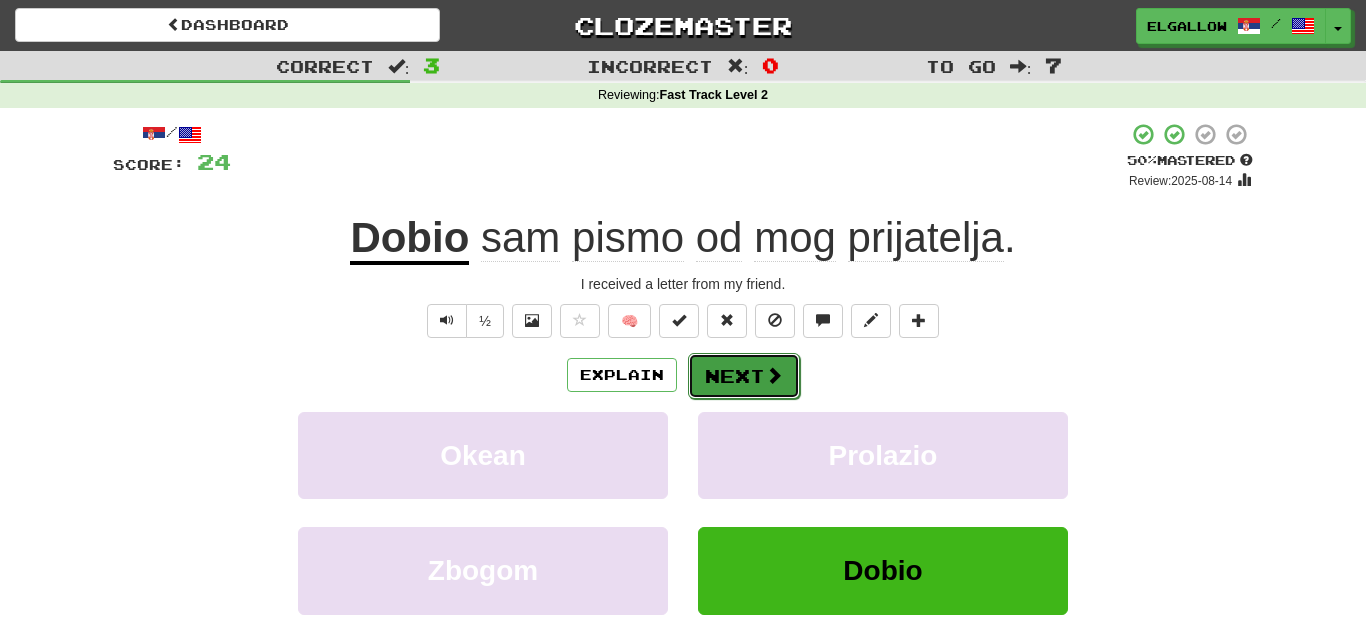 click on "Next" at bounding box center (744, 376) 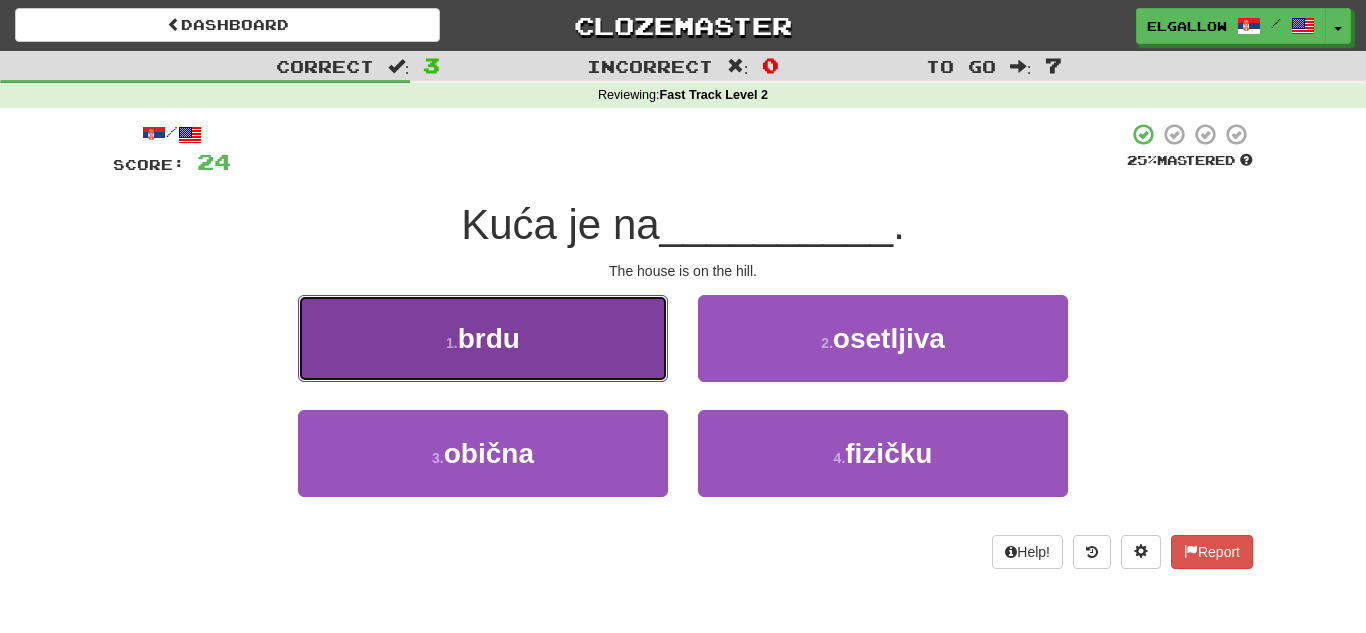 click on "brdu" at bounding box center (489, 338) 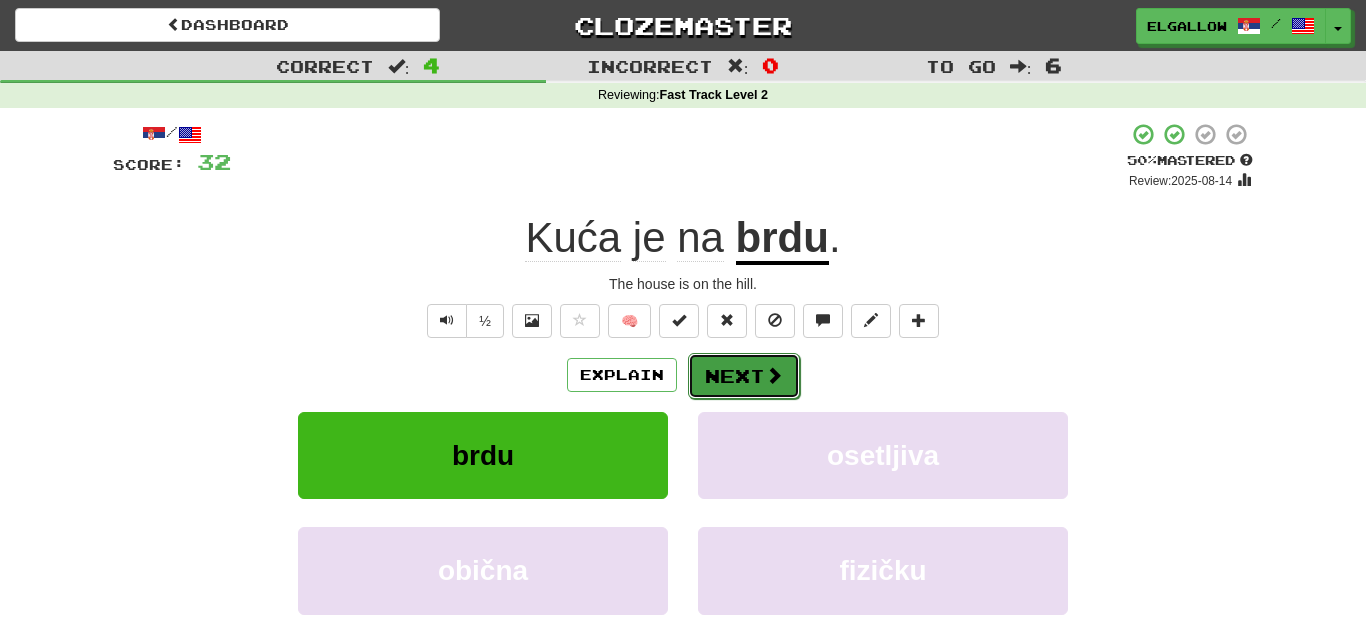 click on "Next" at bounding box center [744, 376] 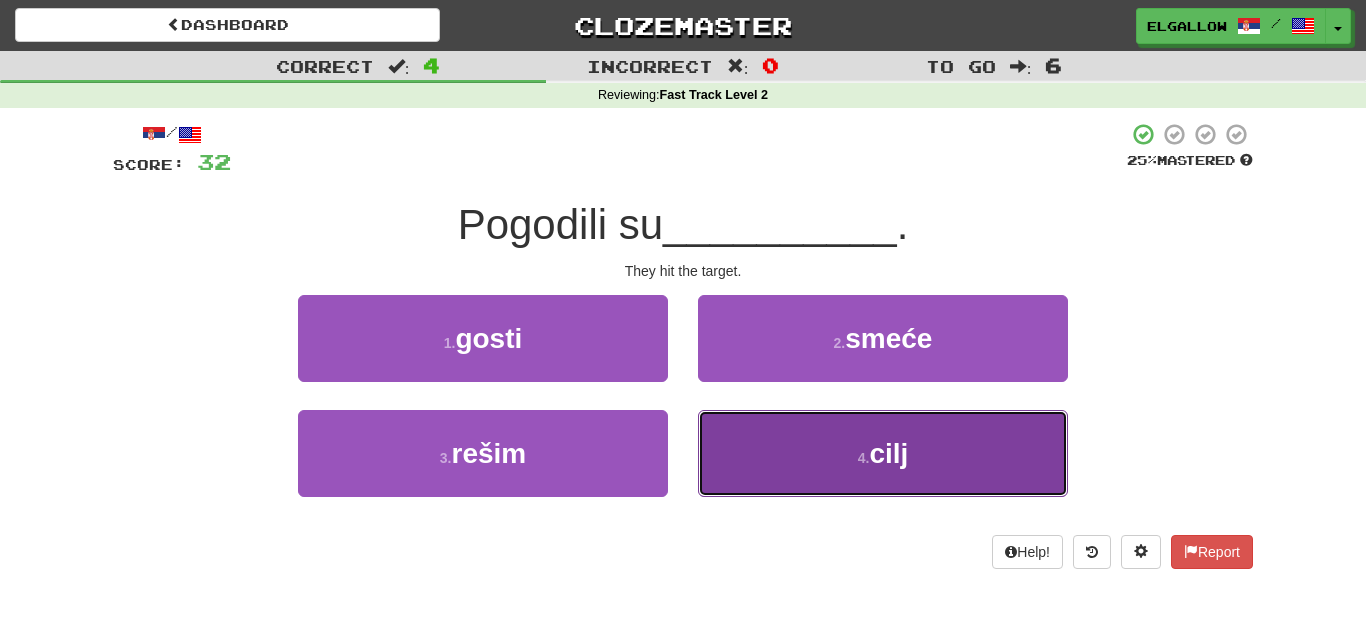 click on "4 .  cilj" at bounding box center (883, 453) 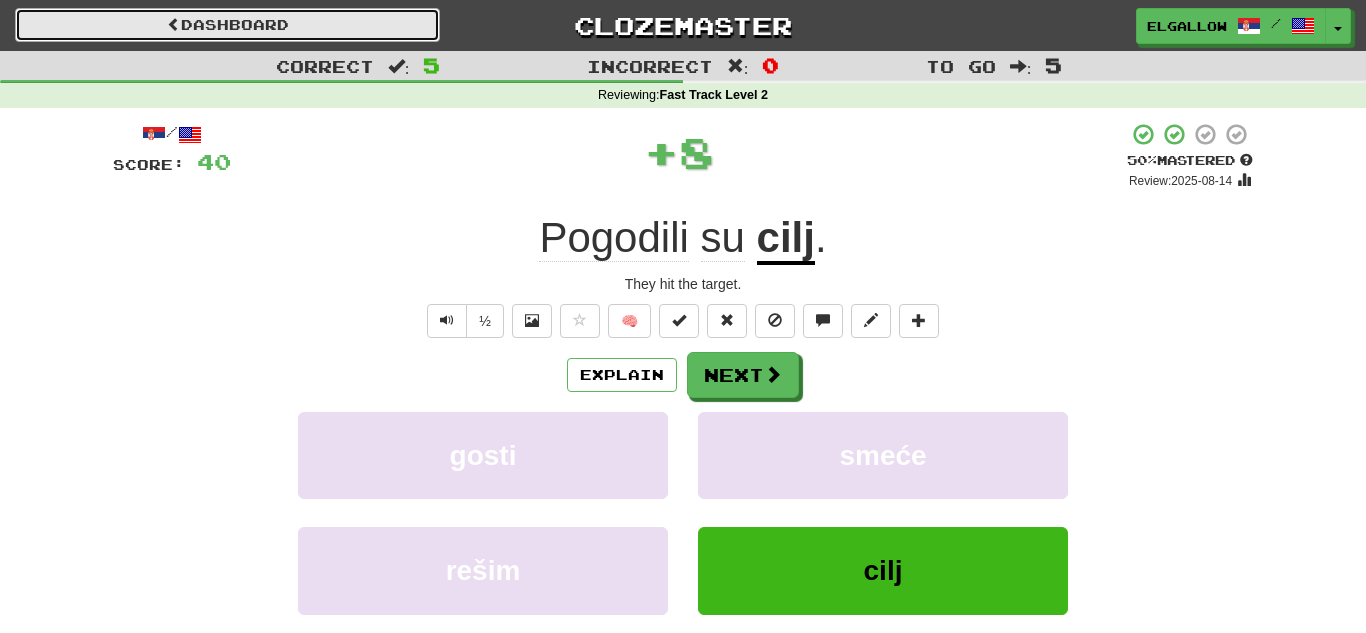 click on "Dashboard" at bounding box center [227, 25] 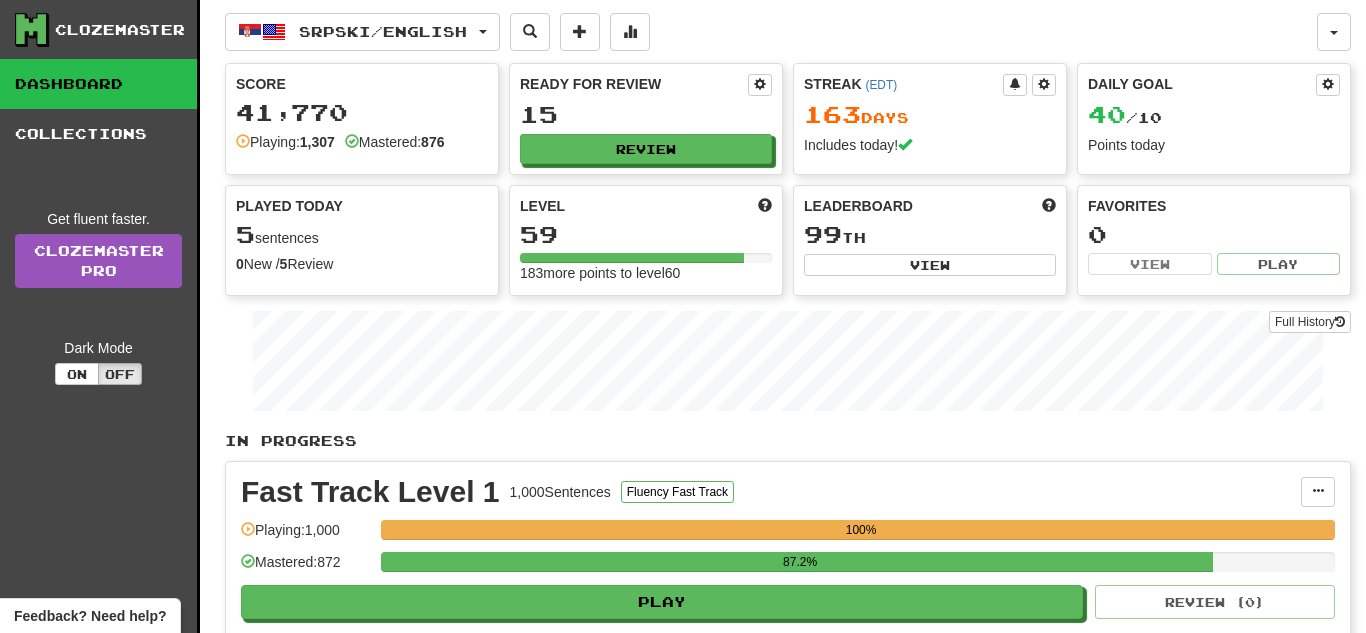 scroll, scrollTop: 97, scrollLeft: 0, axis: vertical 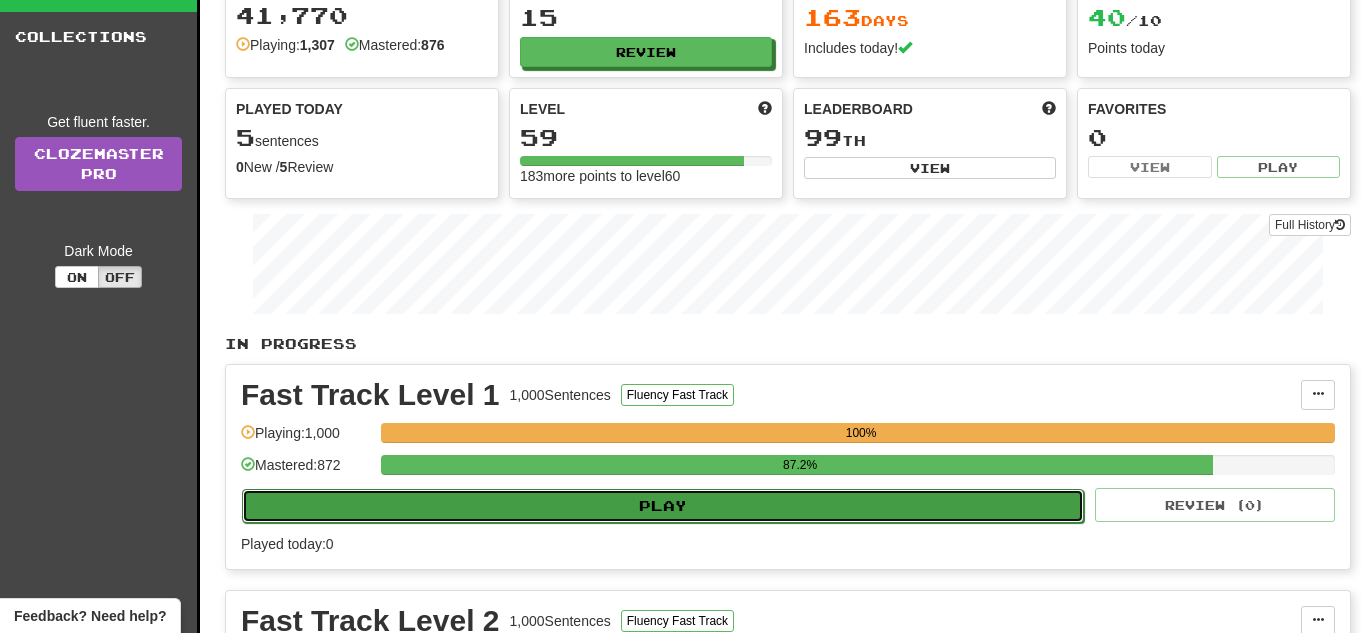 click on "Play" at bounding box center [663, 506] 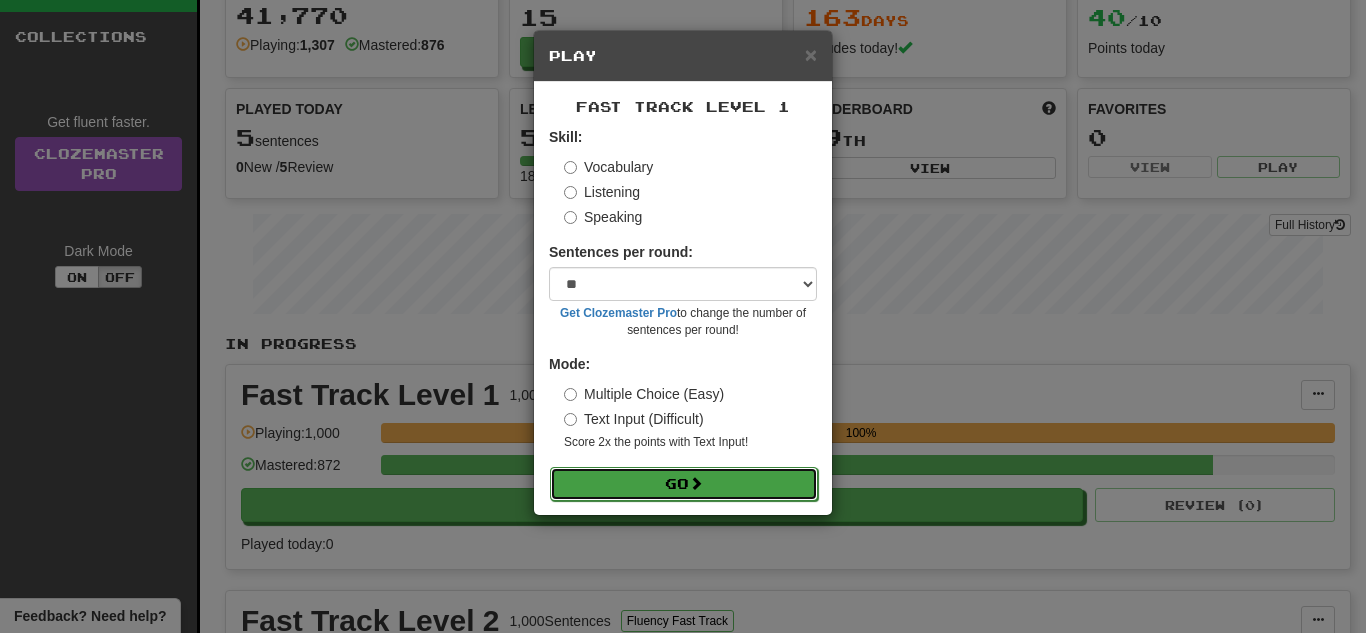click on "Go" at bounding box center (684, 484) 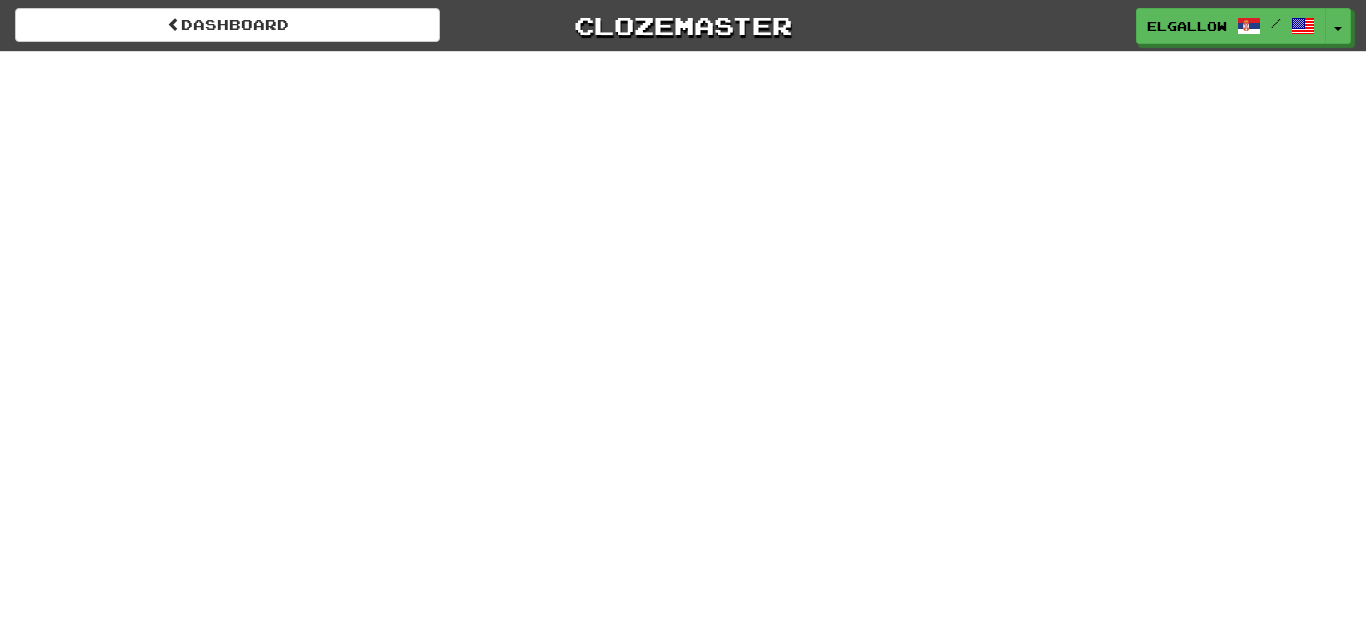 scroll, scrollTop: 0, scrollLeft: 0, axis: both 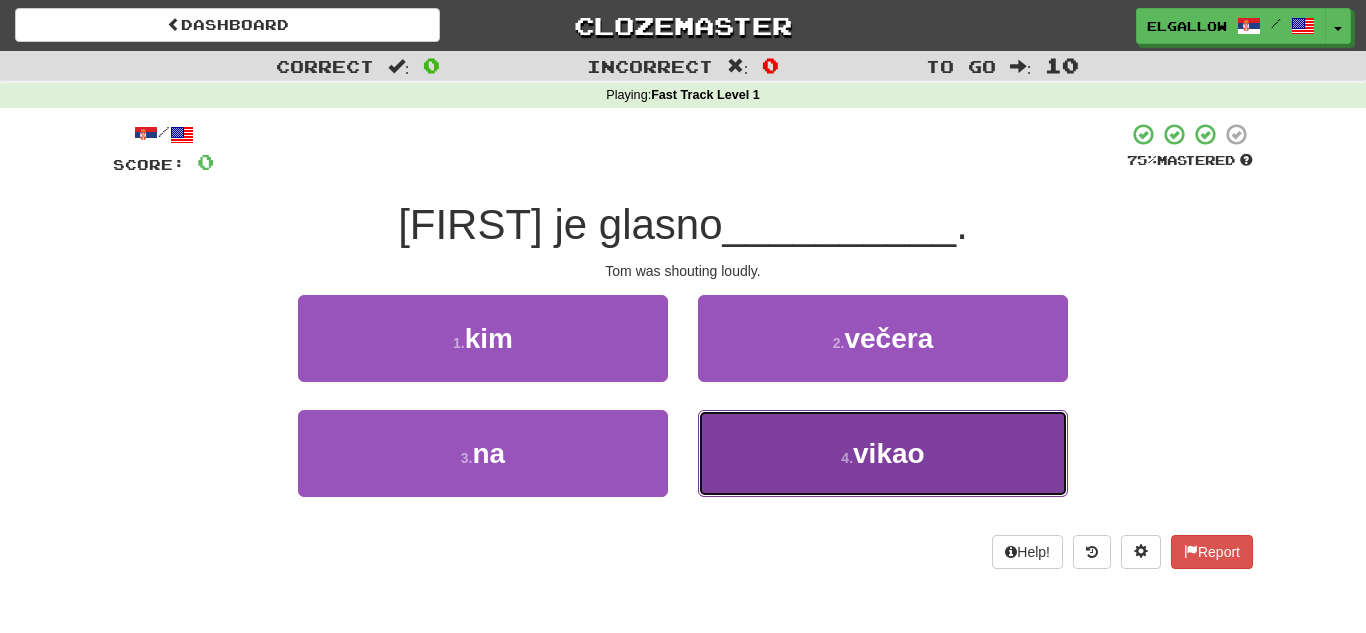 click on "4 .  vikao" at bounding box center [883, 453] 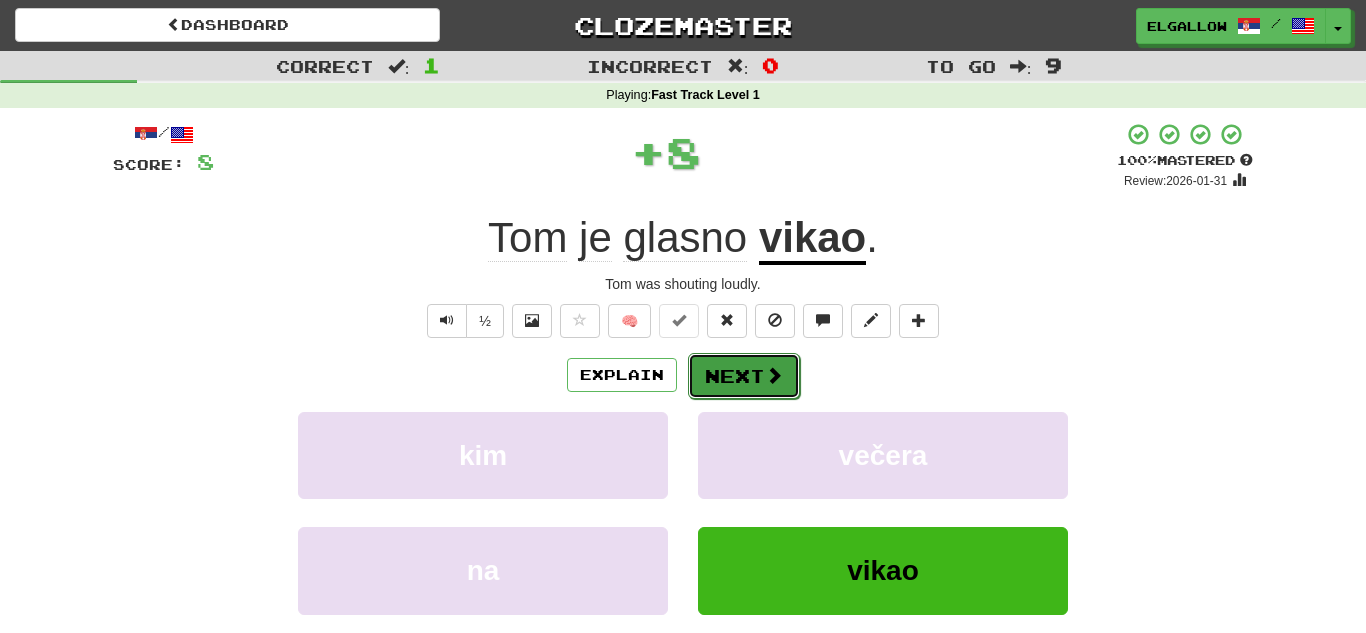 click on "Next" at bounding box center [744, 376] 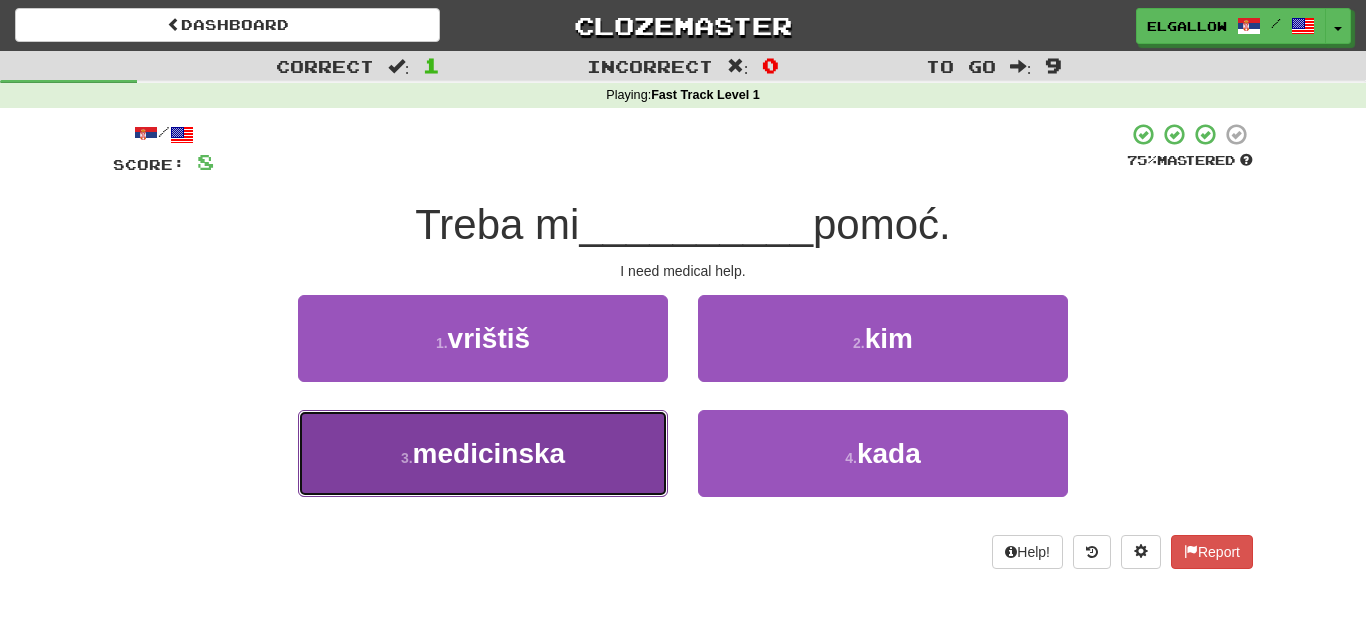 click on "3 .  medicinska" at bounding box center (483, 453) 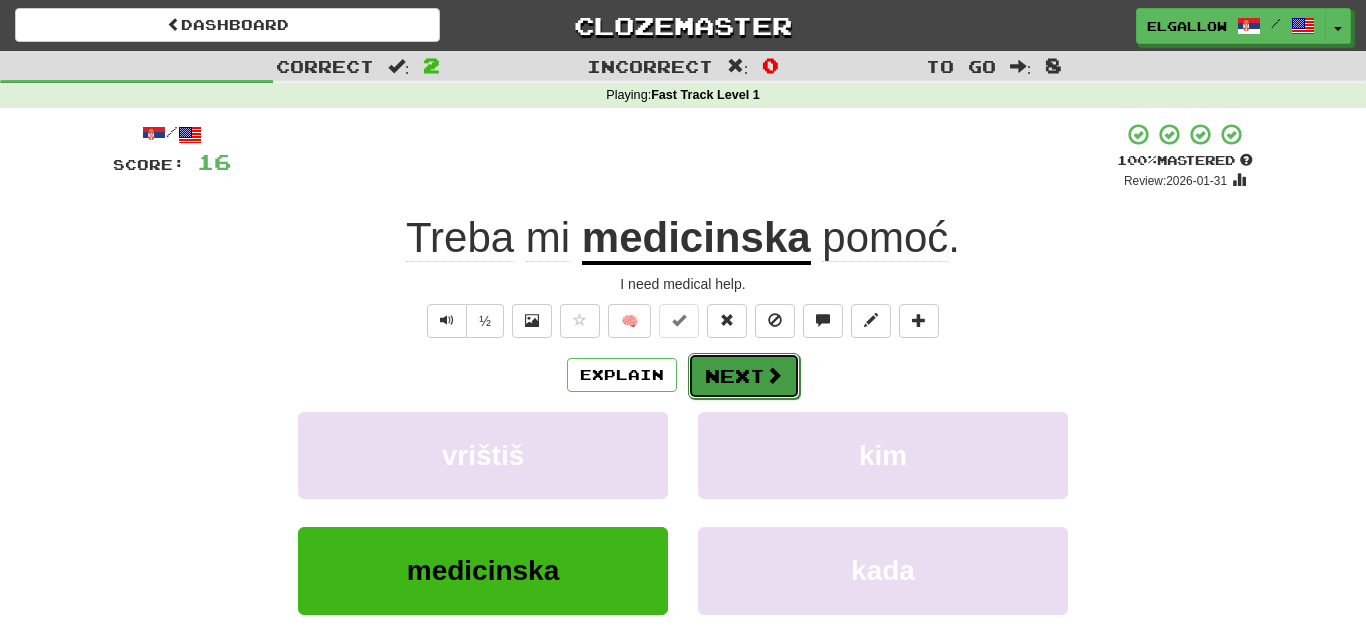 click on "Next" at bounding box center (744, 376) 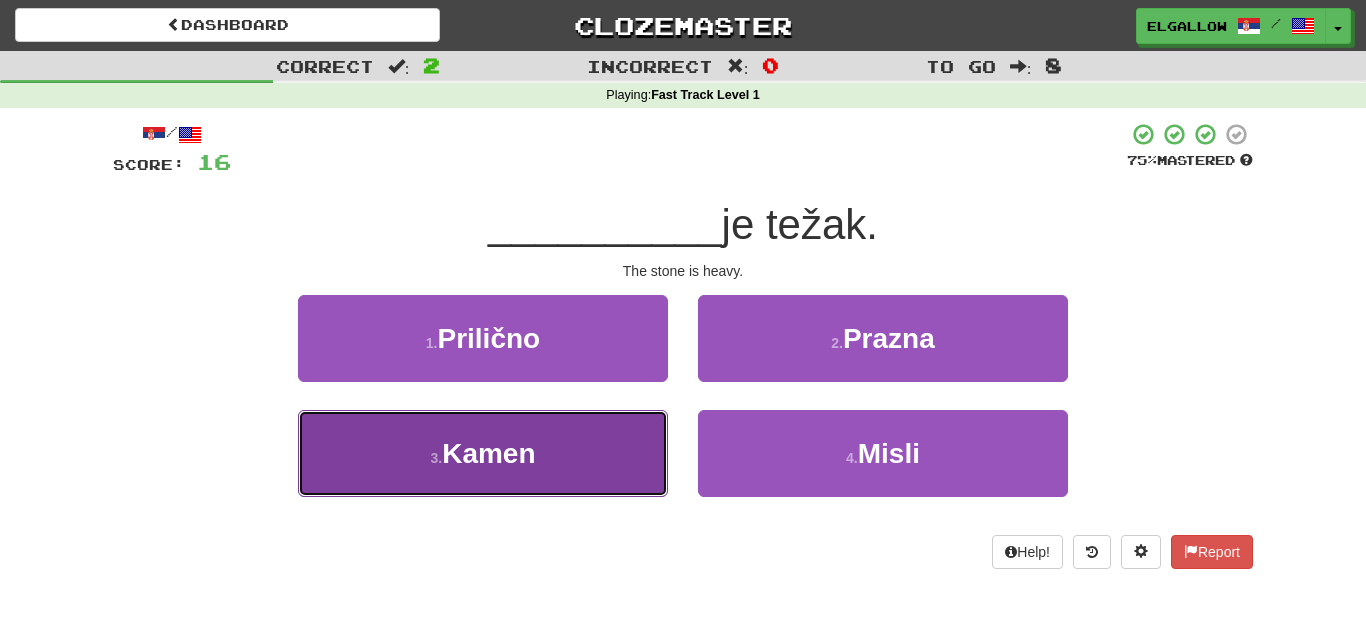 click on "3 .  Kamen" at bounding box center [483, 453] 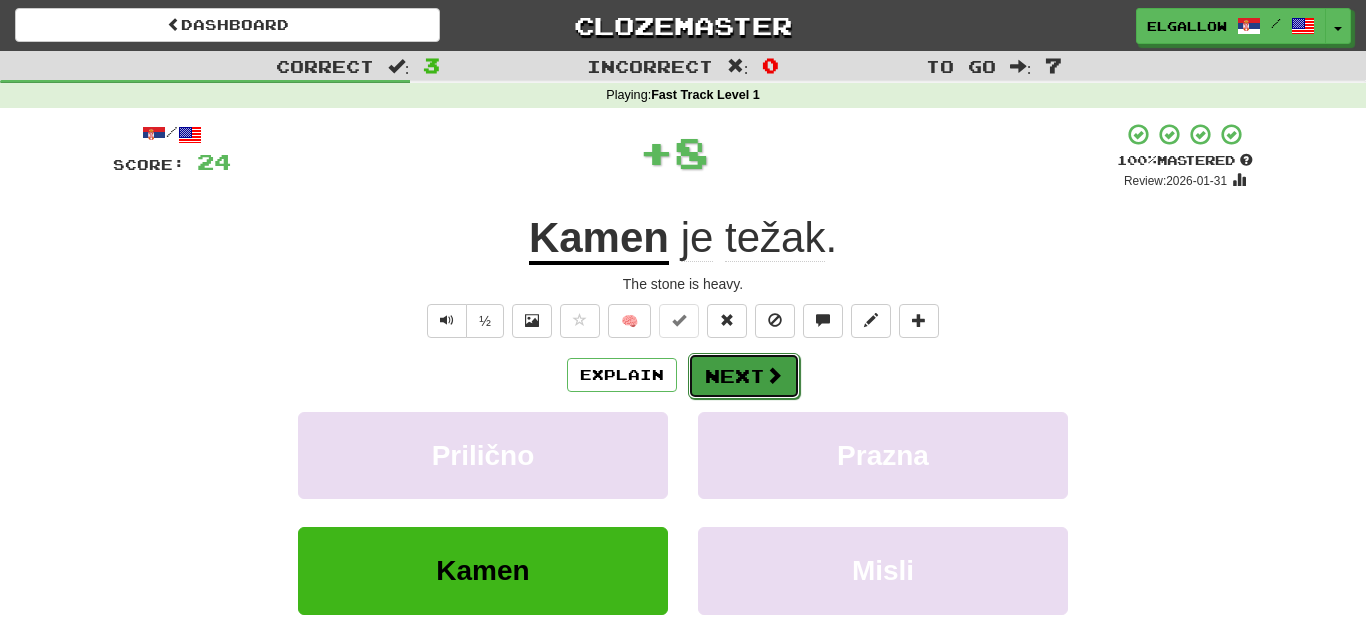 click at bounding box center (774, 375) 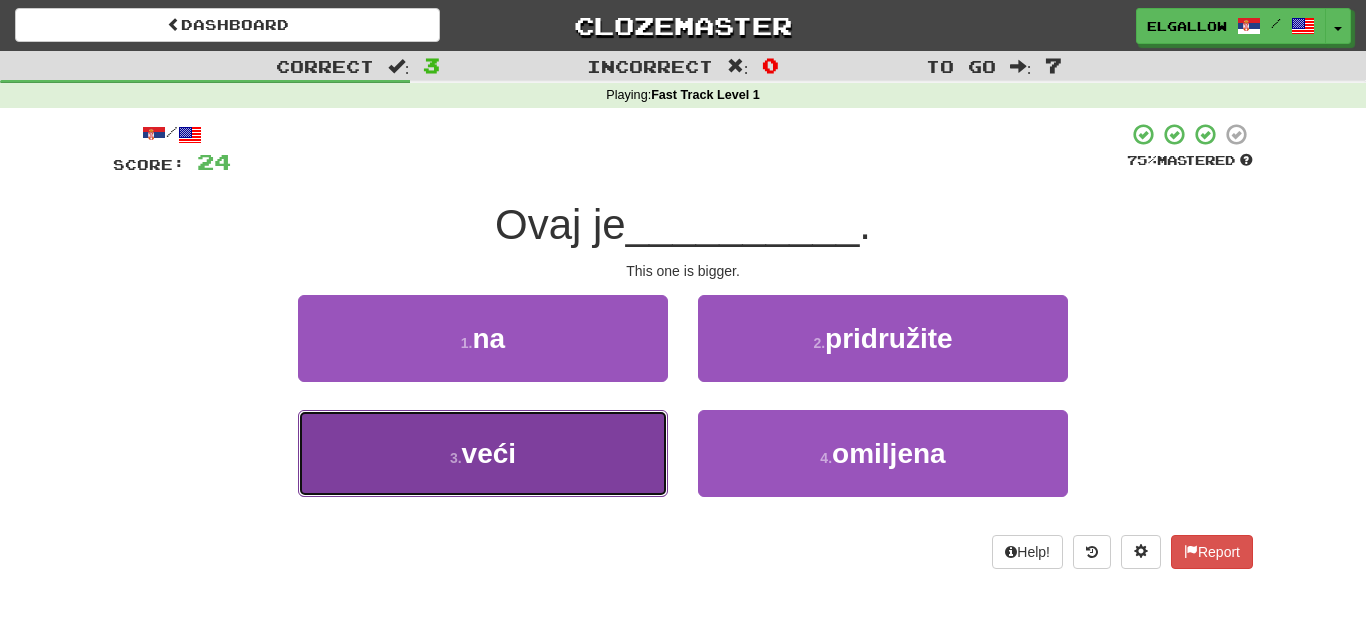 click on "3 .  veći" at bounding box center [483, 453] 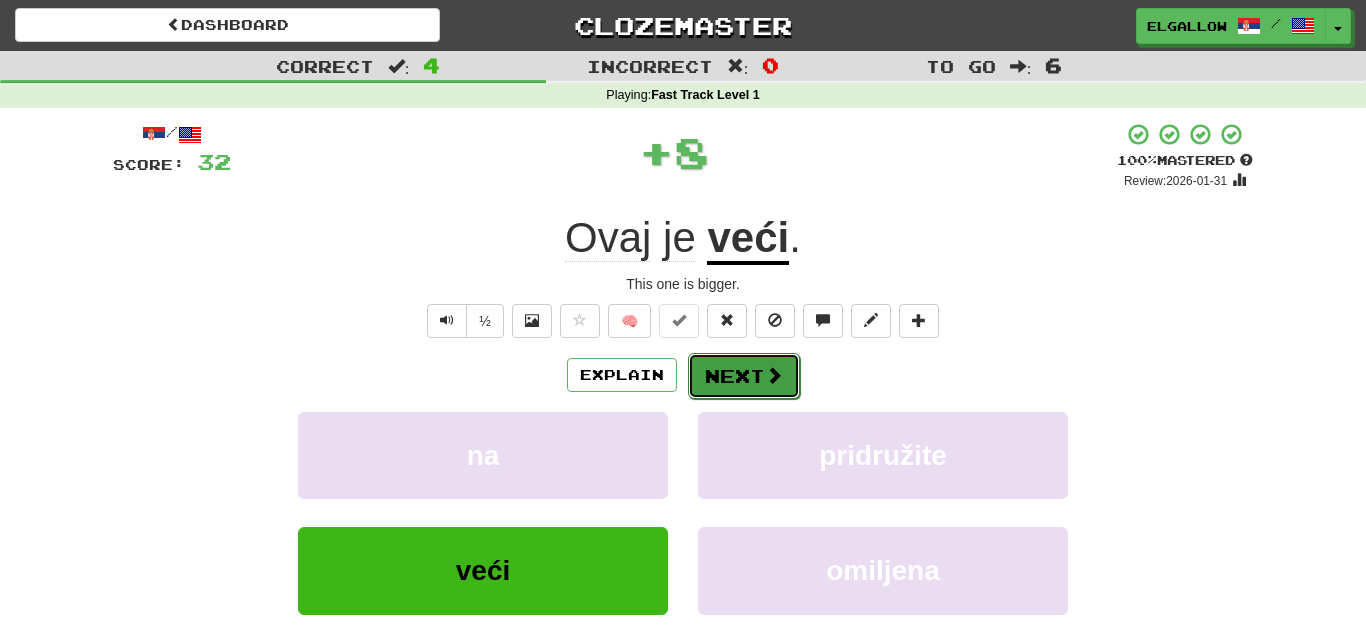 click on "Next" at bounding box center [744, 376] 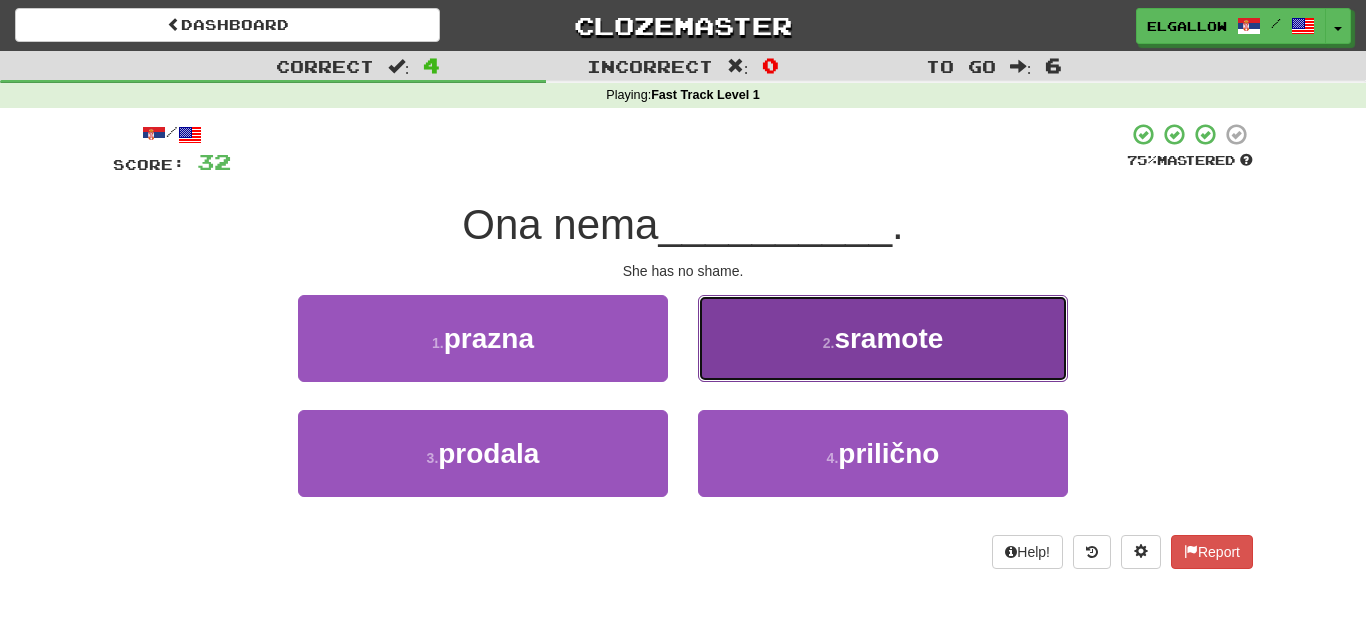 click on "2 .  sramote" at bounding box center (883, 338) 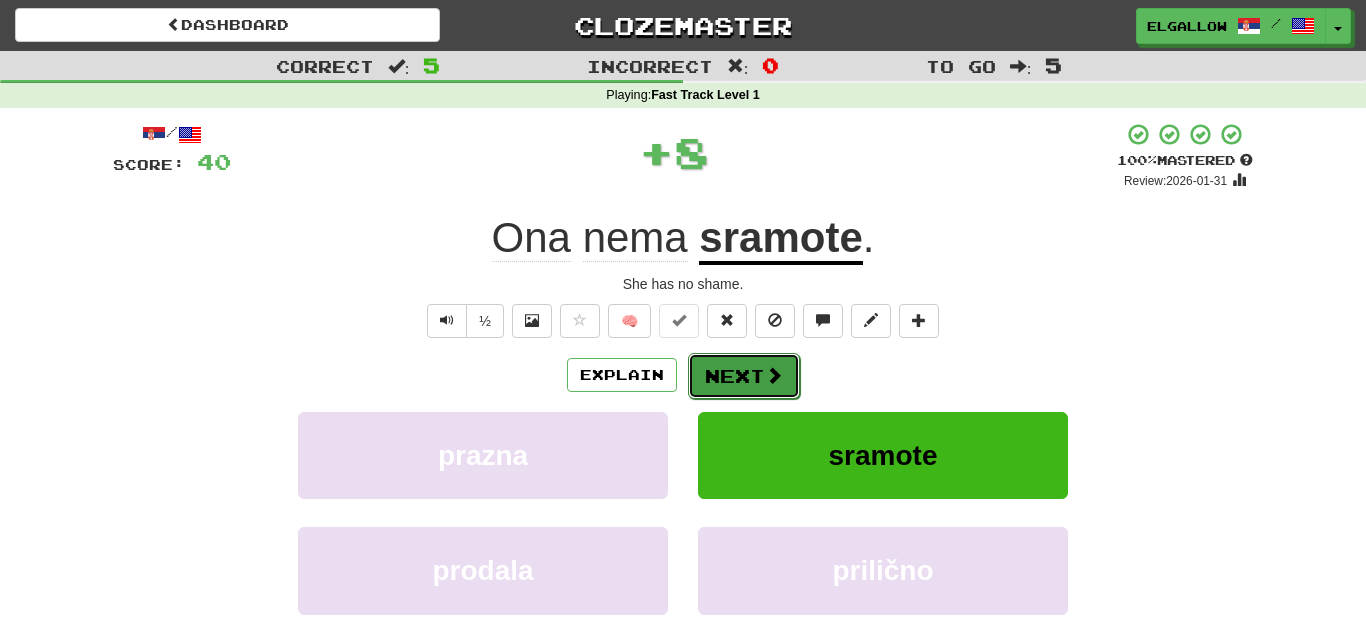 click on "Next" at bounding box center [744, 376] 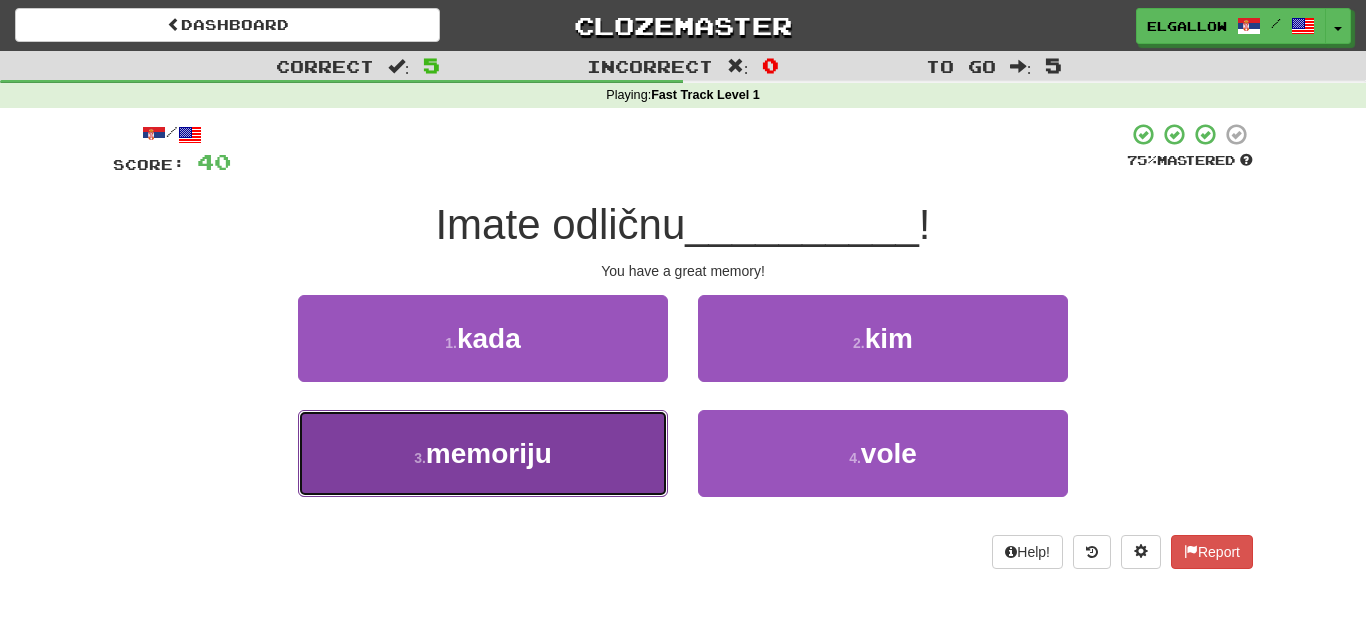 click on "3 .  memoriju" at bounding box center [483, 453] 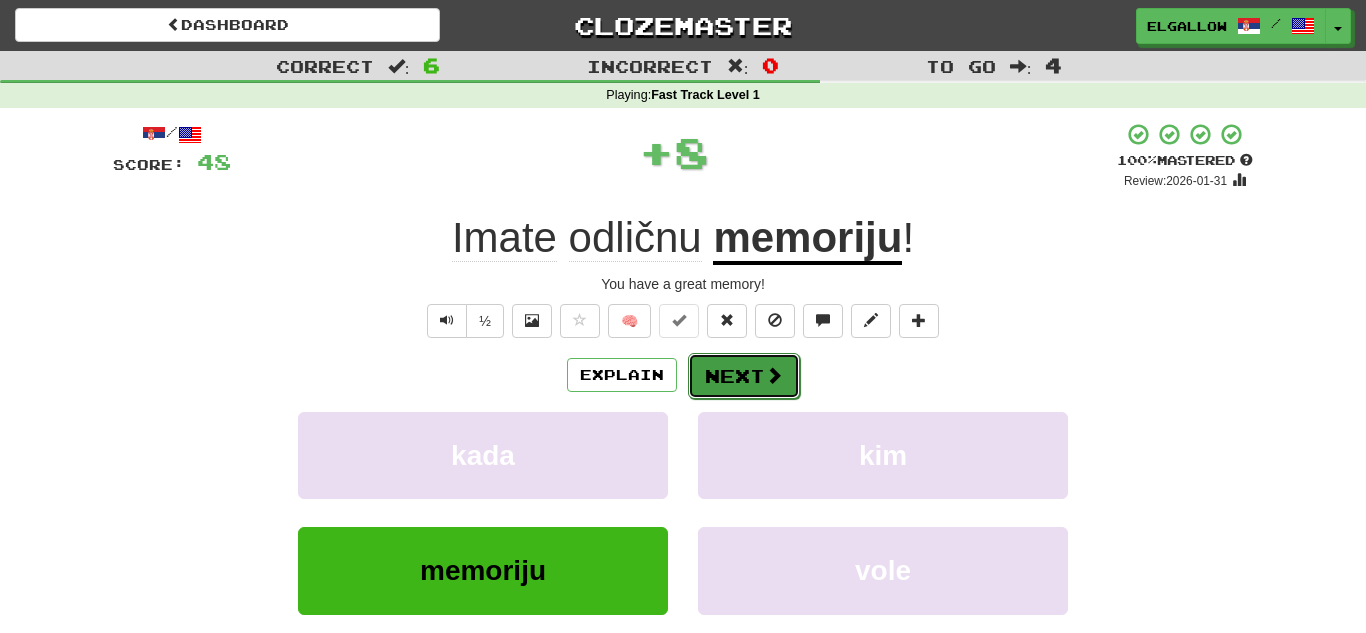 click on "Next" at bounding box center (744, 376) 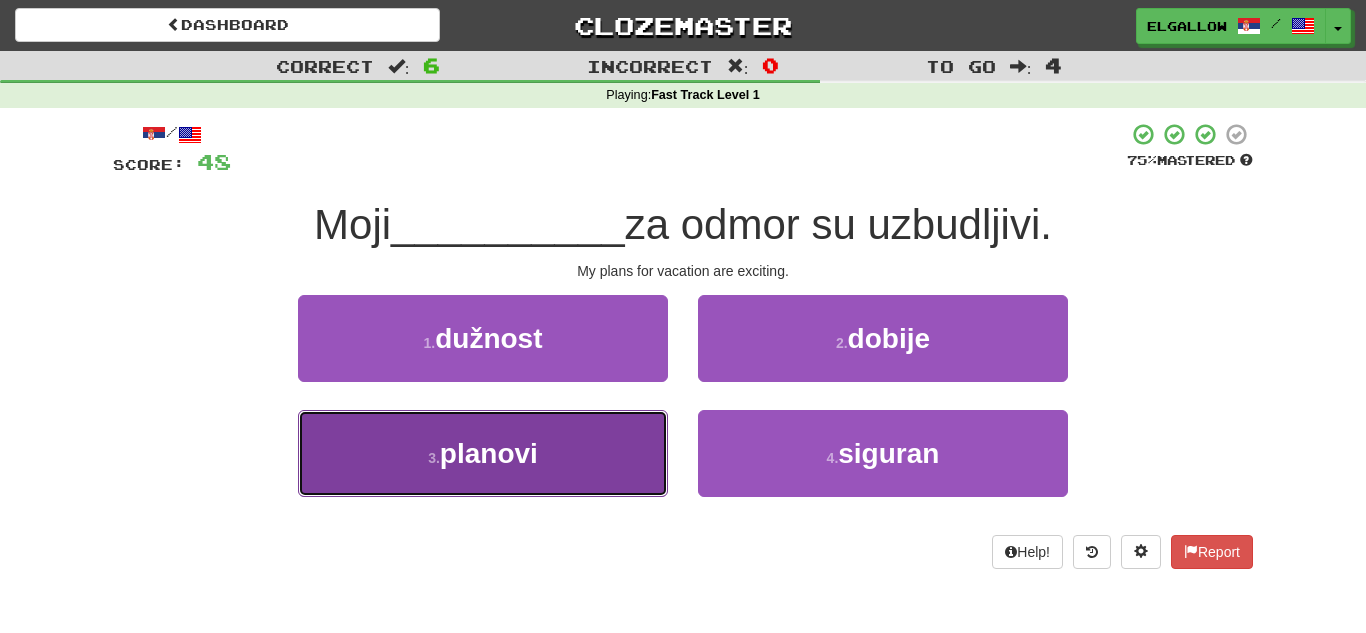 click on "3 .  planovi" at bounding box center (483, 453) 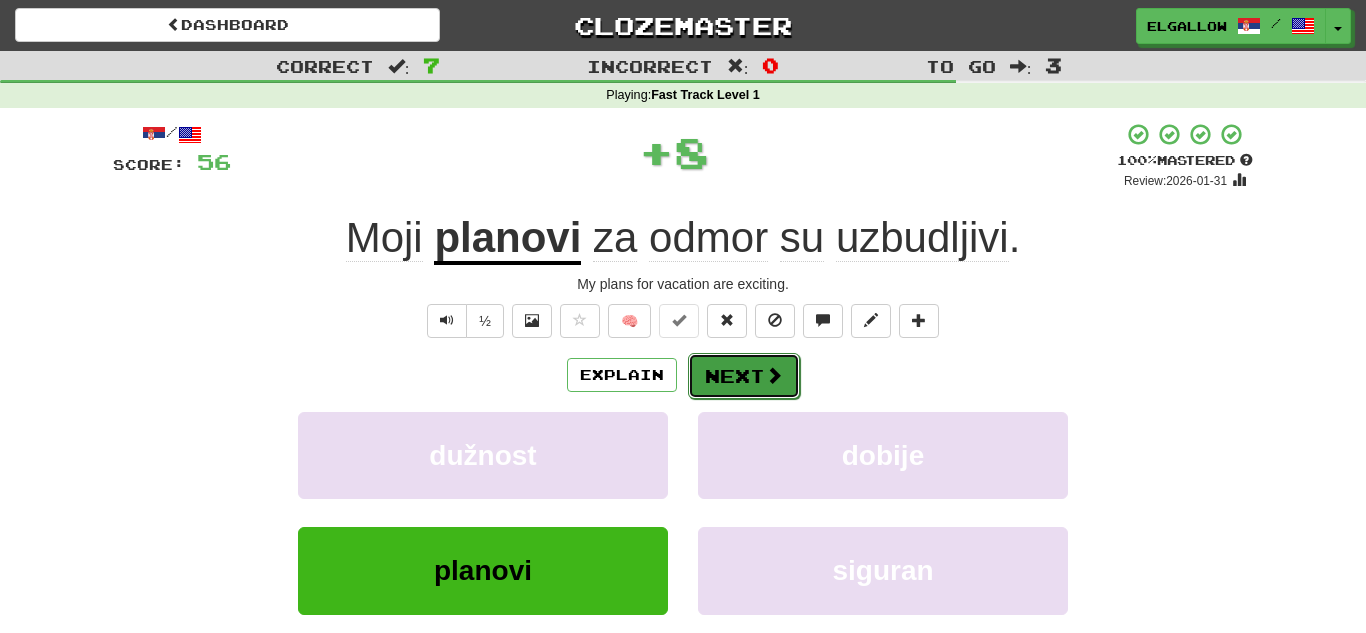 click on "Next" at bounding box center [744, 376] 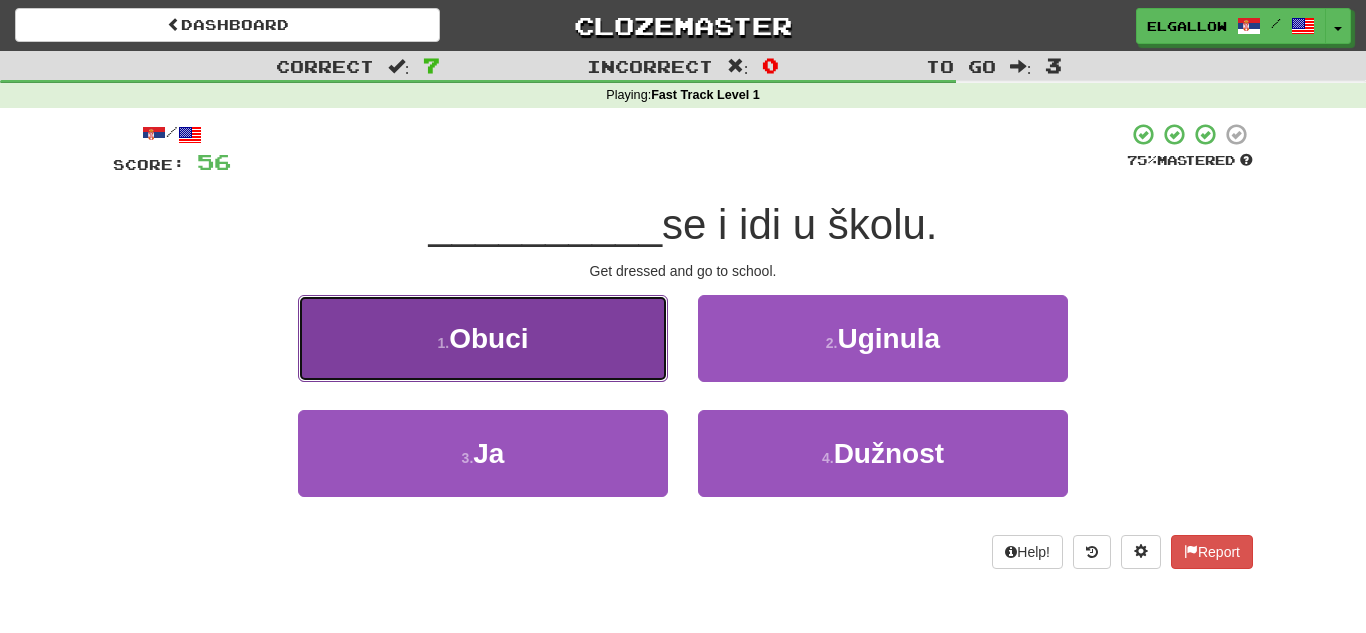 click on "1 .  Obuci" at bounding box center (483, 338) 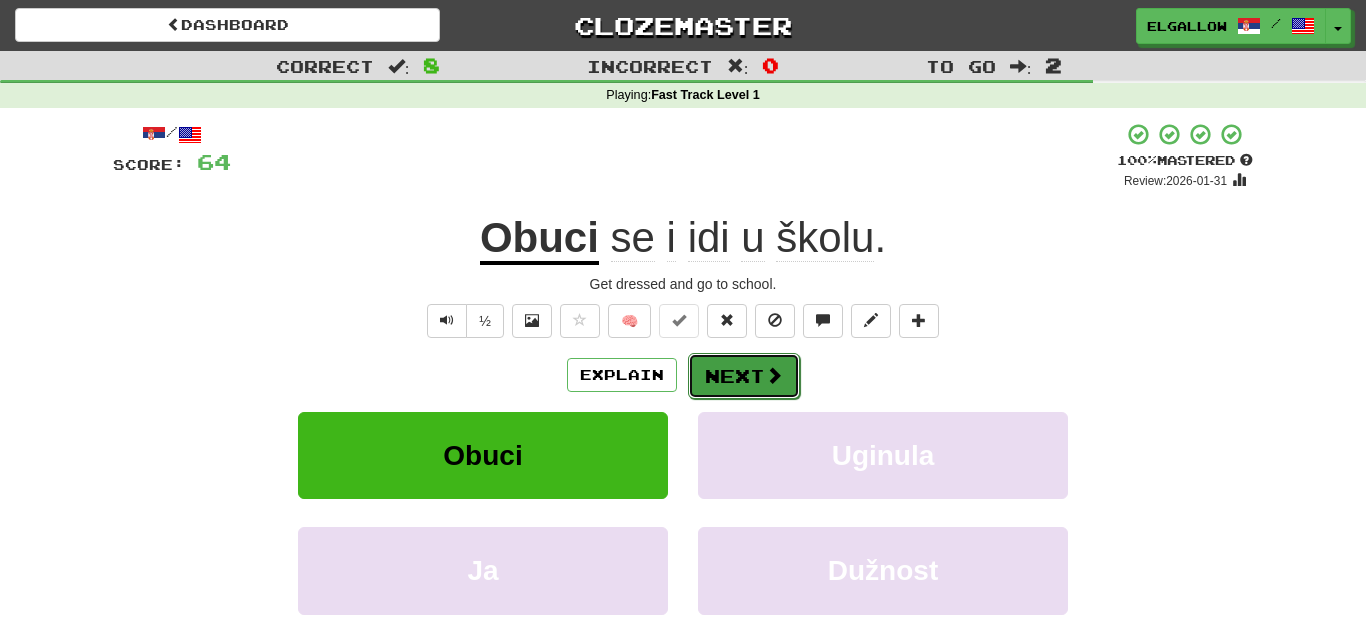 click on "Next" at bounding box center (744, 376) 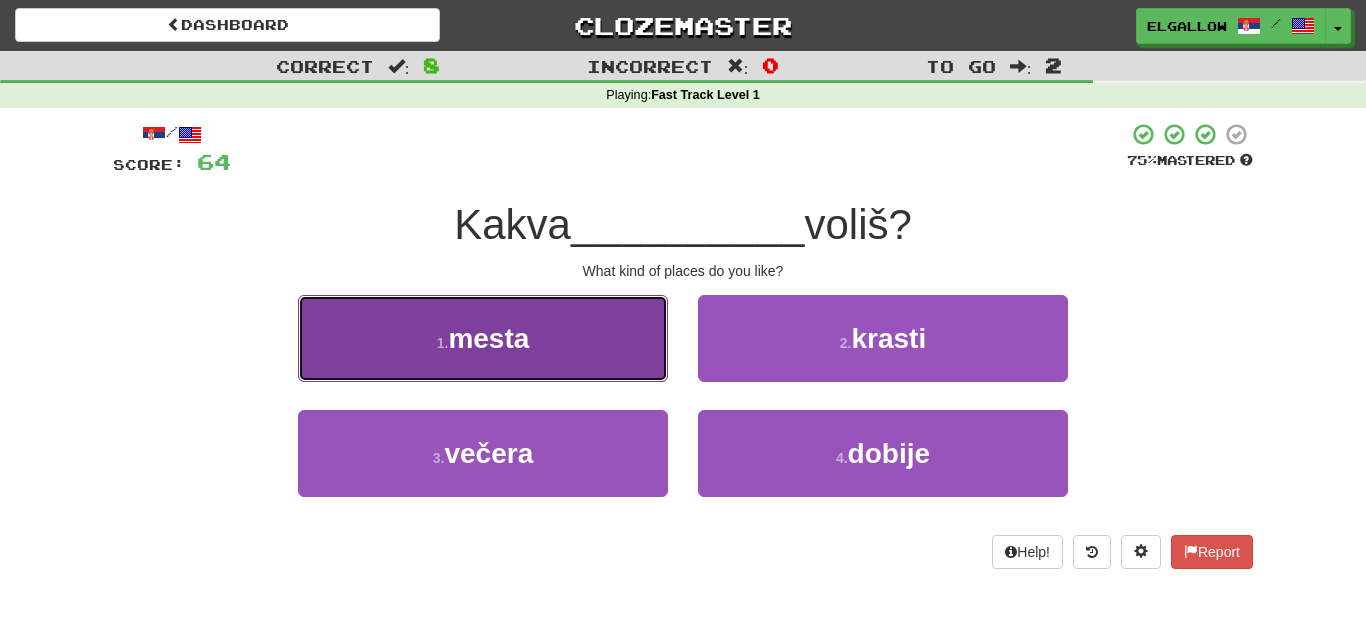 click on "1 .  mesta" at bounding box center (483, 338) 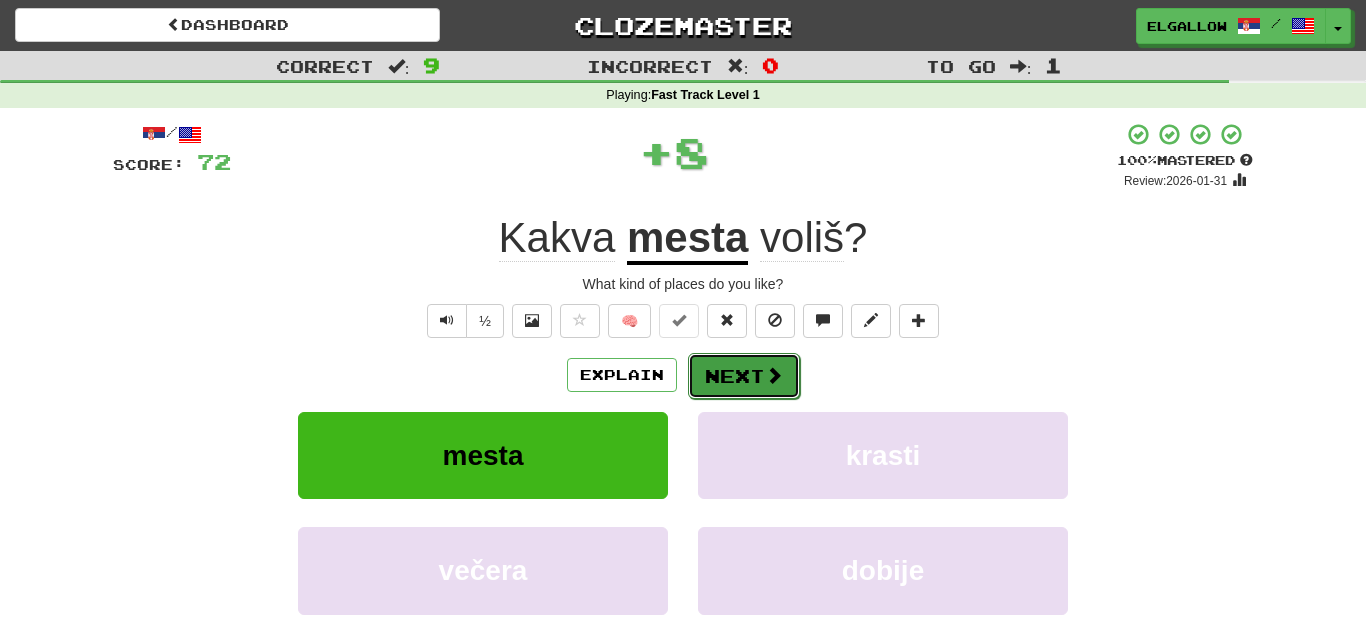 click on "Next" at bounding box center (744, 376) 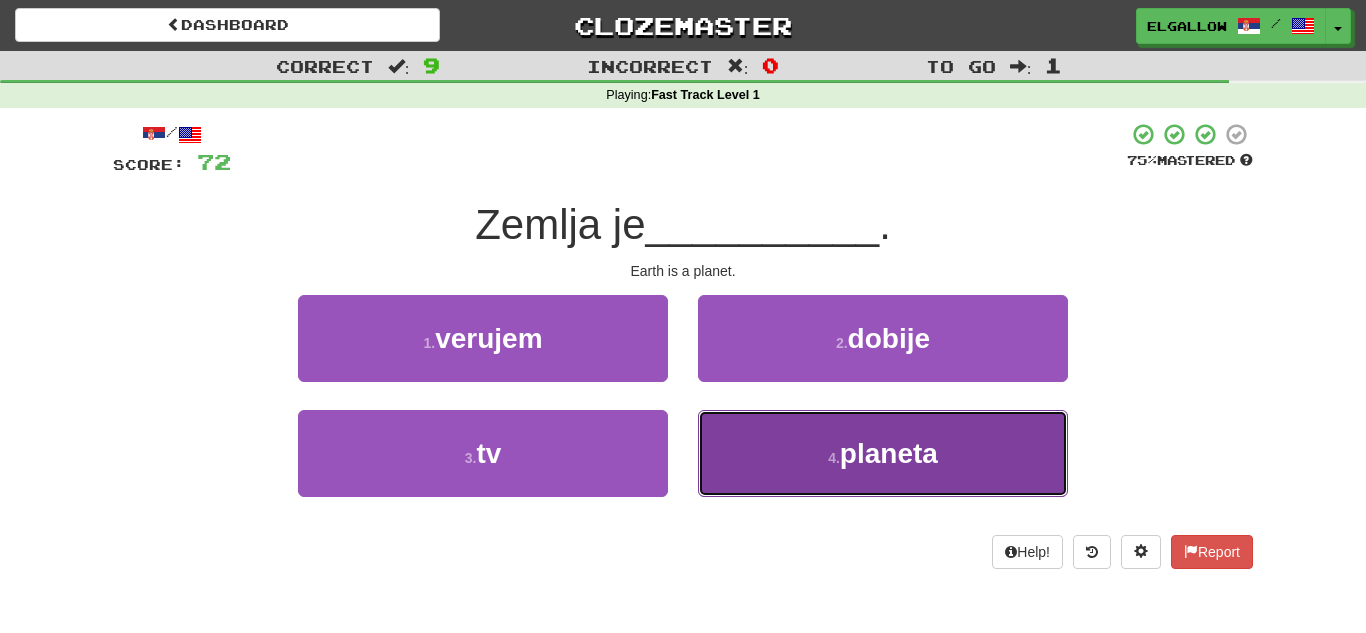 click on "4 .  planeta" at bounding box center (883, 453) 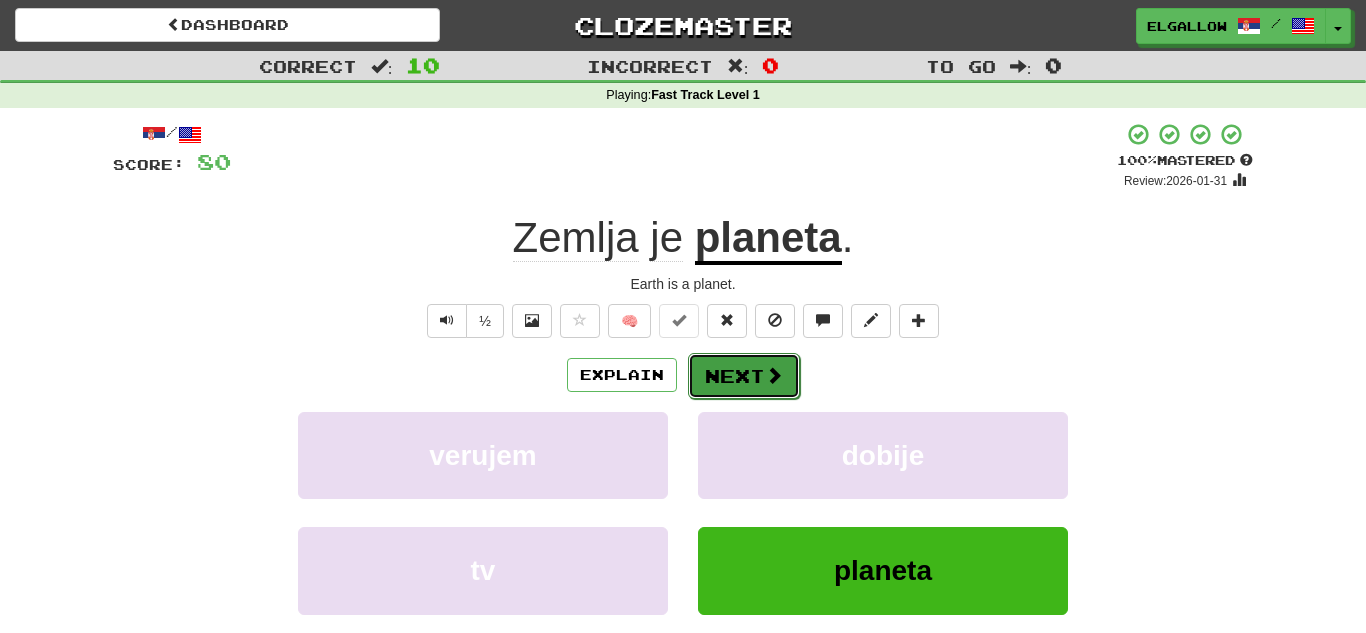 click on "Next" at bounding box center (744, 376) 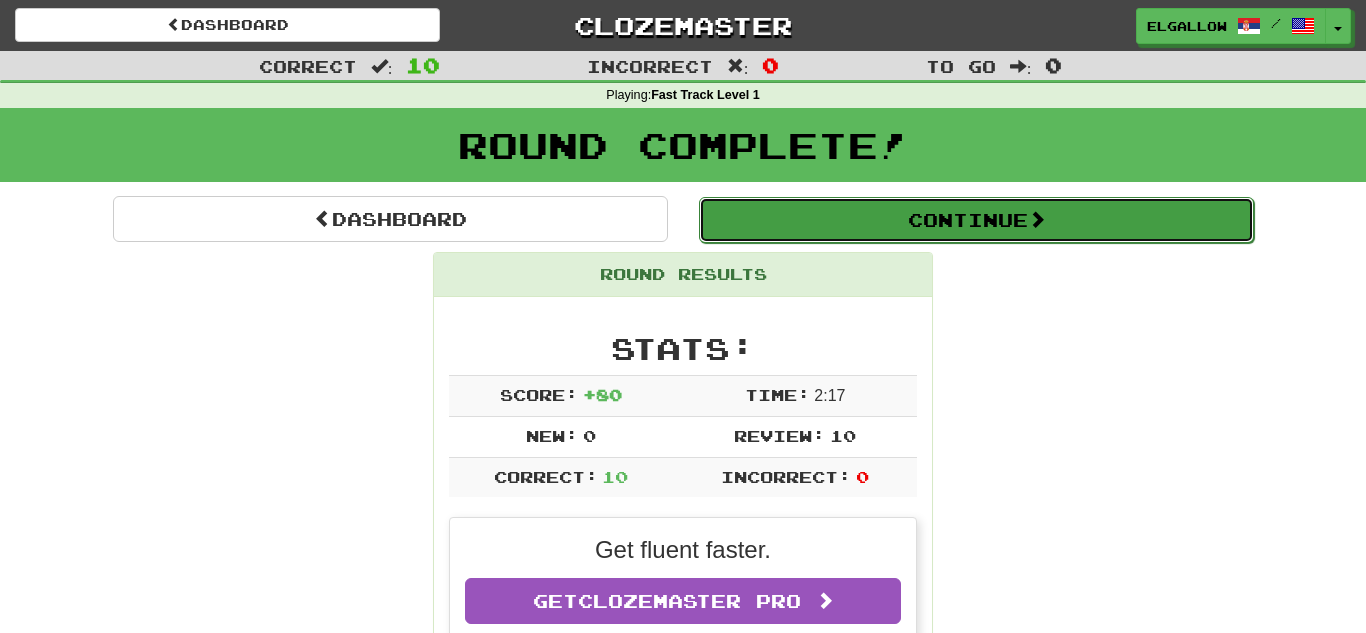click on "Continue" at bounding box center [976, 220] 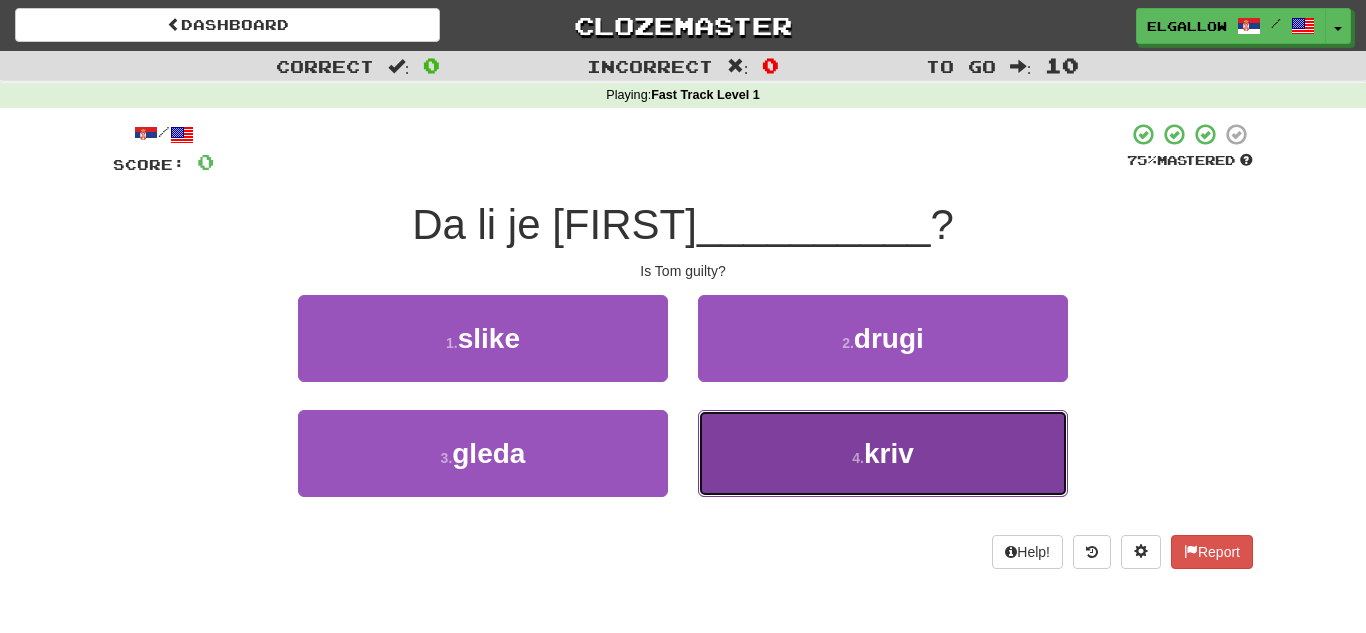 click on "4 .  kriv" at bounding box center [883, 453] 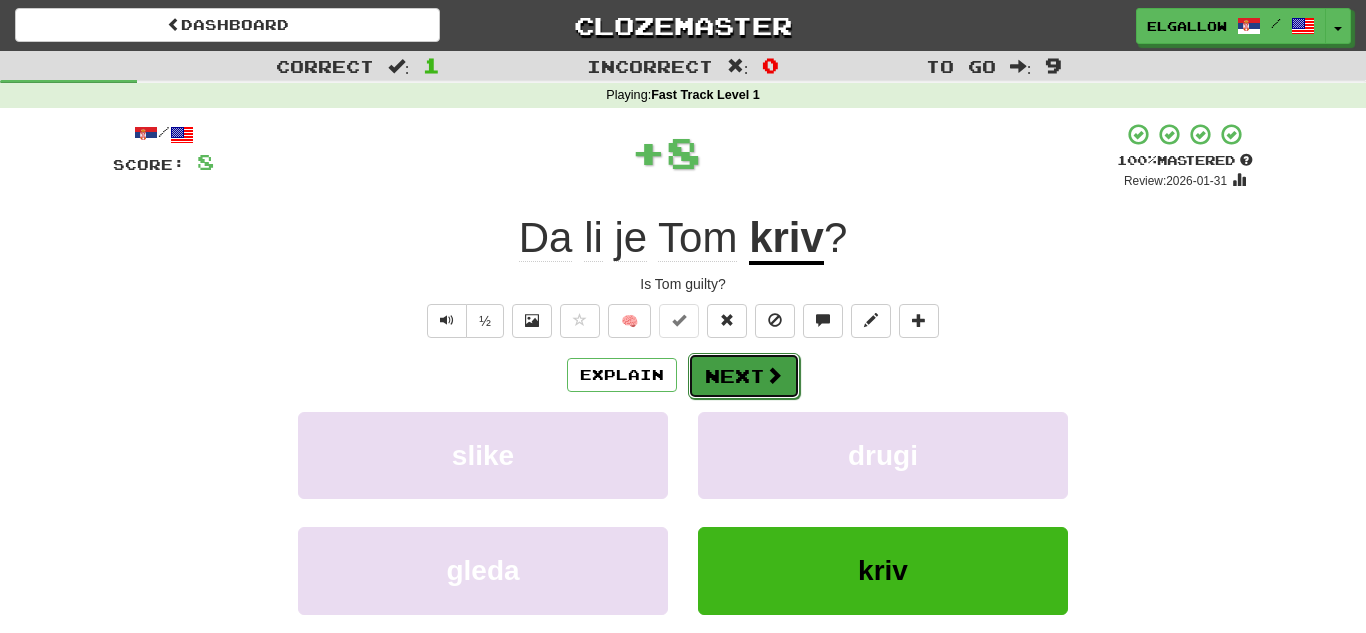 click at bounding box center [774, 375] 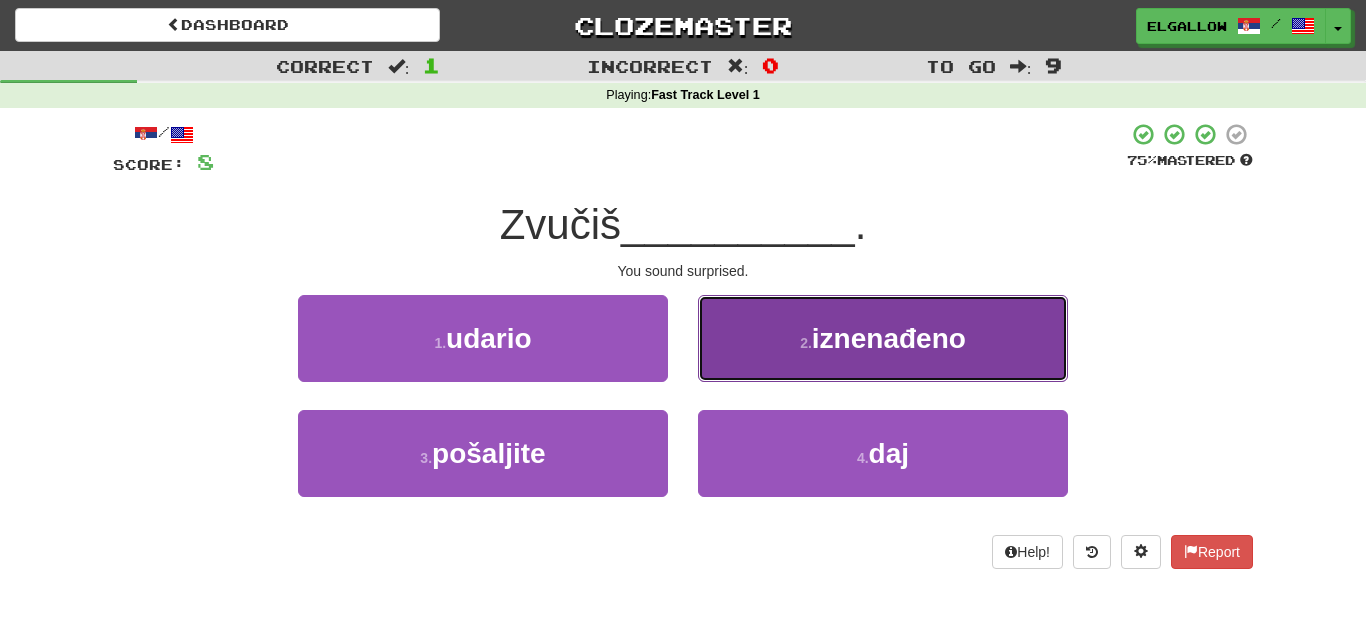 click on "2 .  iznenađeno" at bounding box center (883, 338) 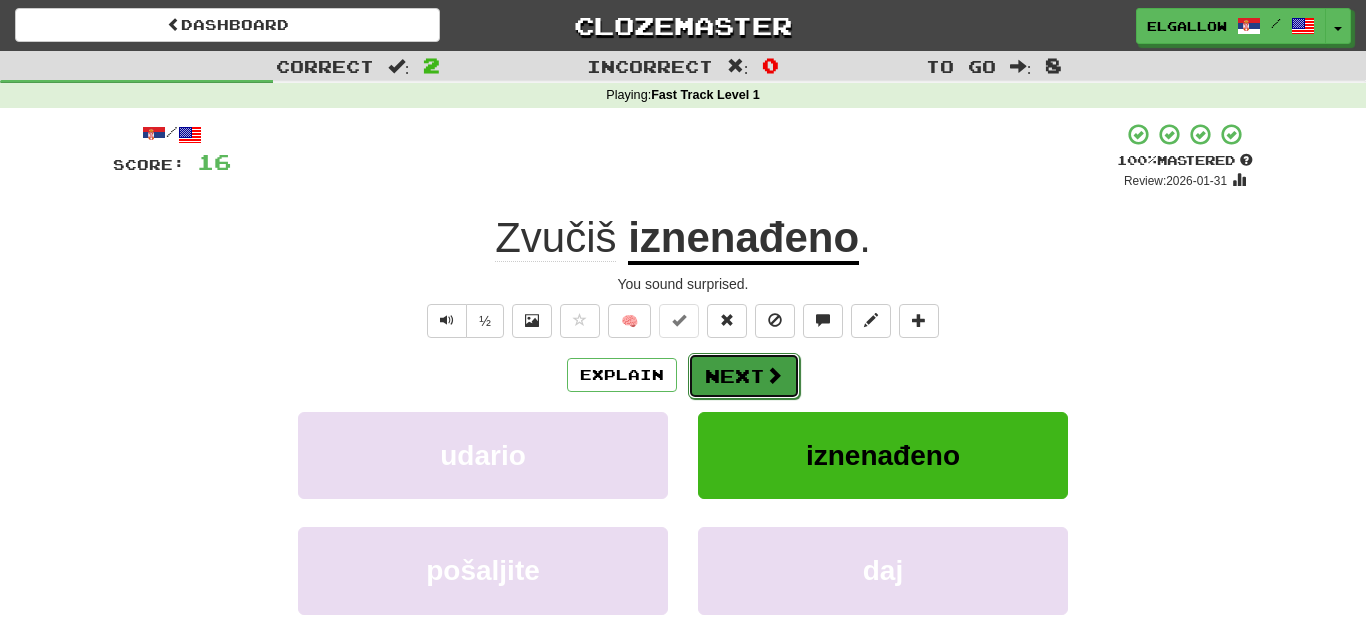 click at bounding box center (774, 375) 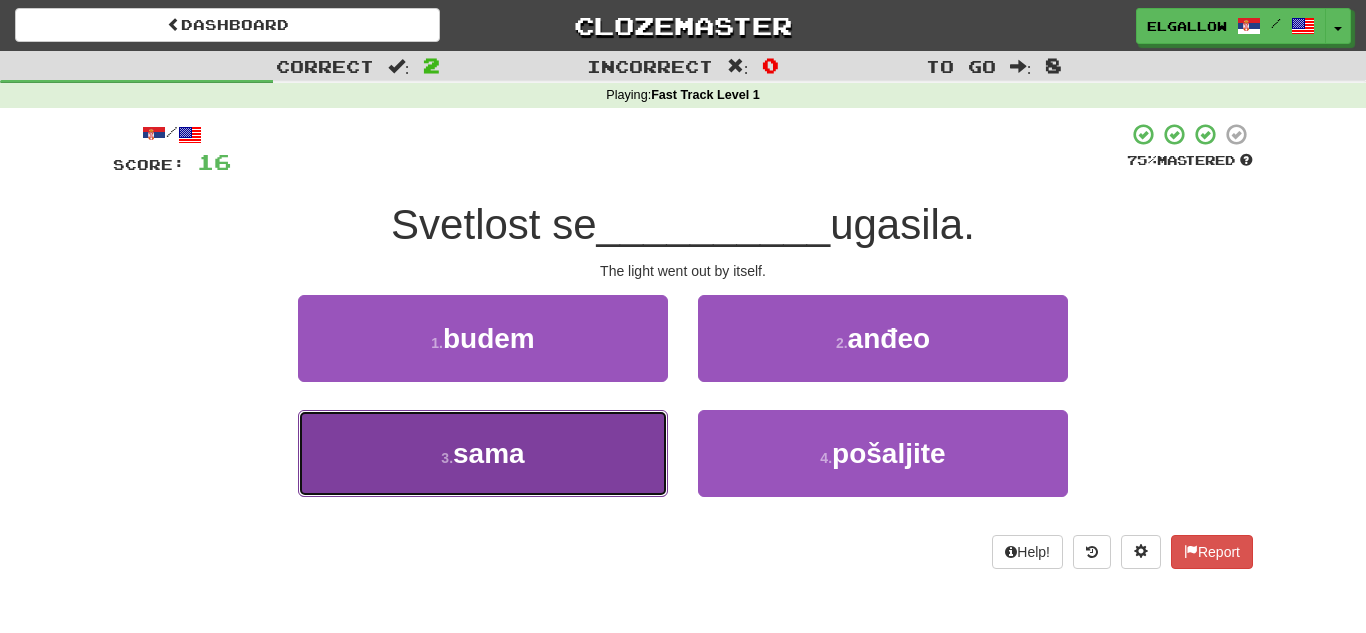 click on "3 .  sama" at bounding box center (483, 453) 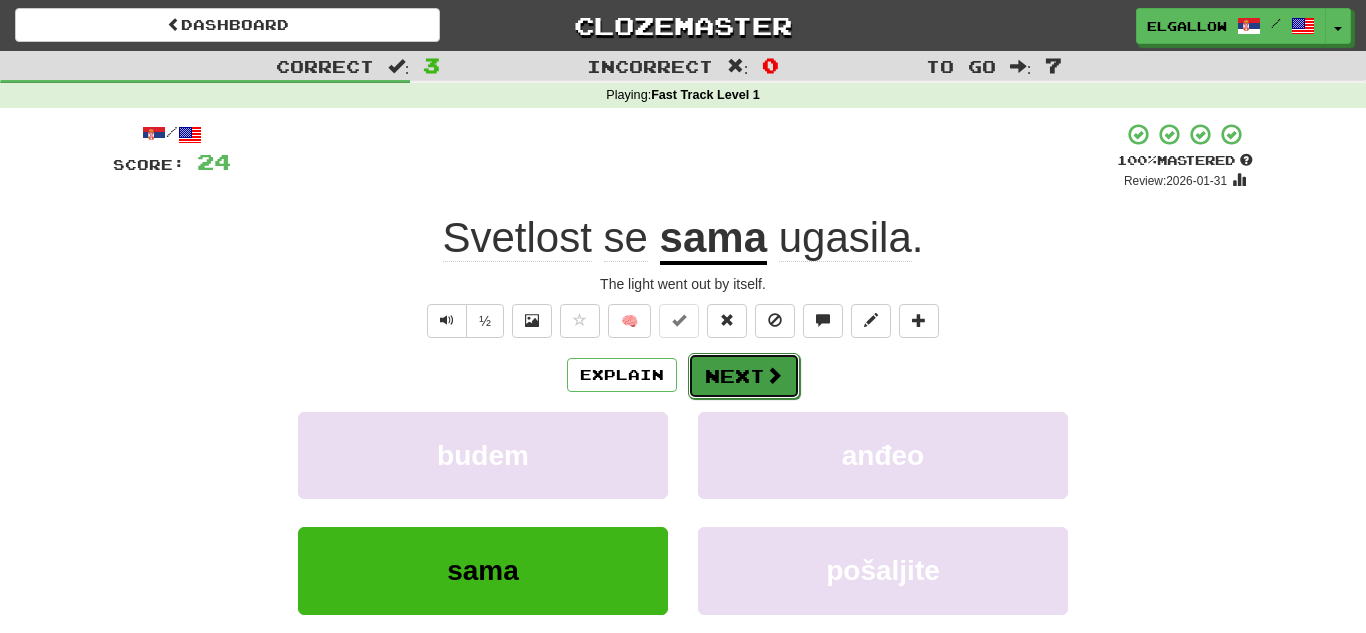 click on "Next" at bounding box center (744, 376) 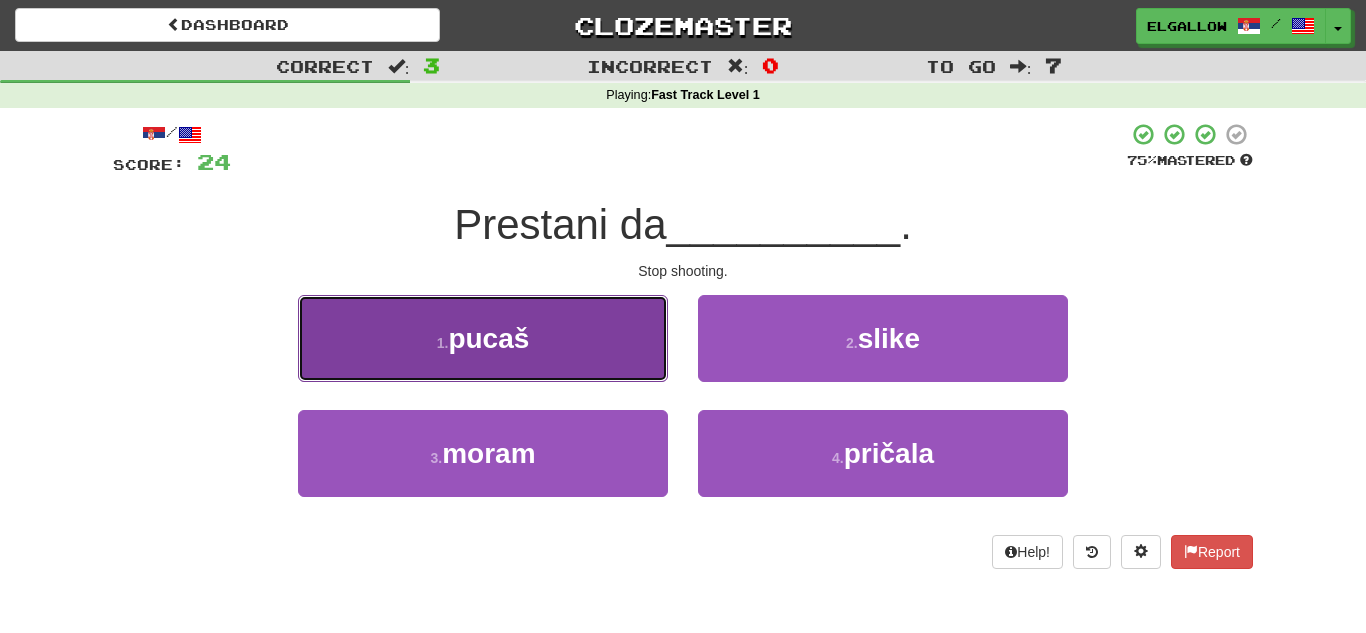 click on "1 .  pucaš" at bounding box center (483, 338) 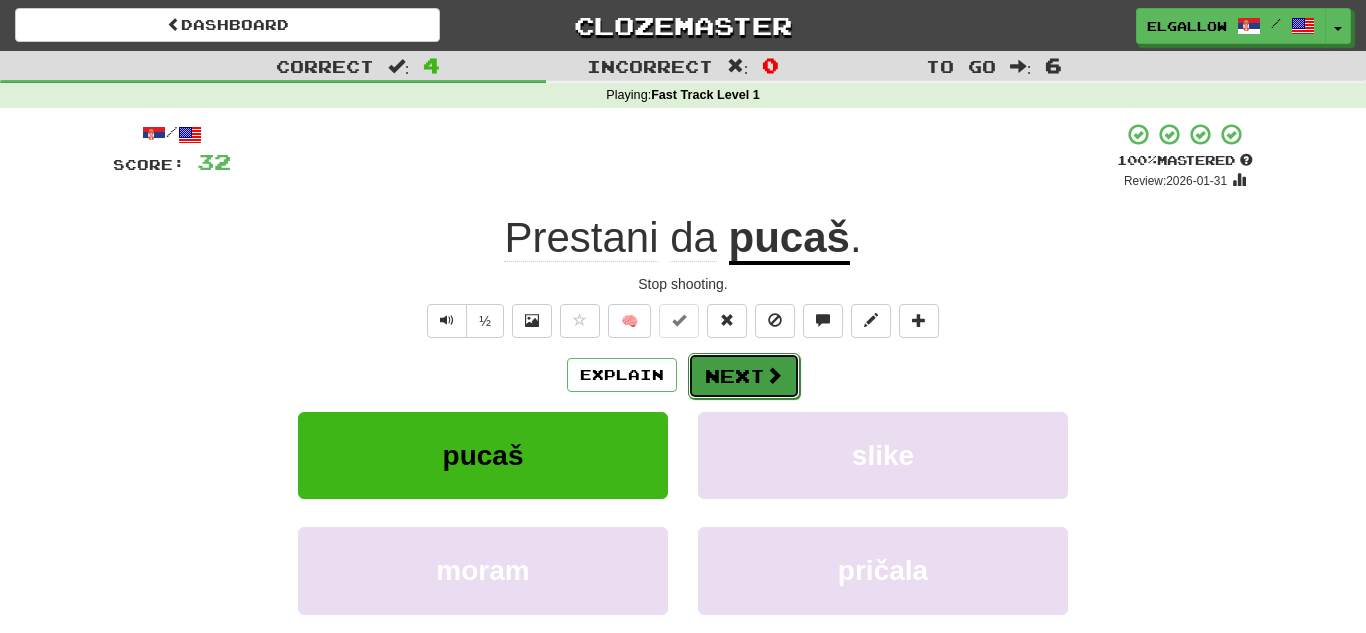 click at bounding box center [774, 375] 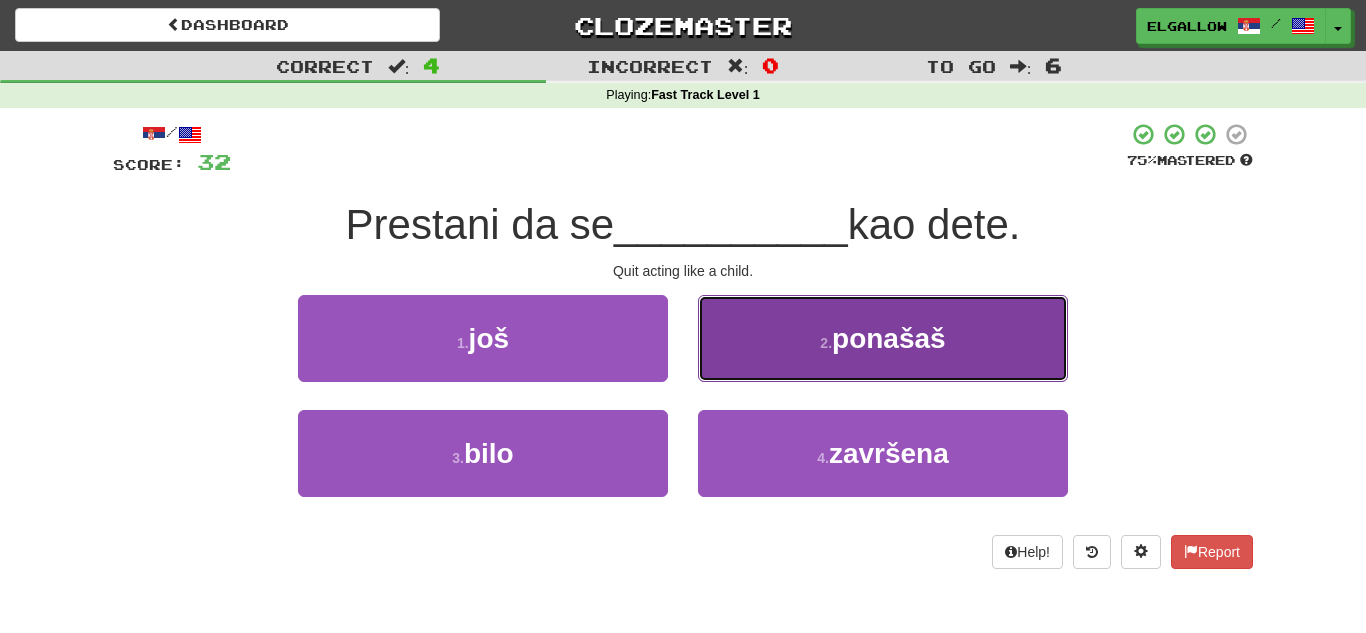 click on "ponašaš" at bounding box center (889, 338) 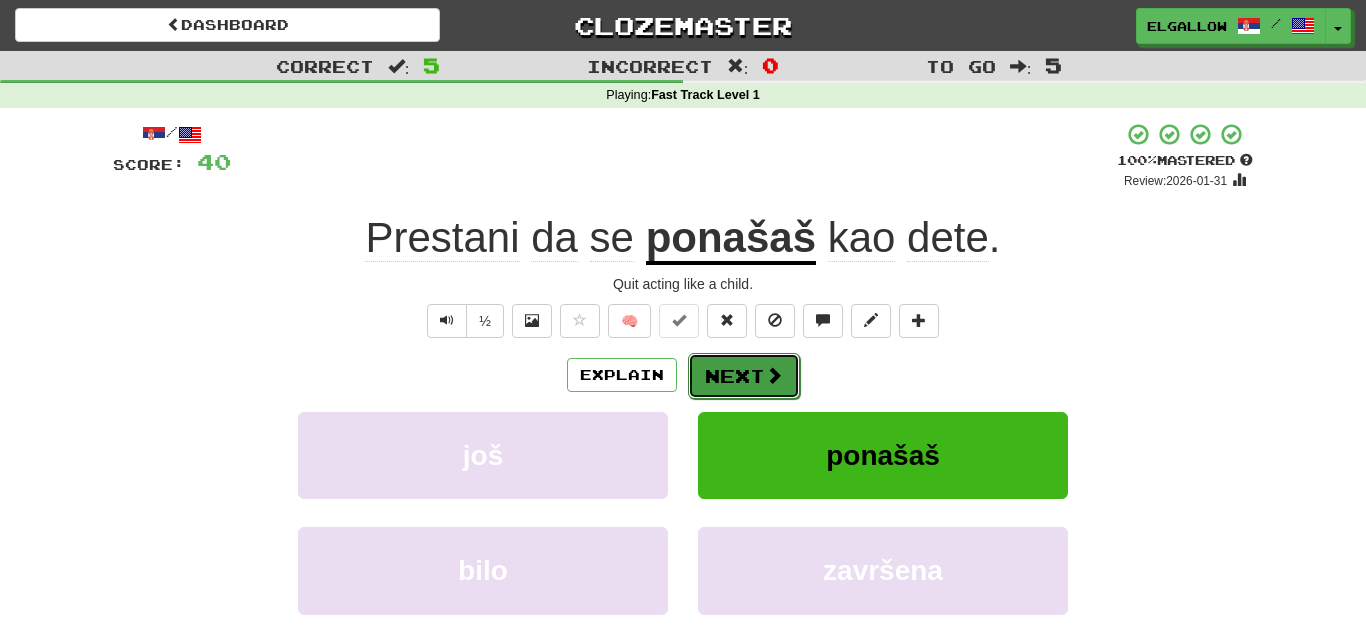 click on "Next" at bounding box center [744, 376] 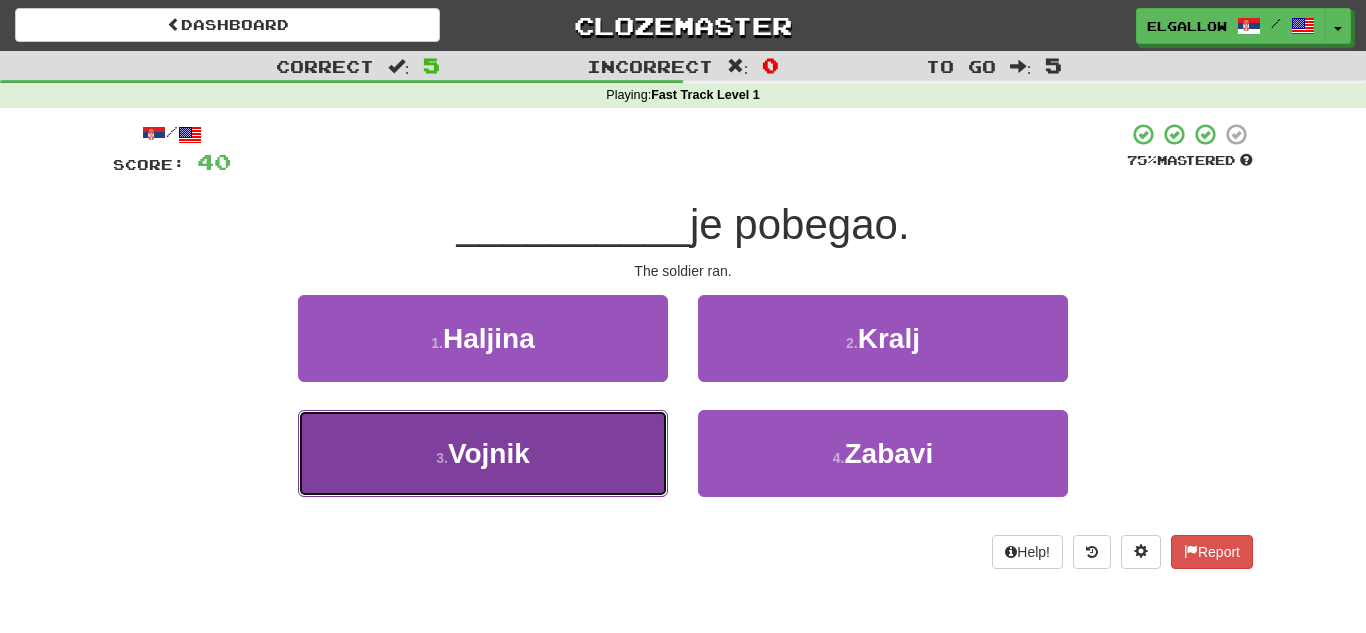 click on "3 .  Vojnik" at bounding box center [483, 453] 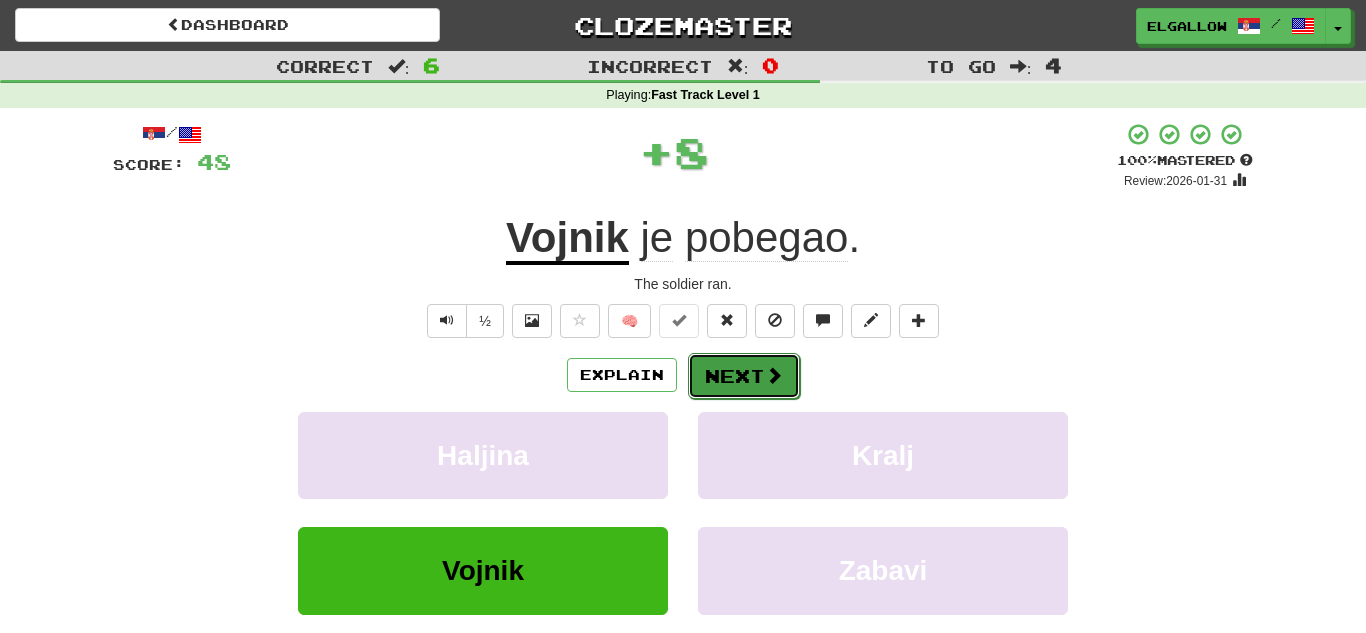 click on "Next" at bounding box center (744, 376) 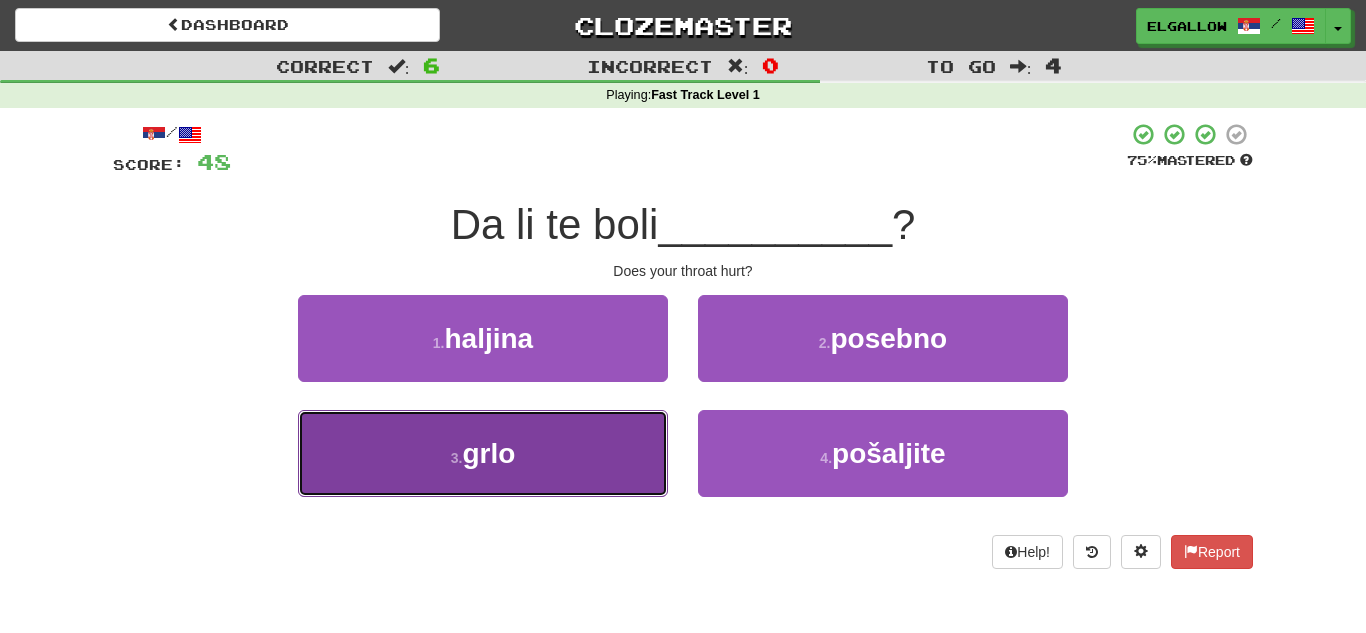 click on "3 .  grlo" at bounding box center (483, 453) 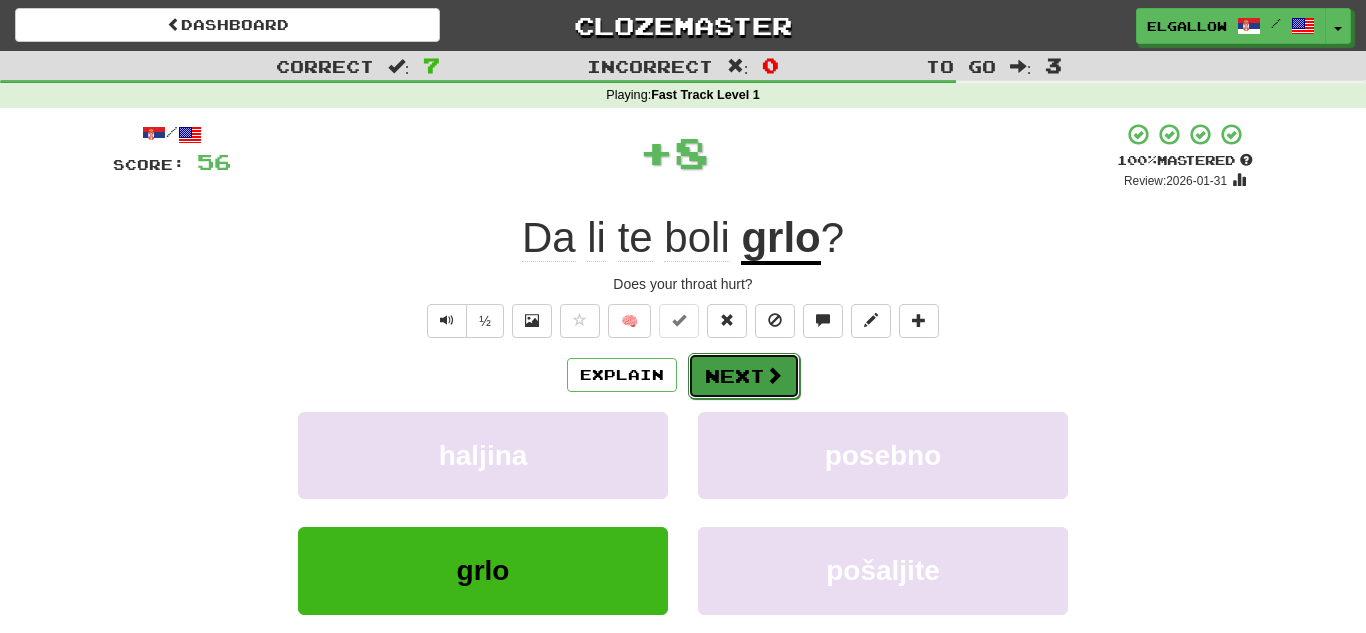 click at bounding box center [774, 375] 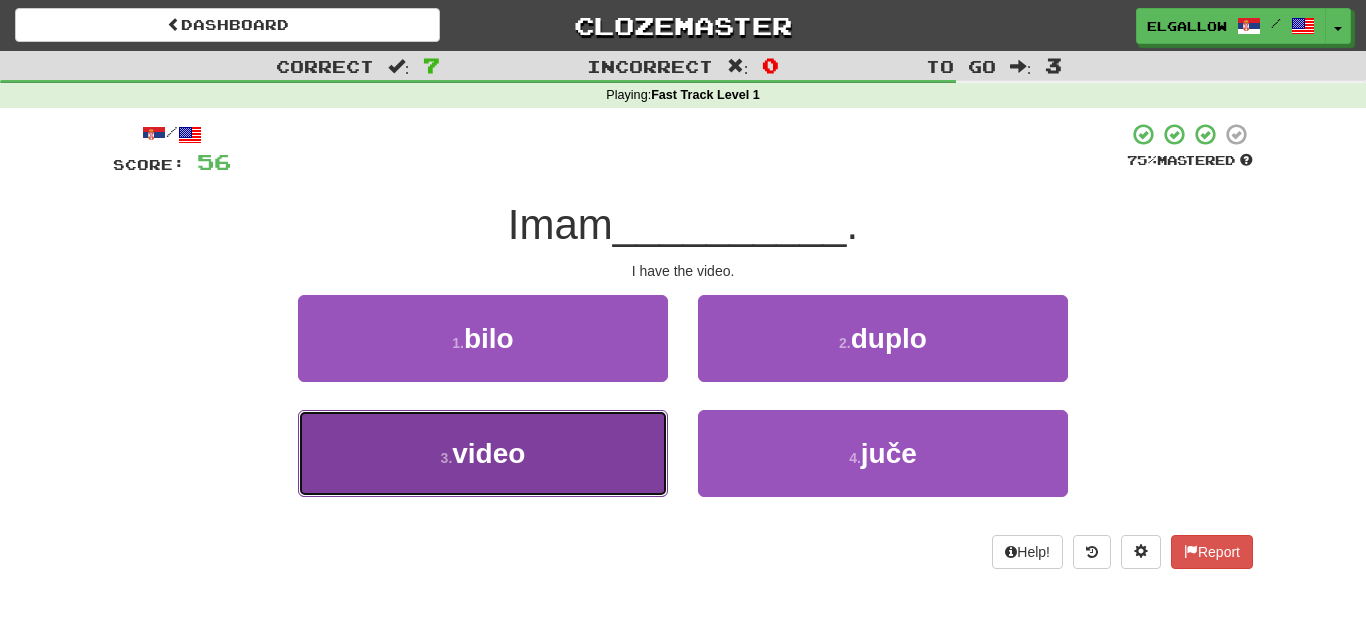 click on "3 .  video" at bounding box center (483, 453) 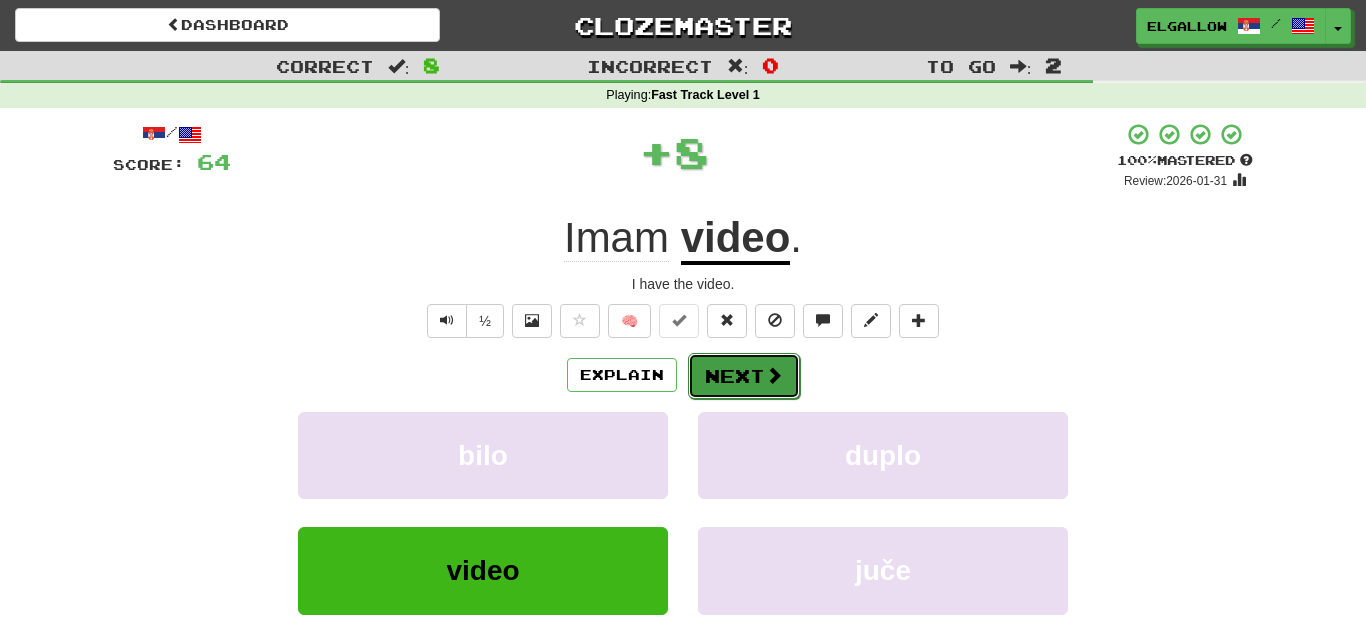 click on "Next" at bounding box center [744, 376] 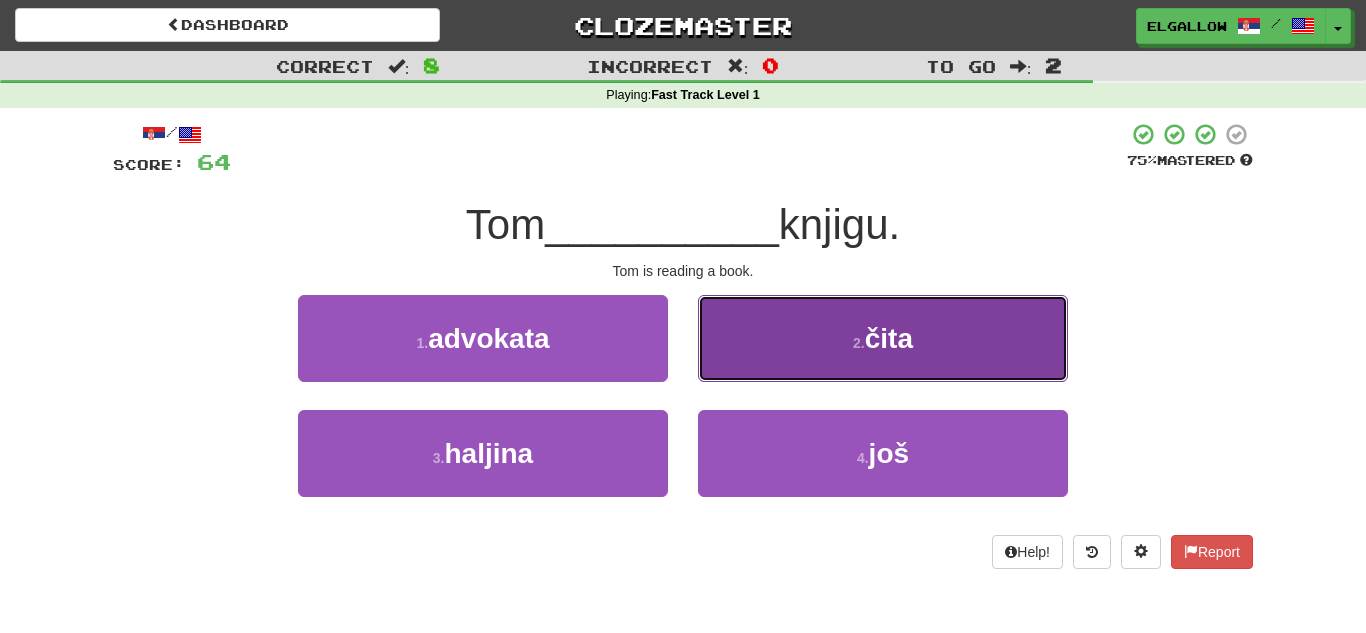 click on "2 .  čita" at bounding box center [883, 338] 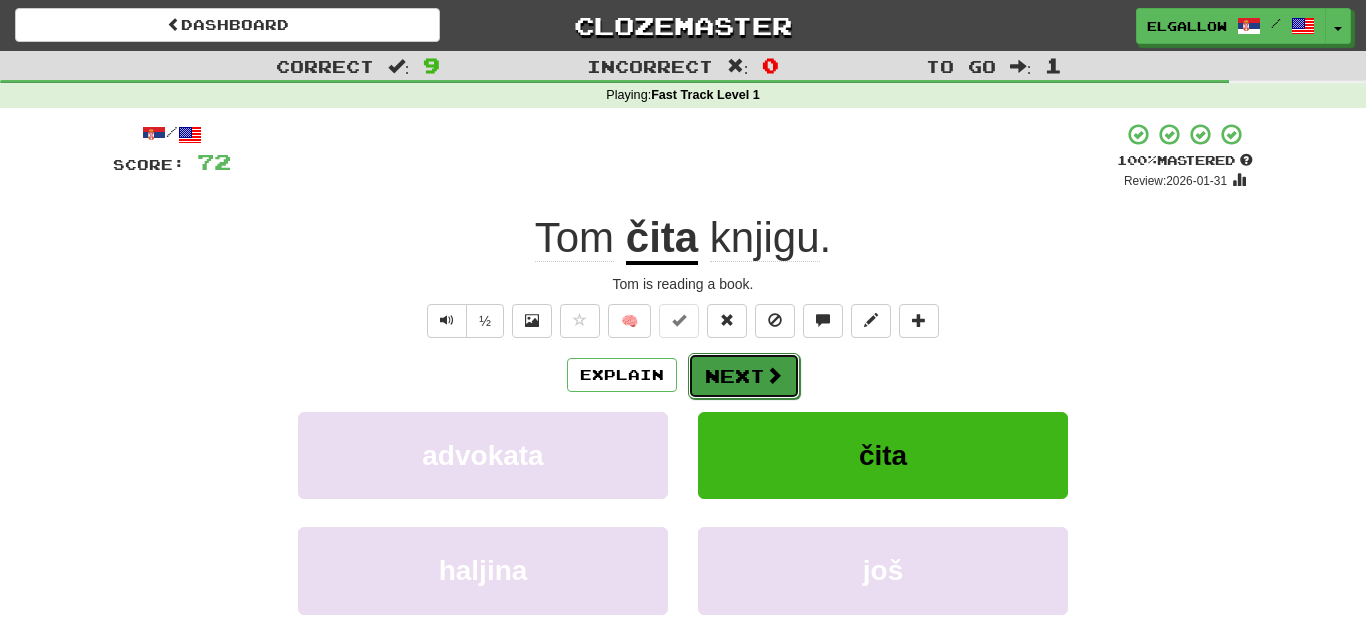 click on "Next" at bounding box center [744, 376] 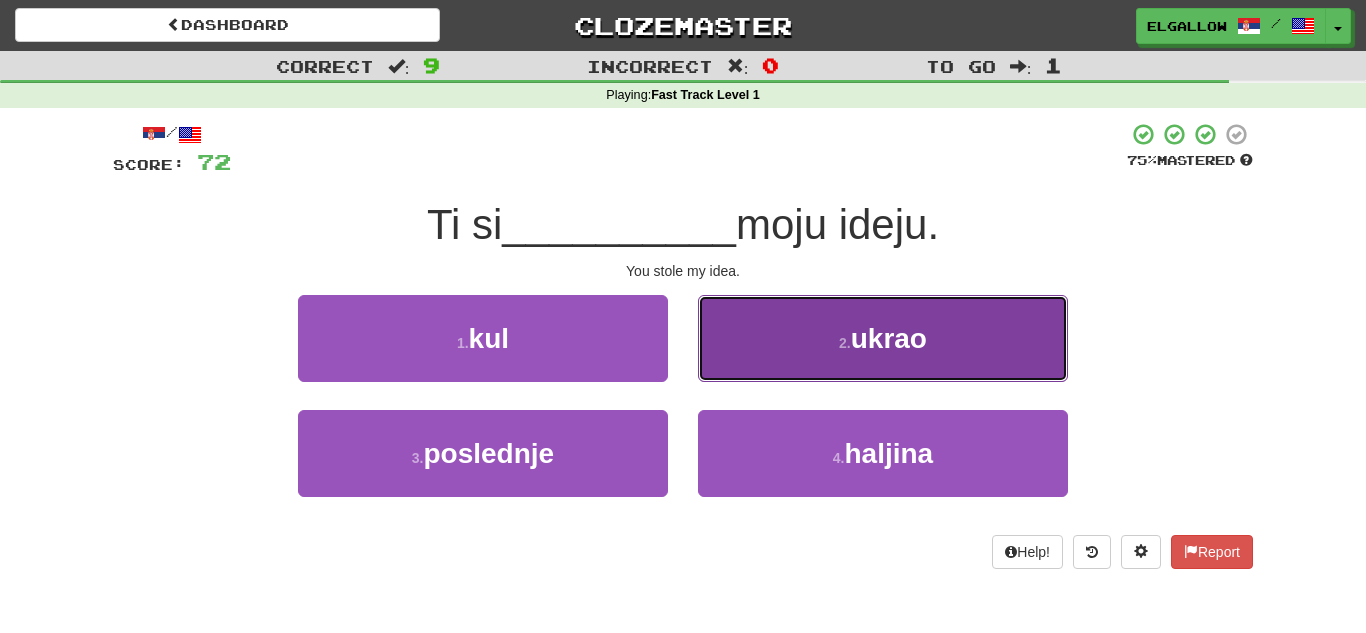 click on "ukrao" at bounding box center (889, 338) 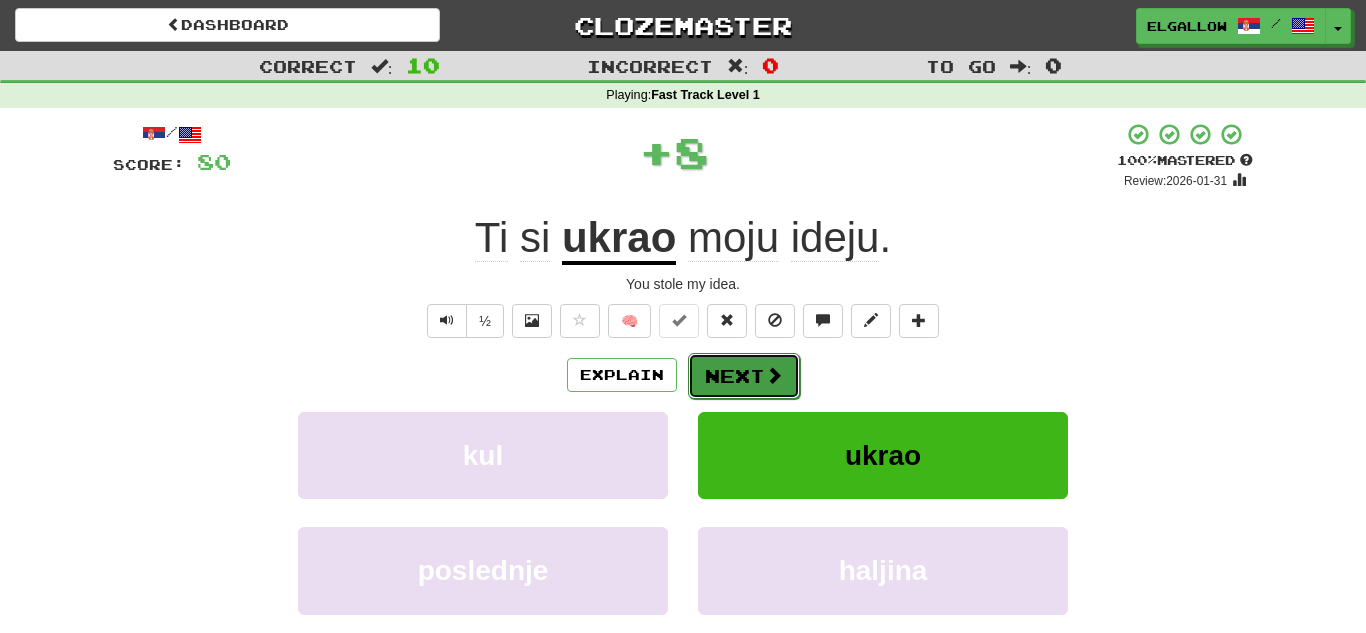 click at bounding box center [774, 375] 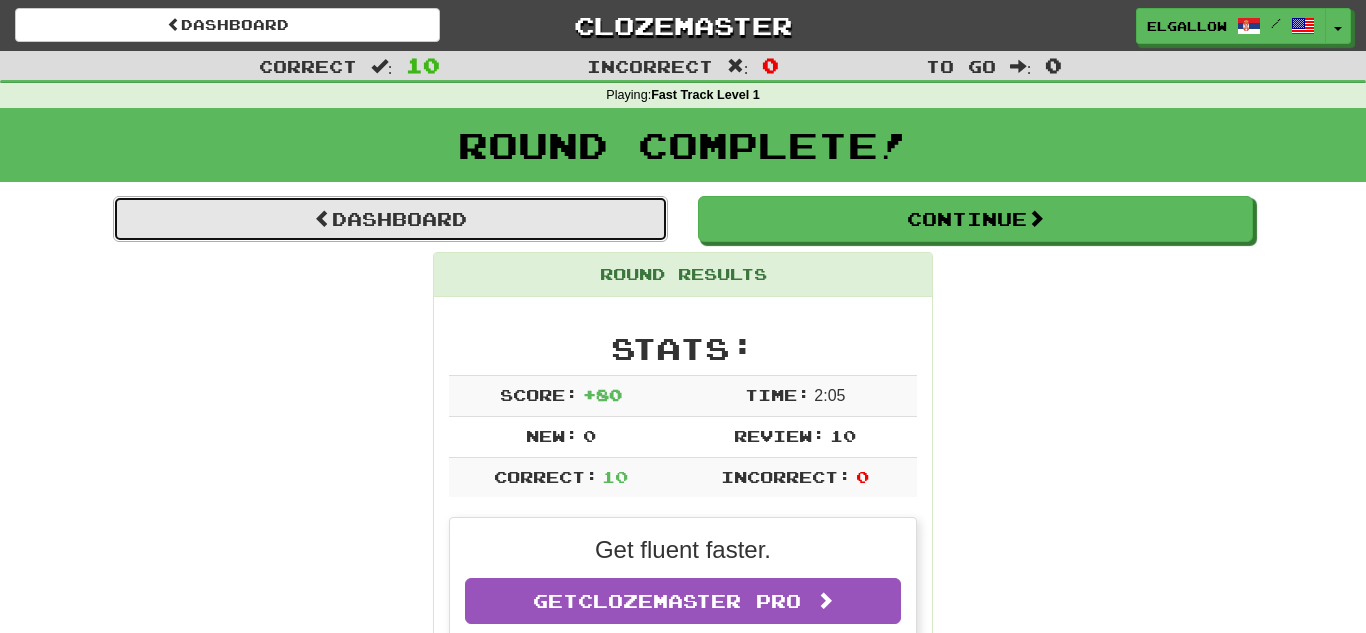 click on "Dashboard" at bounding box center (390, 219) 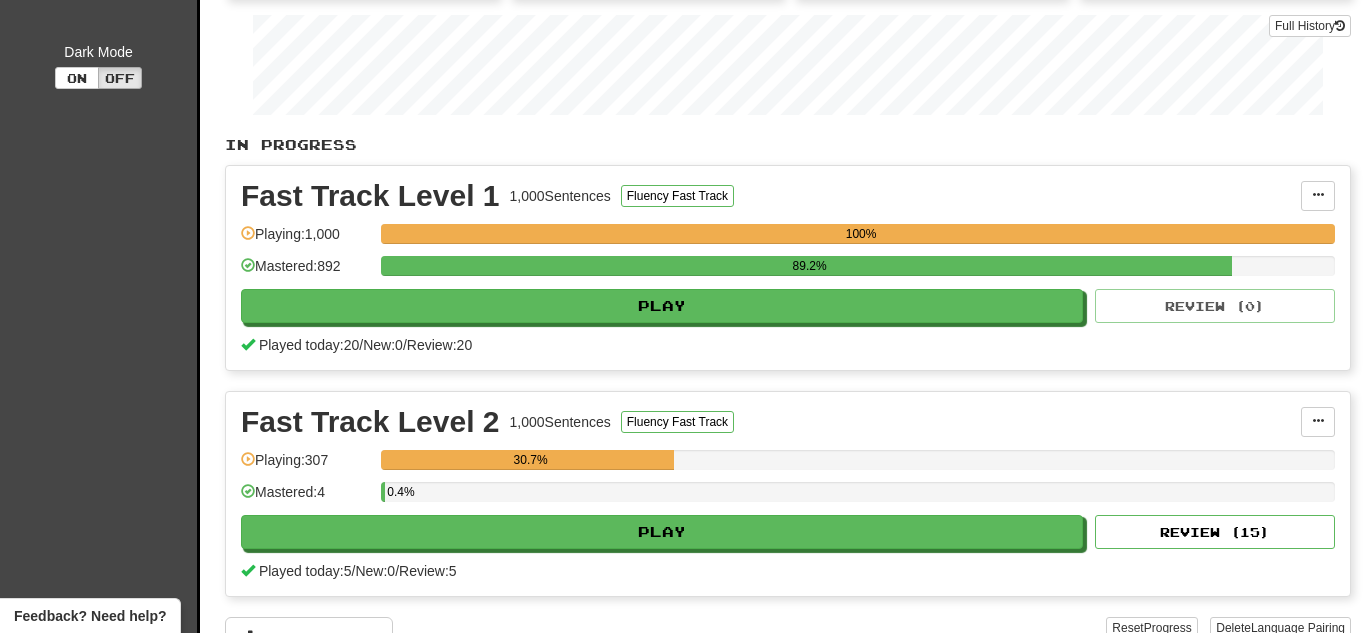 scroll, scrollTop: 327, scrollLeft: 0, axis: vertical 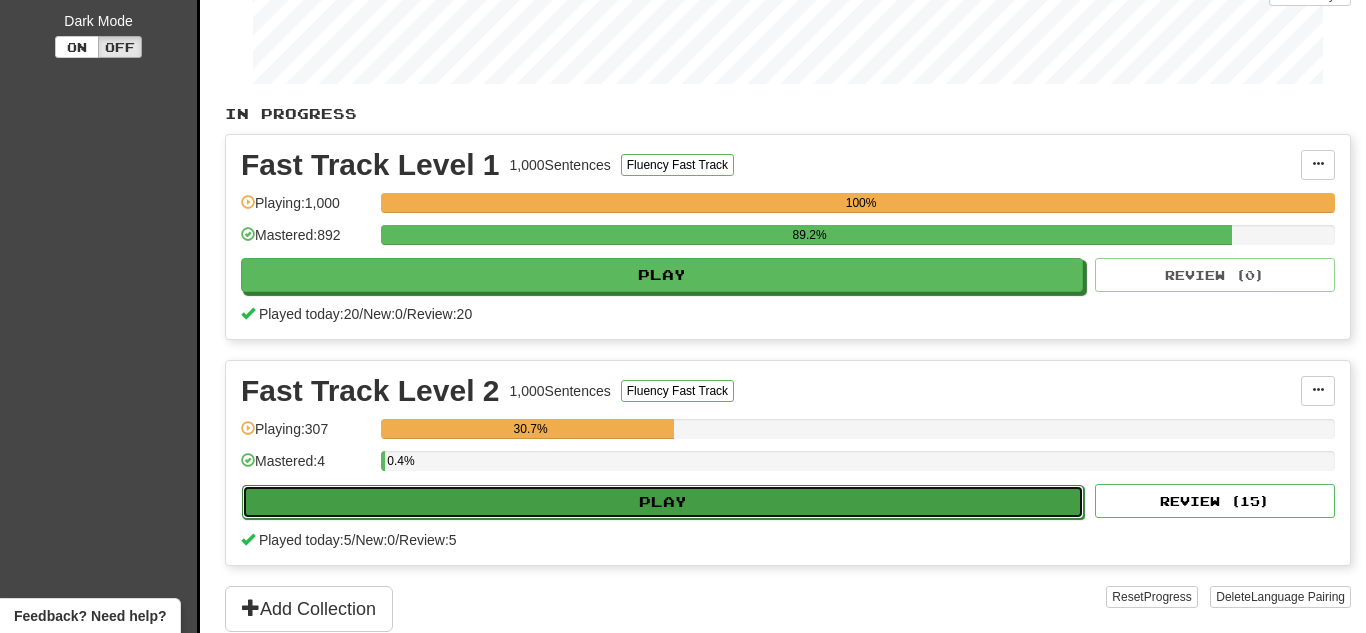 click on "Play" at bounding box center [663, 502] 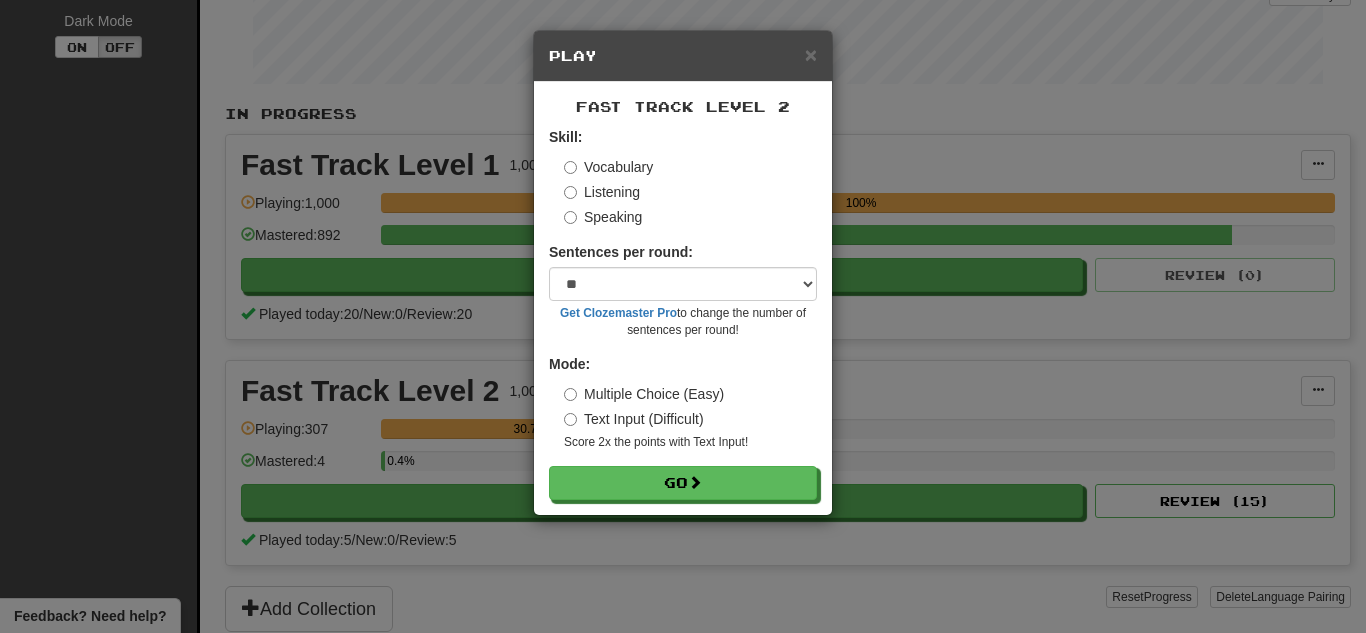 click on "Speaking" at bounding box center (603, 217) 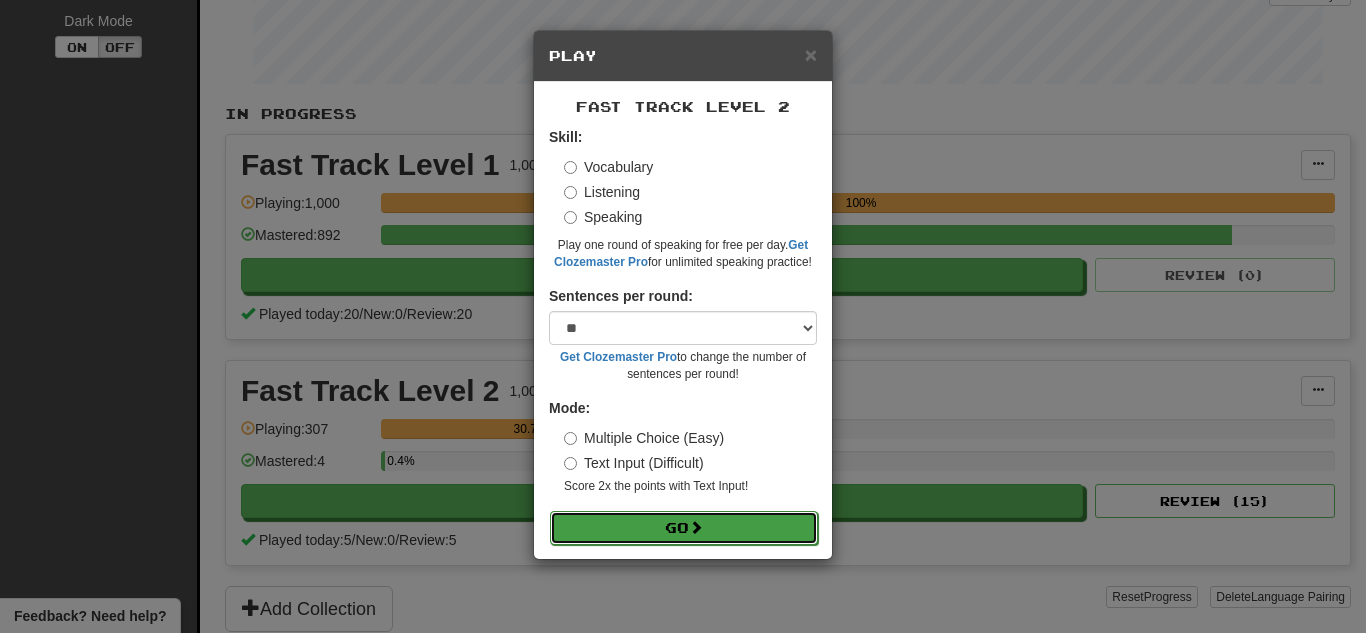 click on "Go" at bounding box center [684, 528] 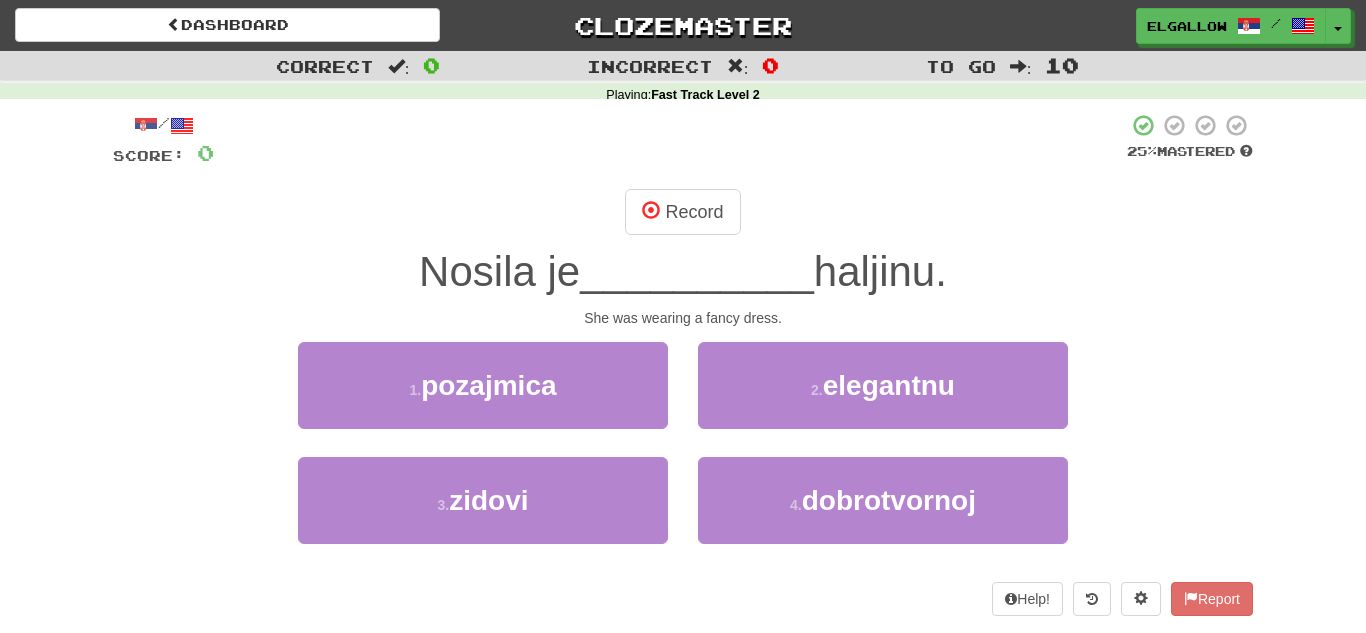 scroll, scrollTop: 0, scrollLeft: 0, axis: both 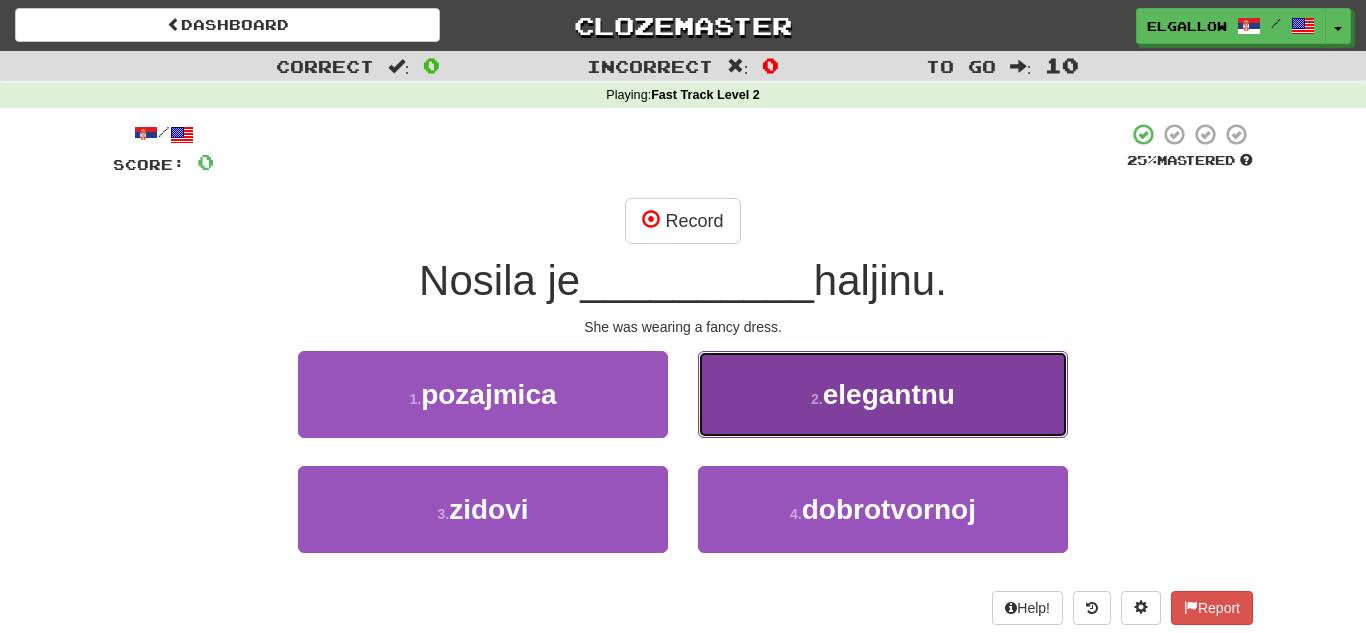 click on "2 .  elegantnu" at bounding box center (883, 394) 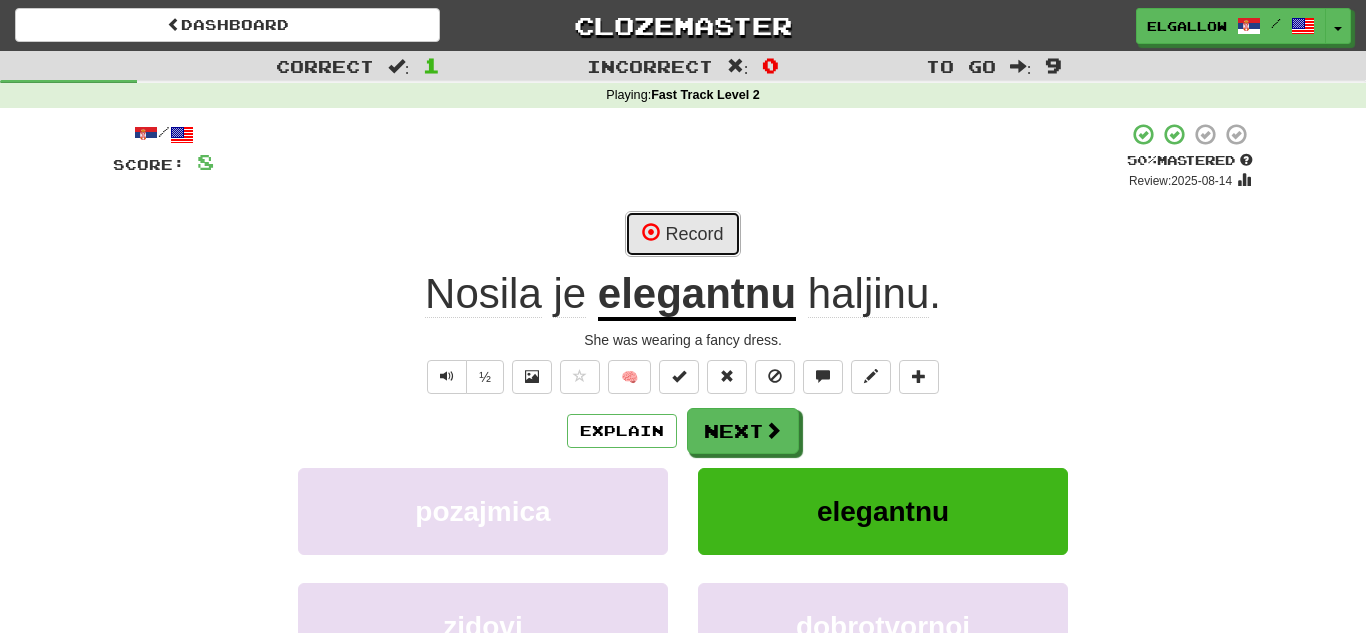 click on "Record" at bounding box center [682, 234] 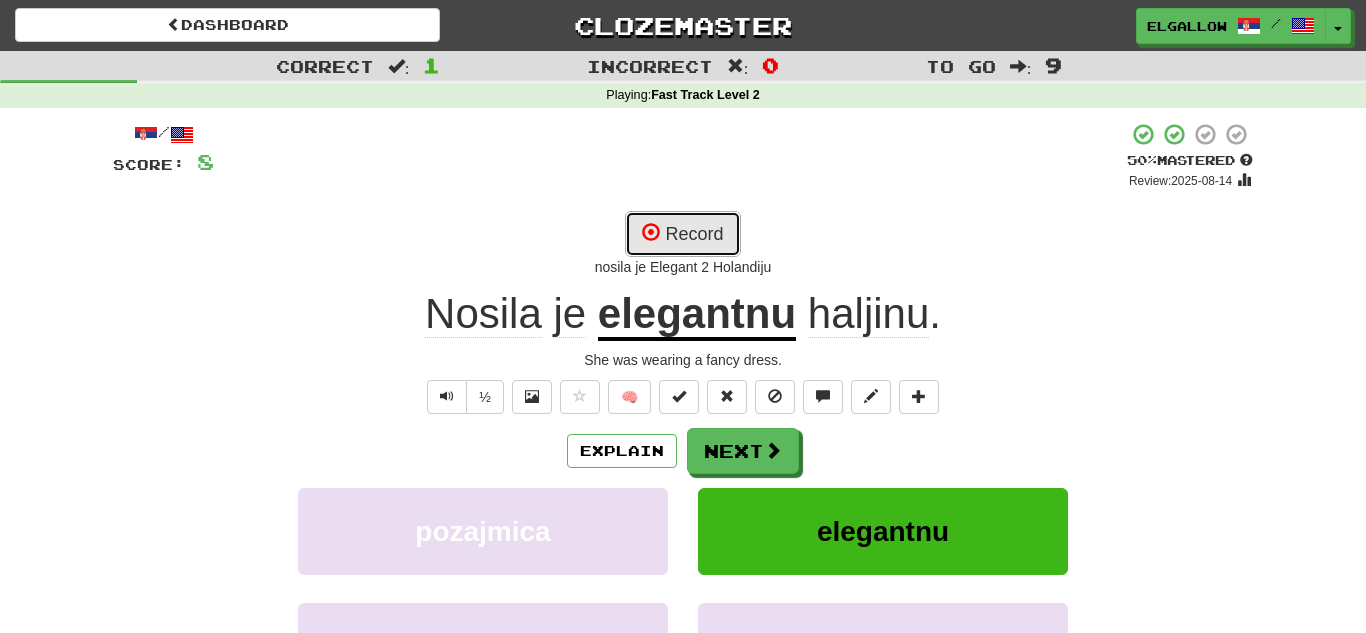 click on "Record" at bounding box center [682, 234] 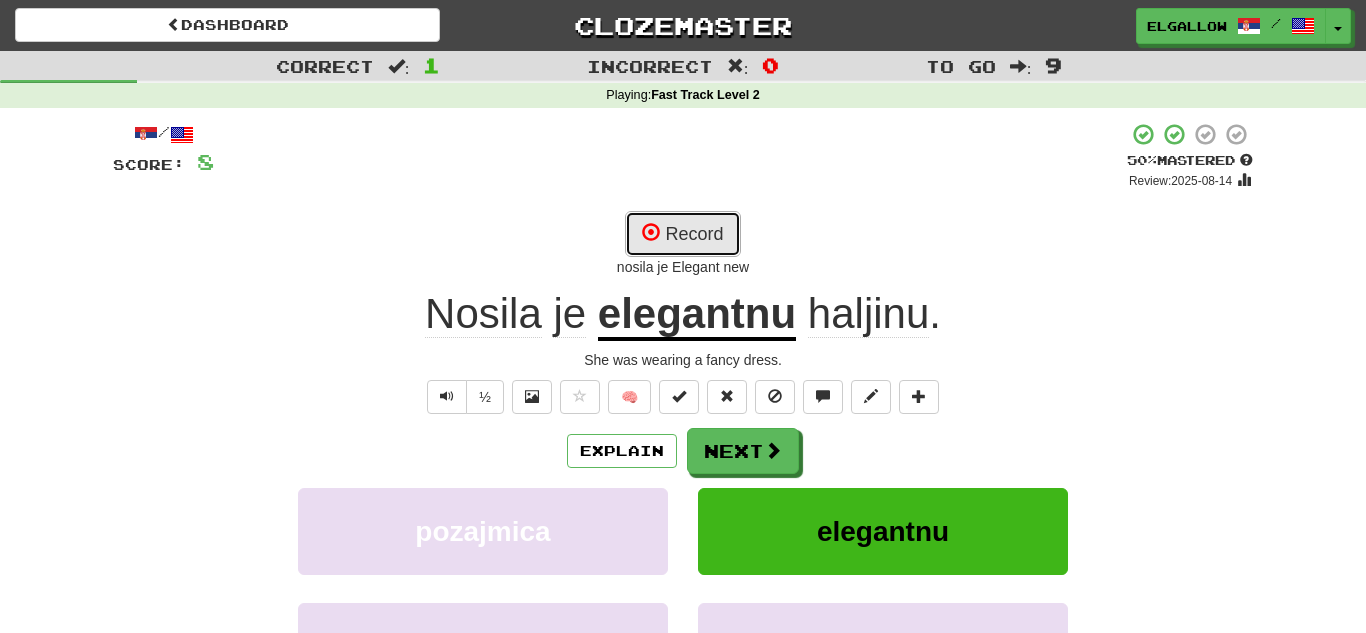 click on "Record" at bounding box center (682, 234) 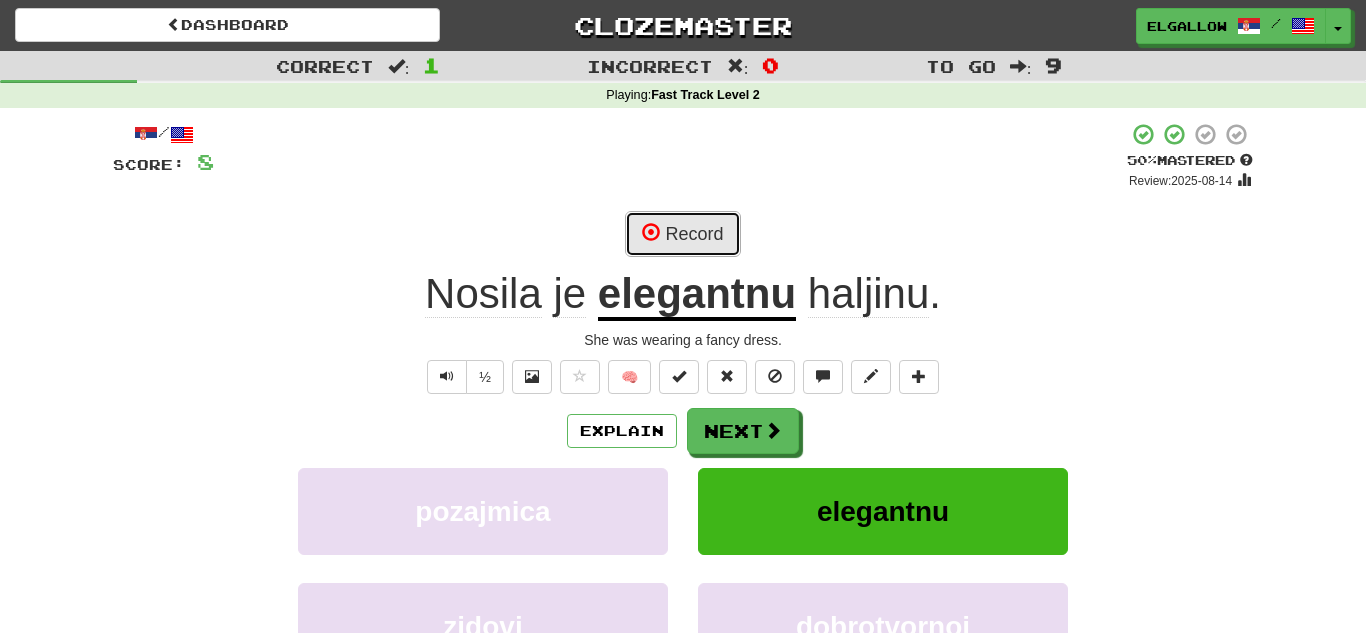 click on "Record" at bounding box center (682, 234) 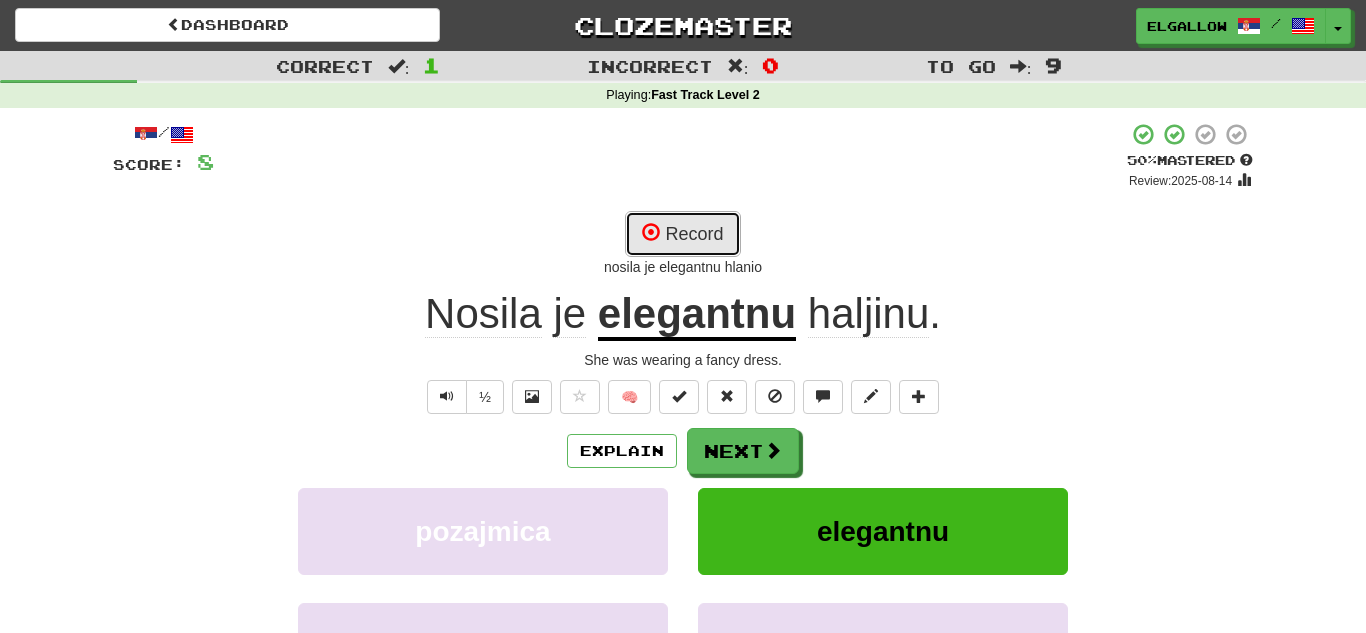 click at bounding box center (651, 232) 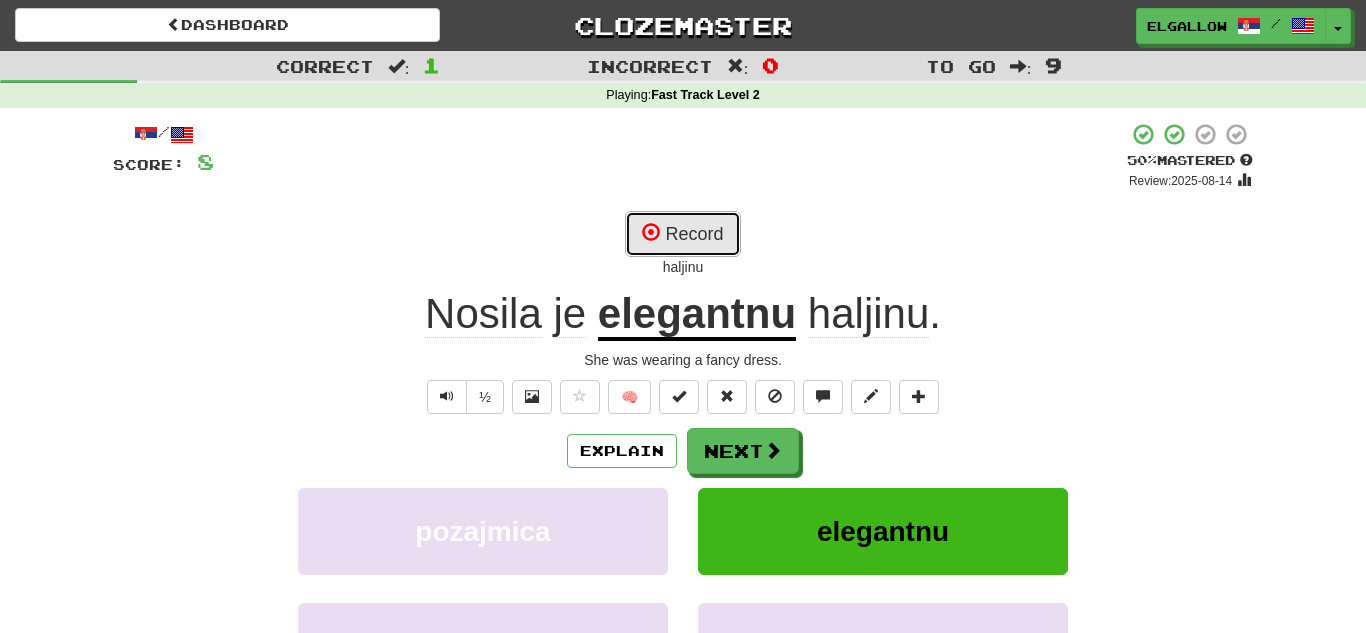 click on "Record" at bounding box center [682, 234] 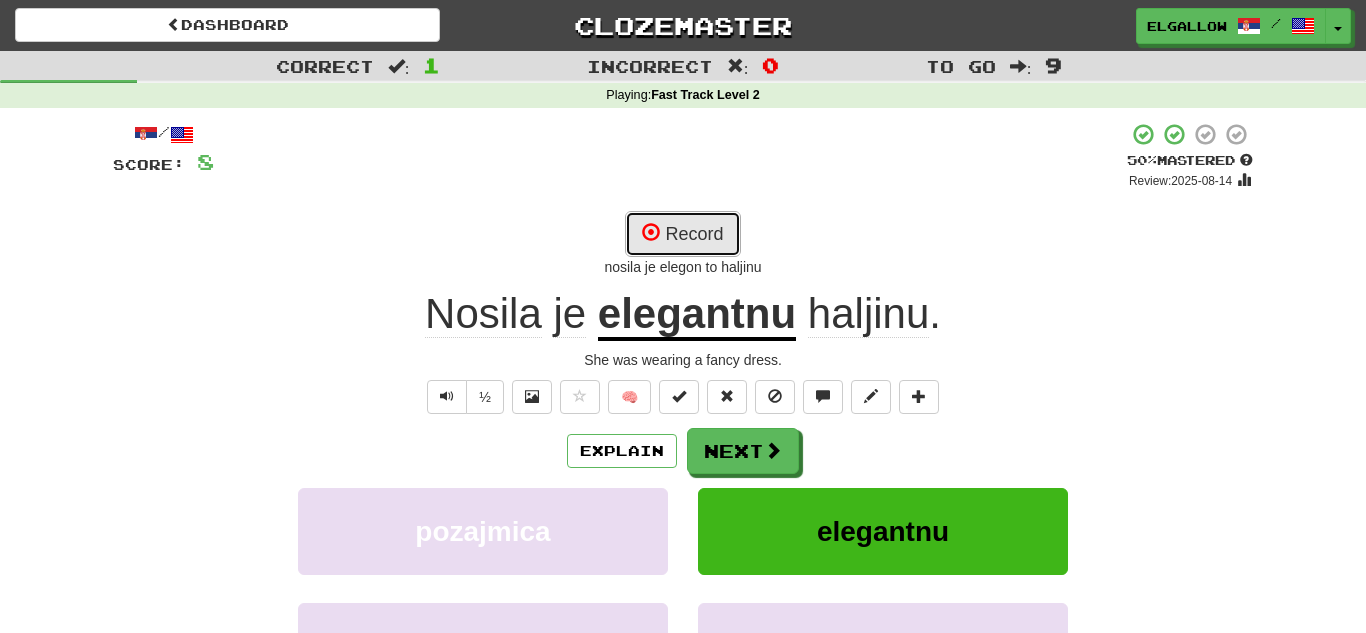 click on "Record" at bounding box center (682, 234) 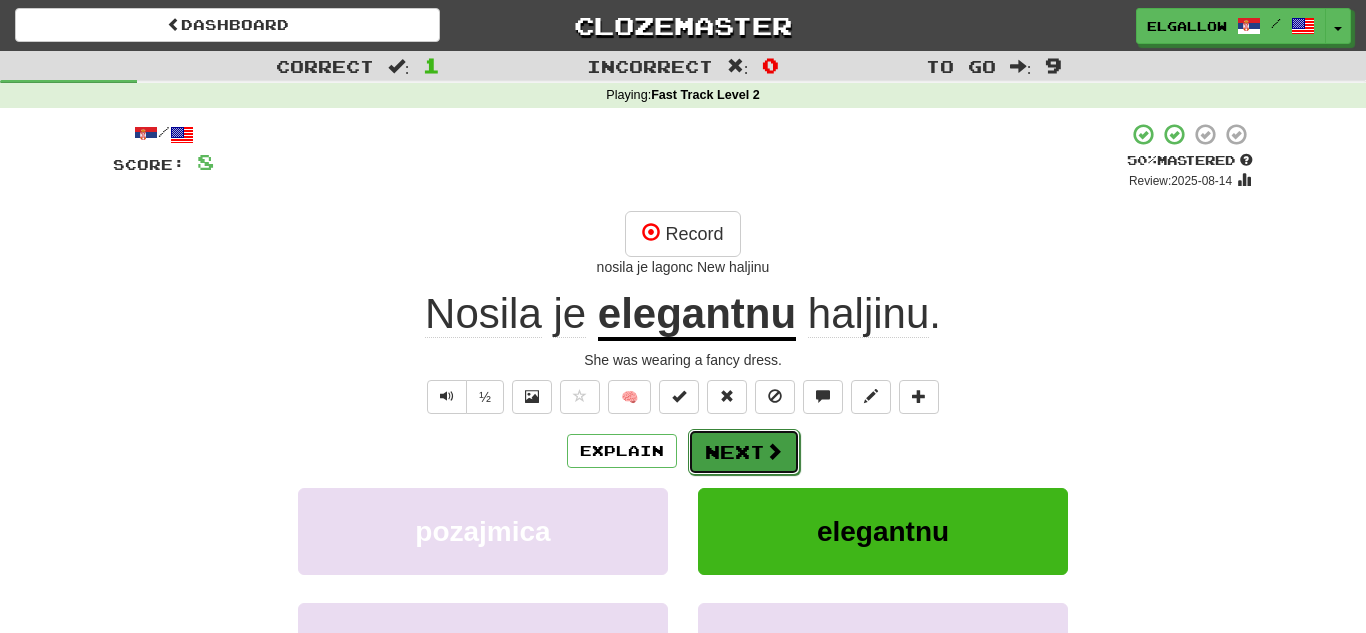 click on "Next" at bounding box center [744, 452] 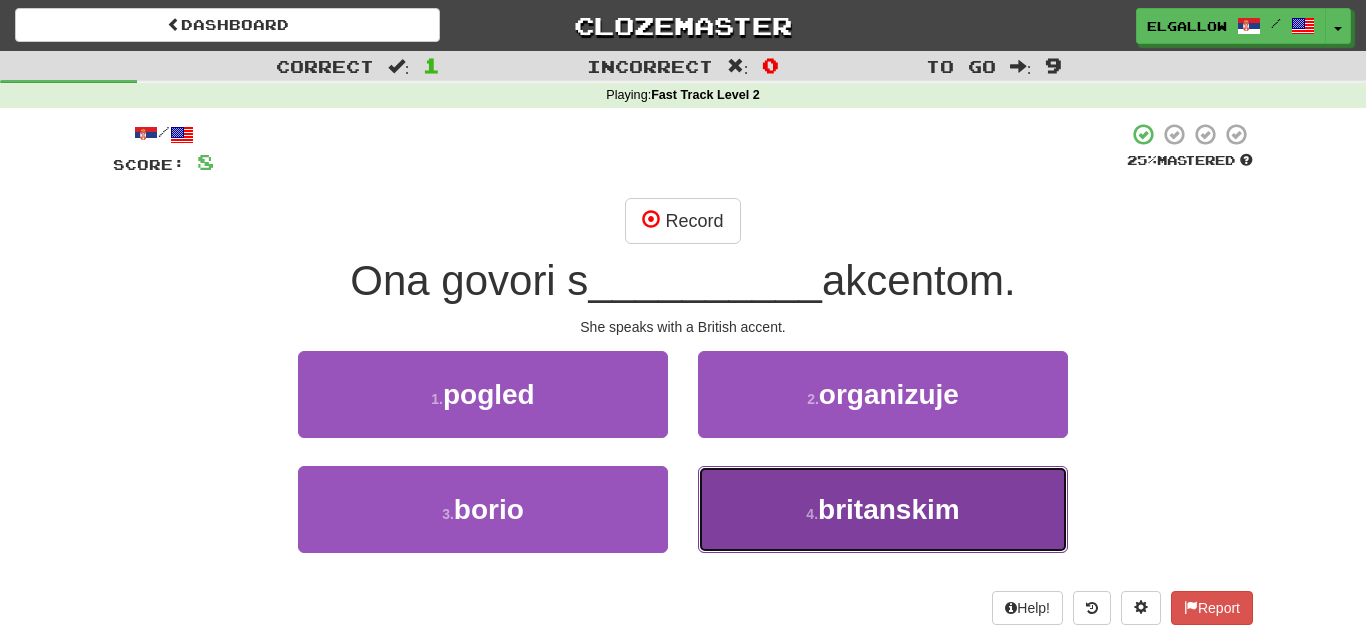 click on "4 .  britanskim" at bounding box center (883, 509) 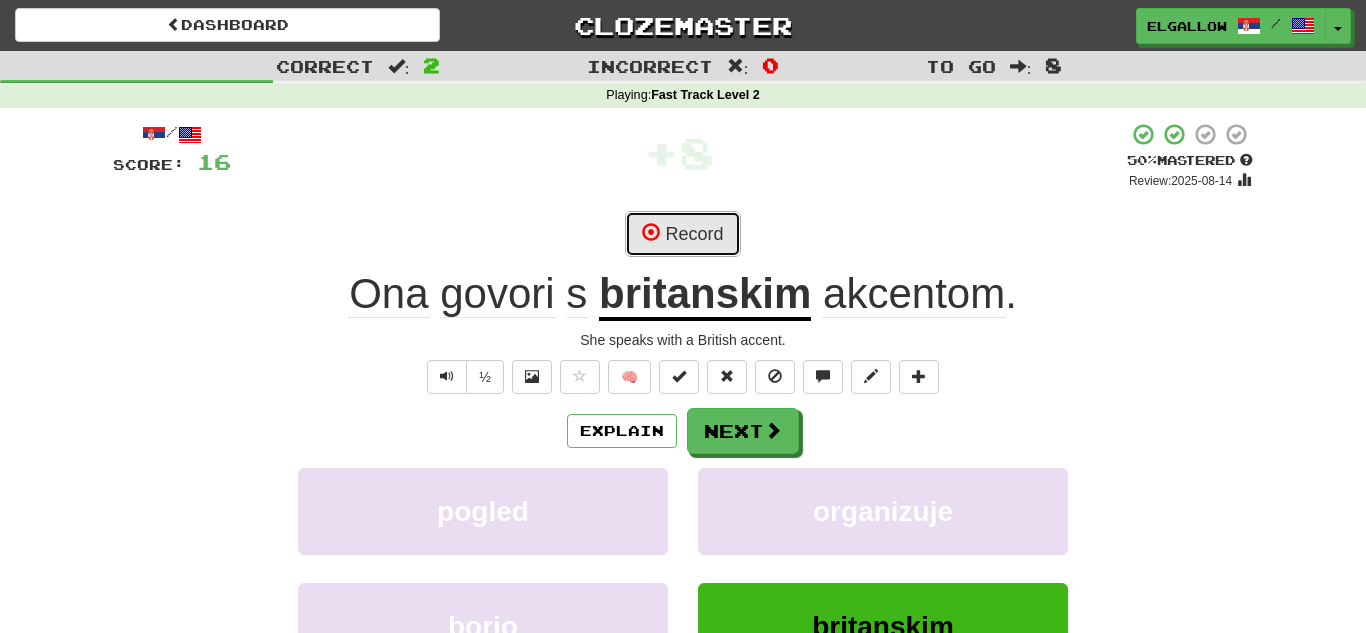 click on "Record" at bounding box center [682, 234] 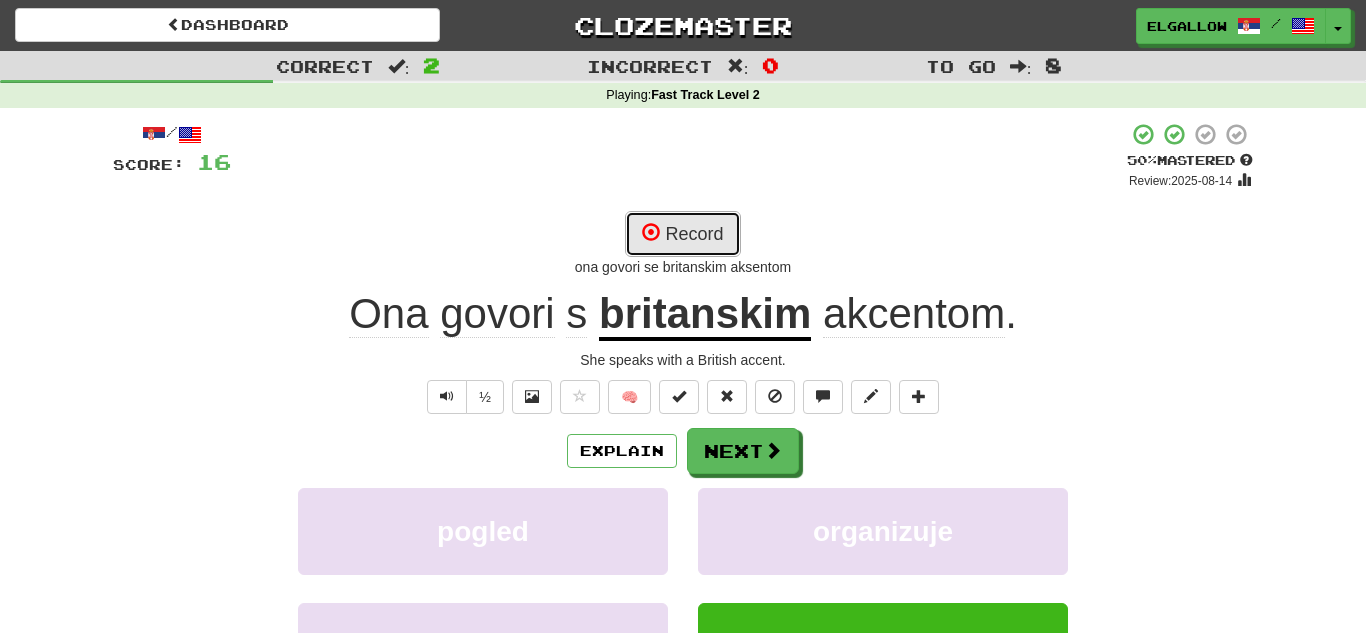 click on "Record" at bounding box center (682, 234) 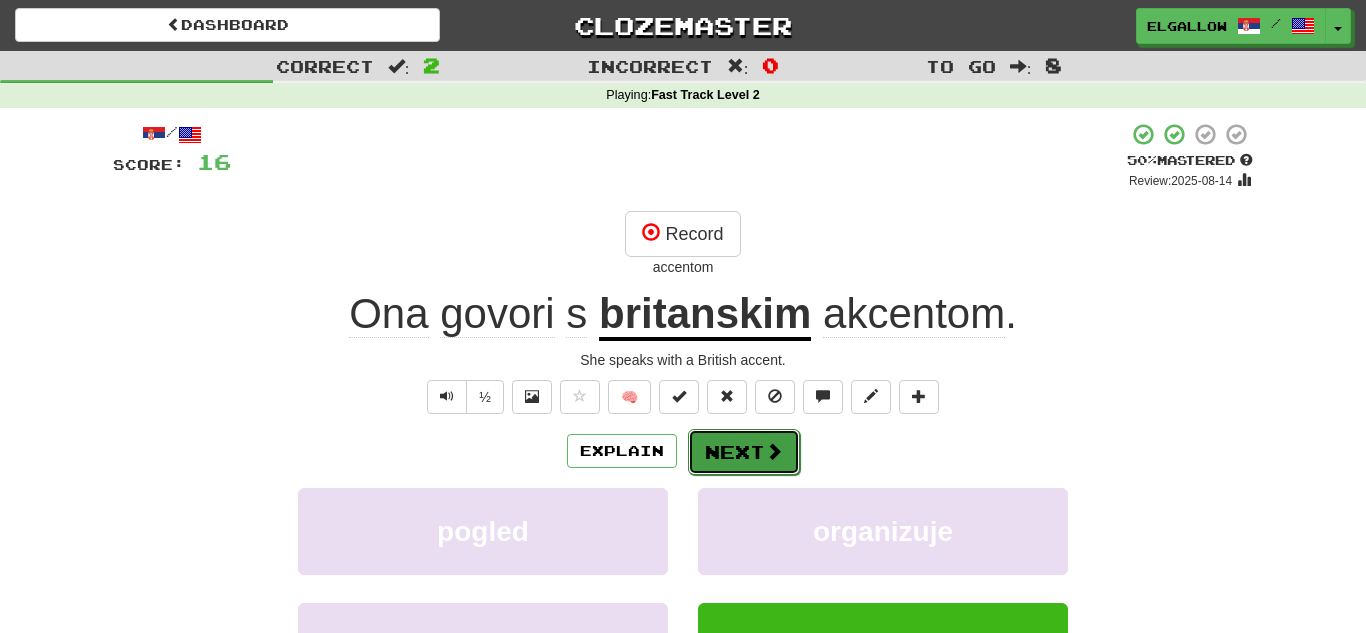 click on "Next" at bounding box center (744, 452) 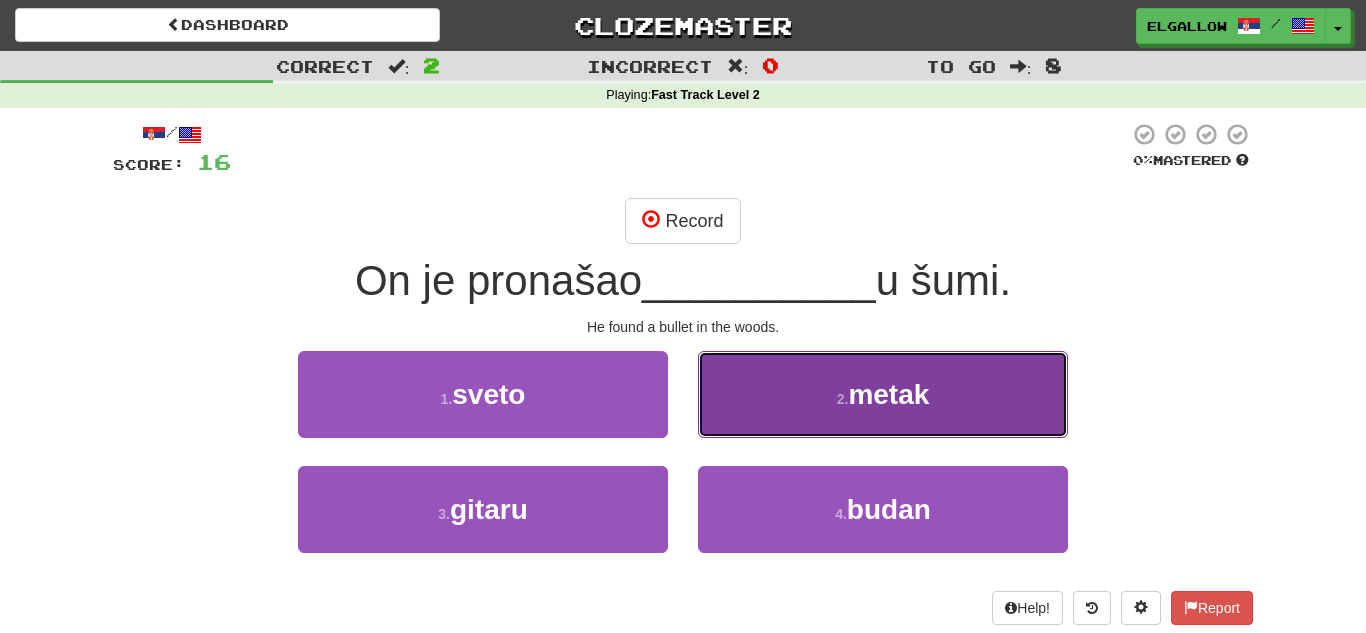 click on "metak" at bounding box center (888, 394) 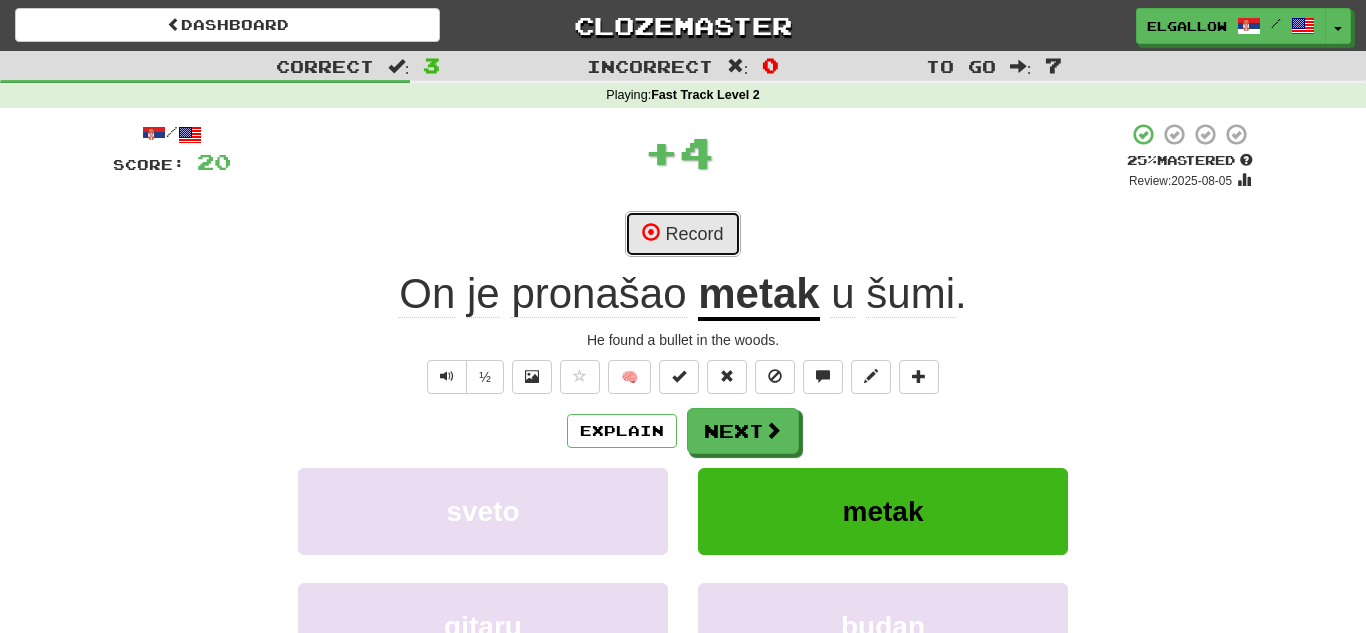 click on "Record" at bounding box center (682, 234) 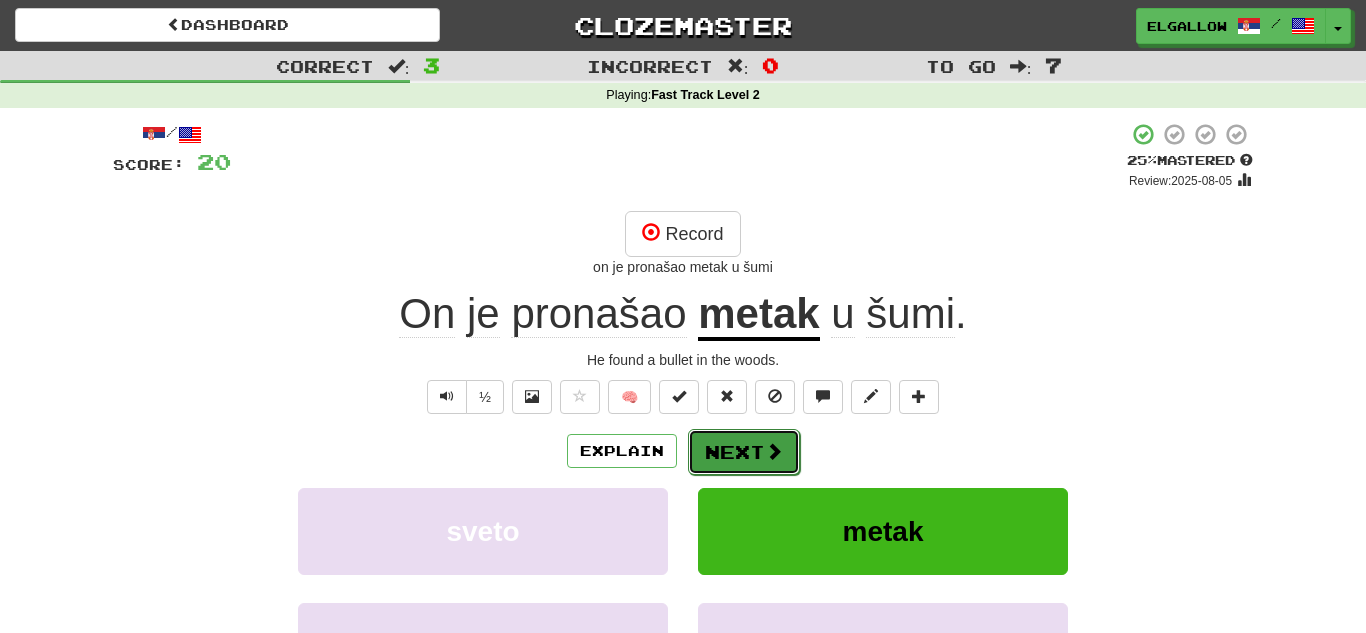 click on "Next" at bounding box center [744, 452] 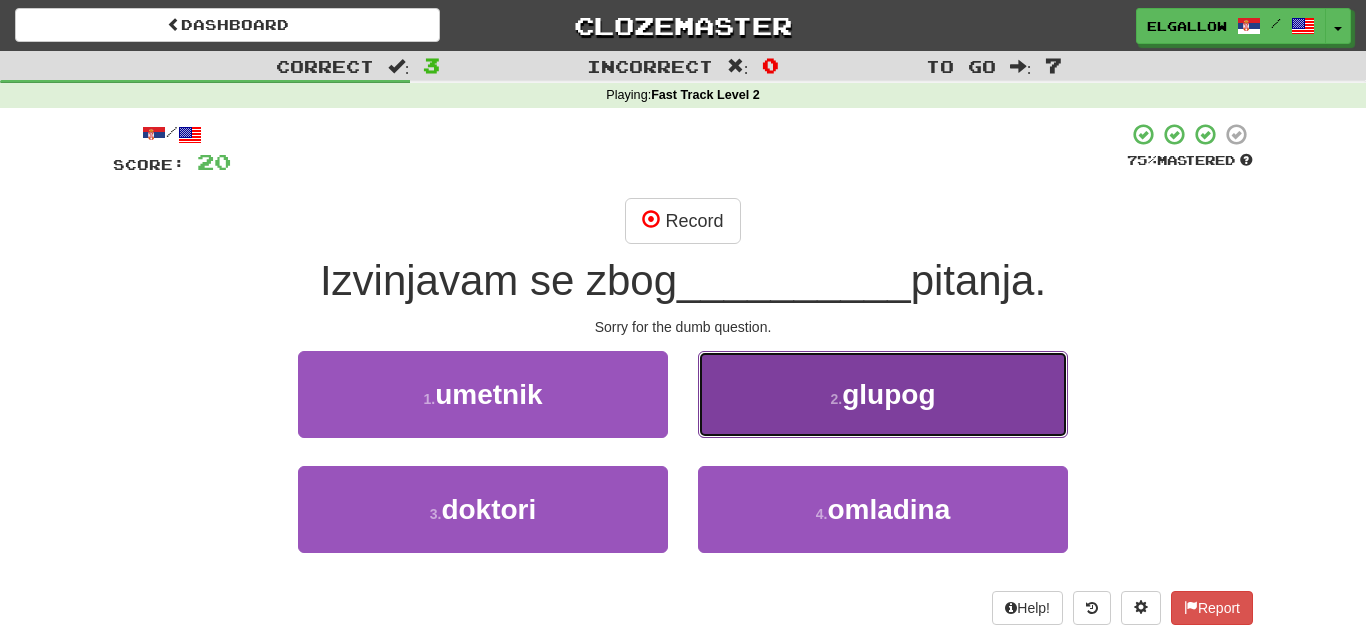 click on "2 .  glupog" at bounding box center (883, 394) 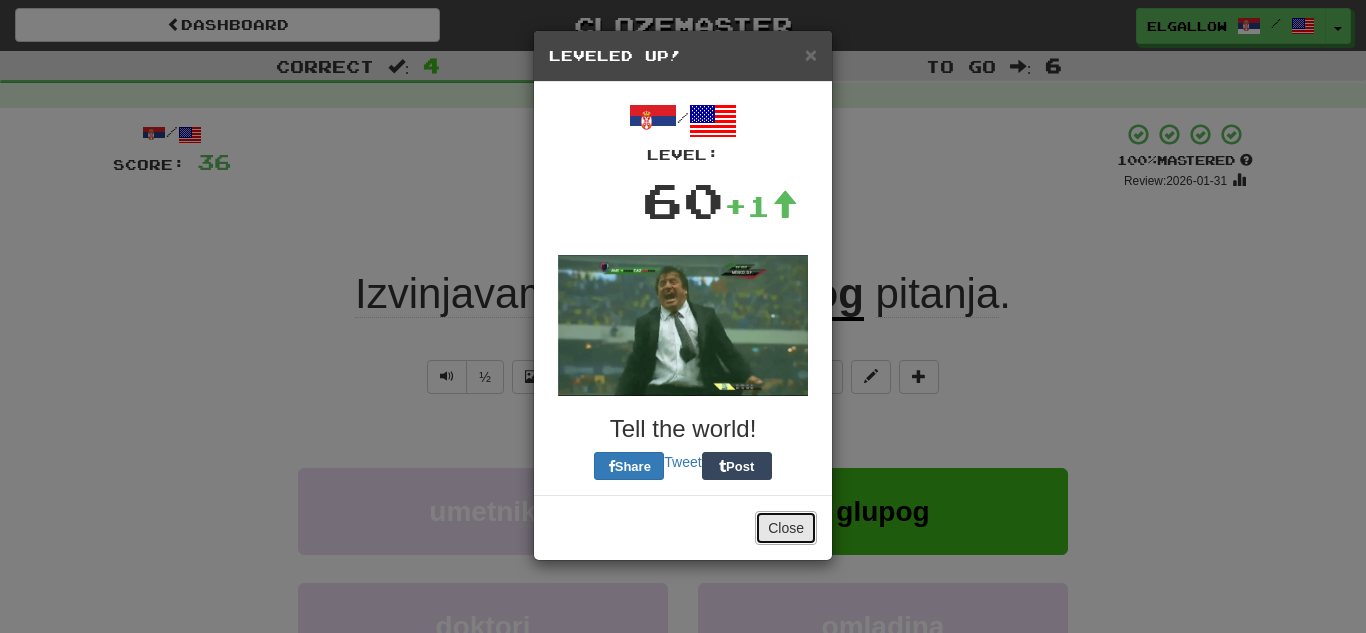 click on "Close" at bounding box center [786, 528] 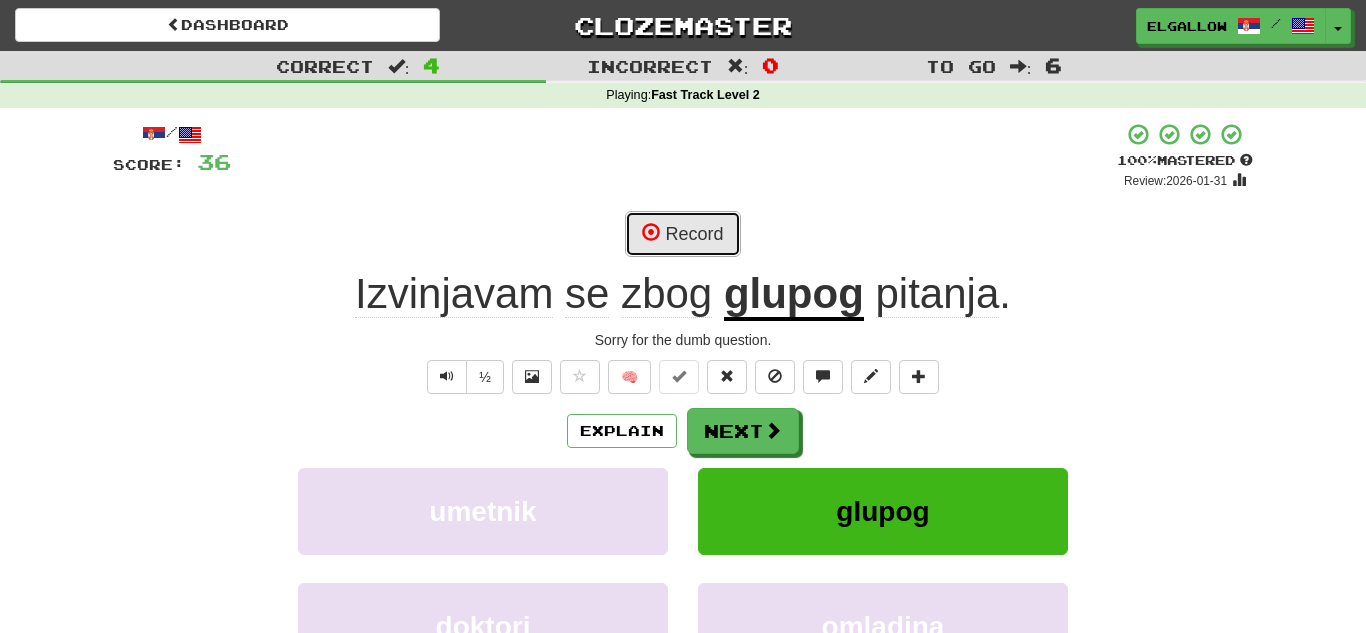 click on "Record" at bounding box center (682, 234) 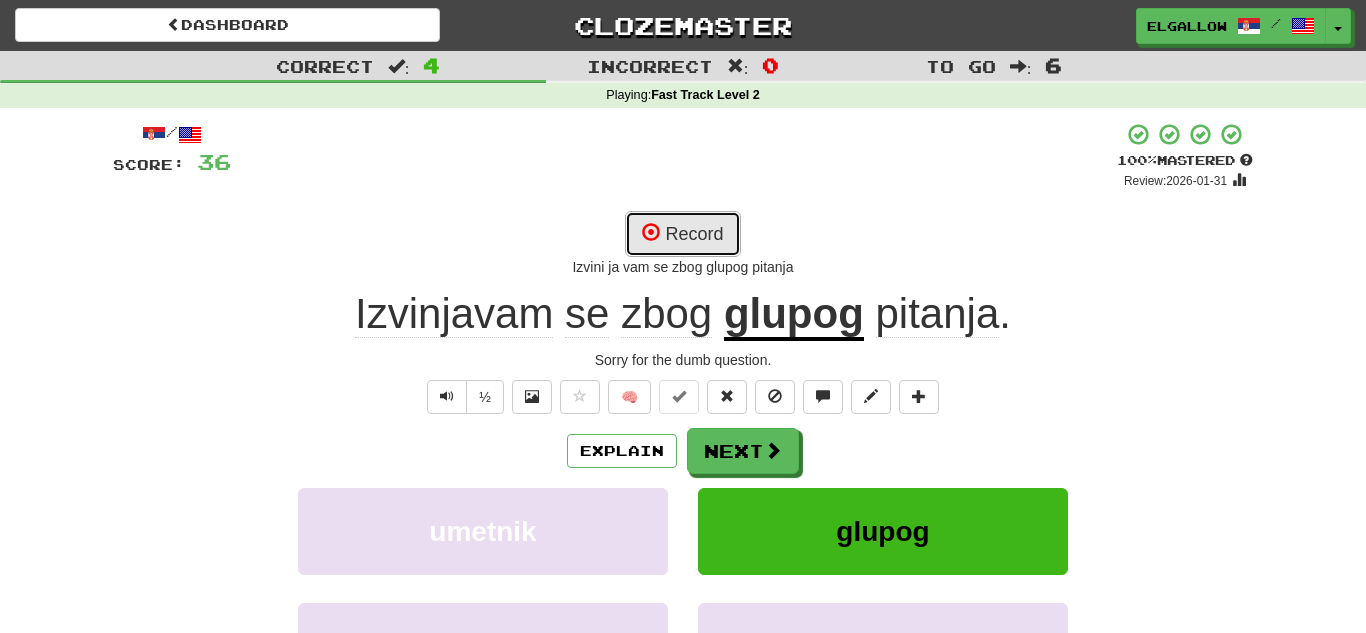 click on "Record" at bounding box center (682, 234) 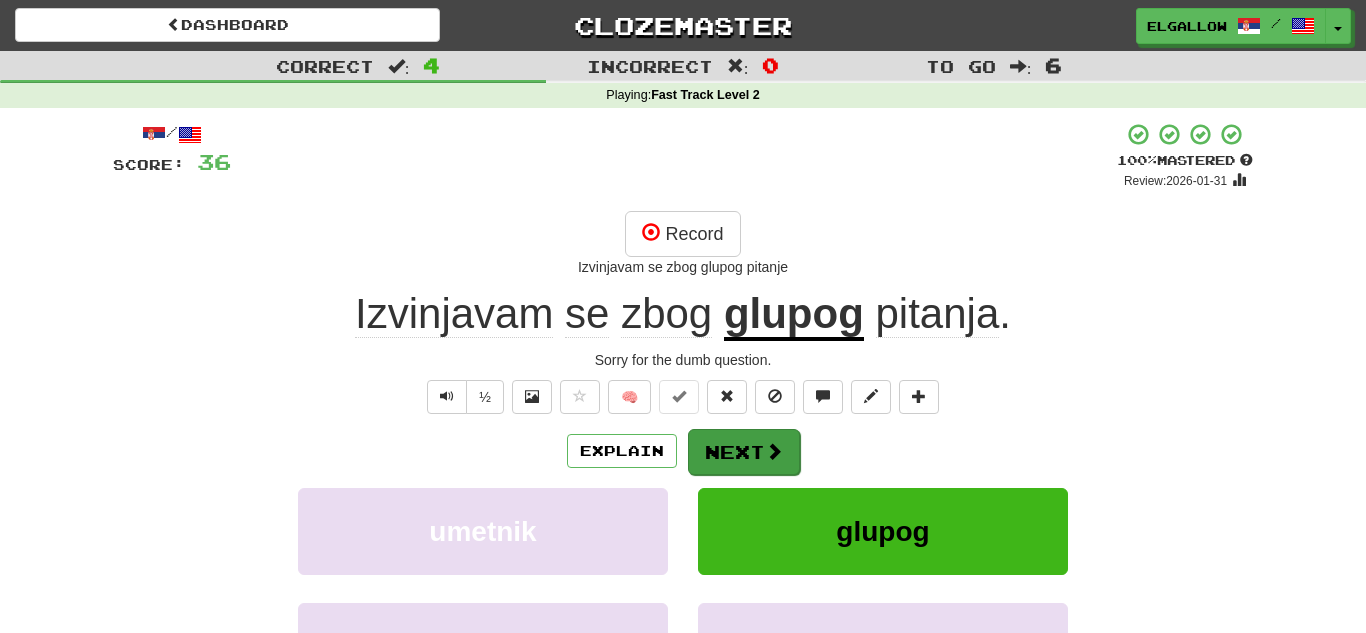 click on "Explain Next" at bounding box center (683, 451) 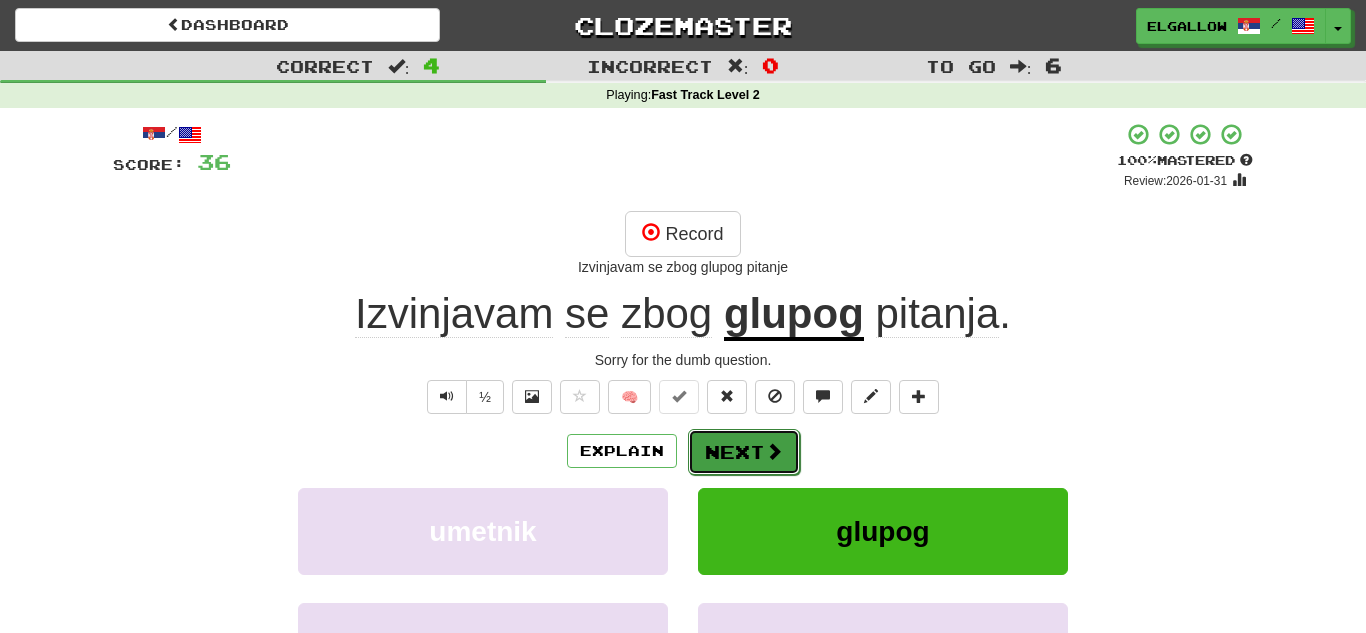 click on "Next" at bounding box center [744, 452] 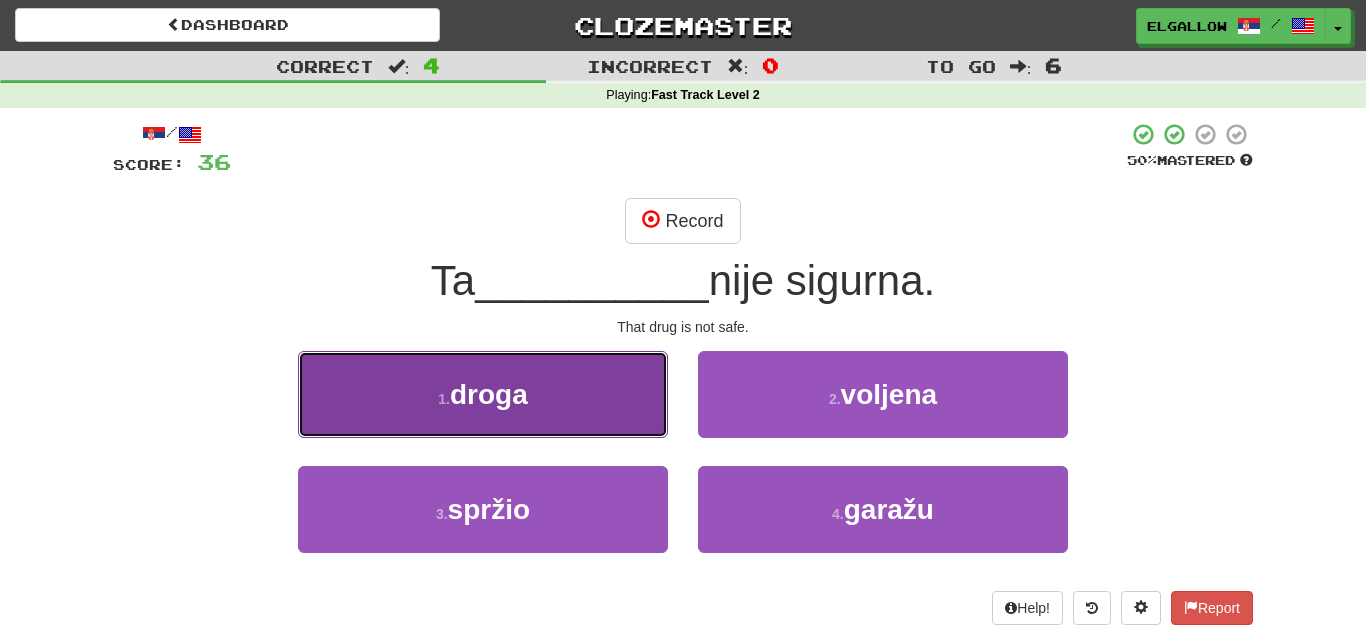click on "1 .  droga" at bounding box center (483, 394) 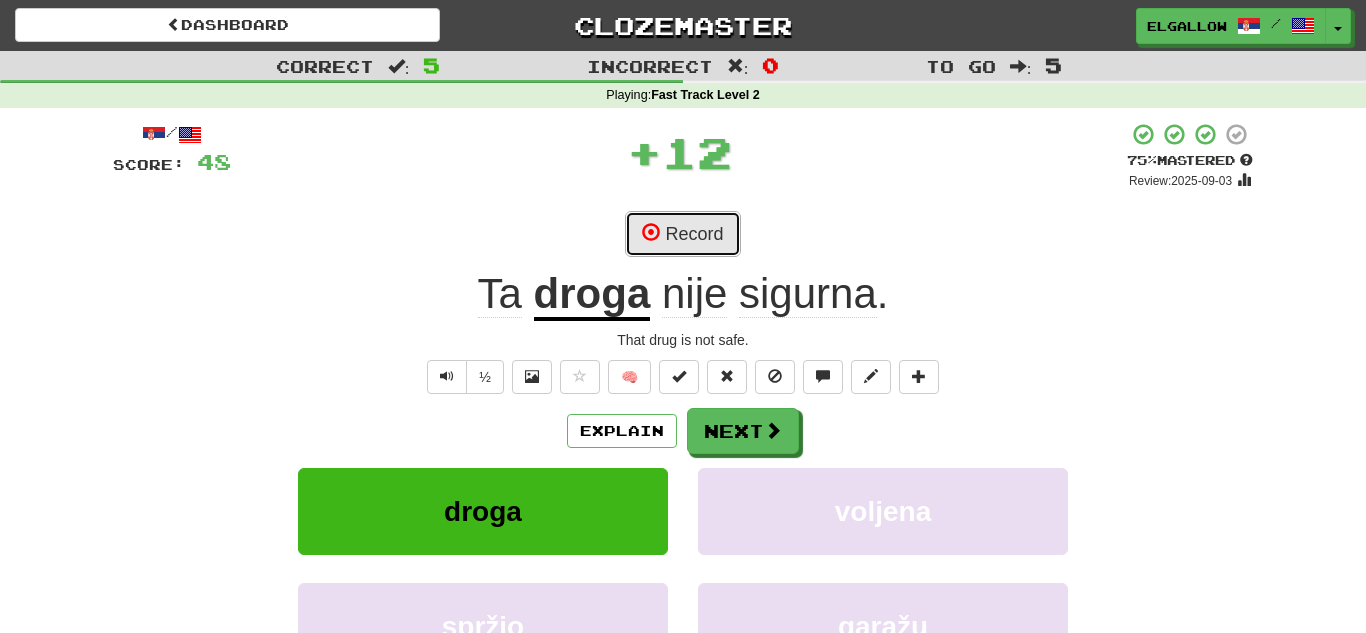 click on "Record" at bounding box center (682, 234) 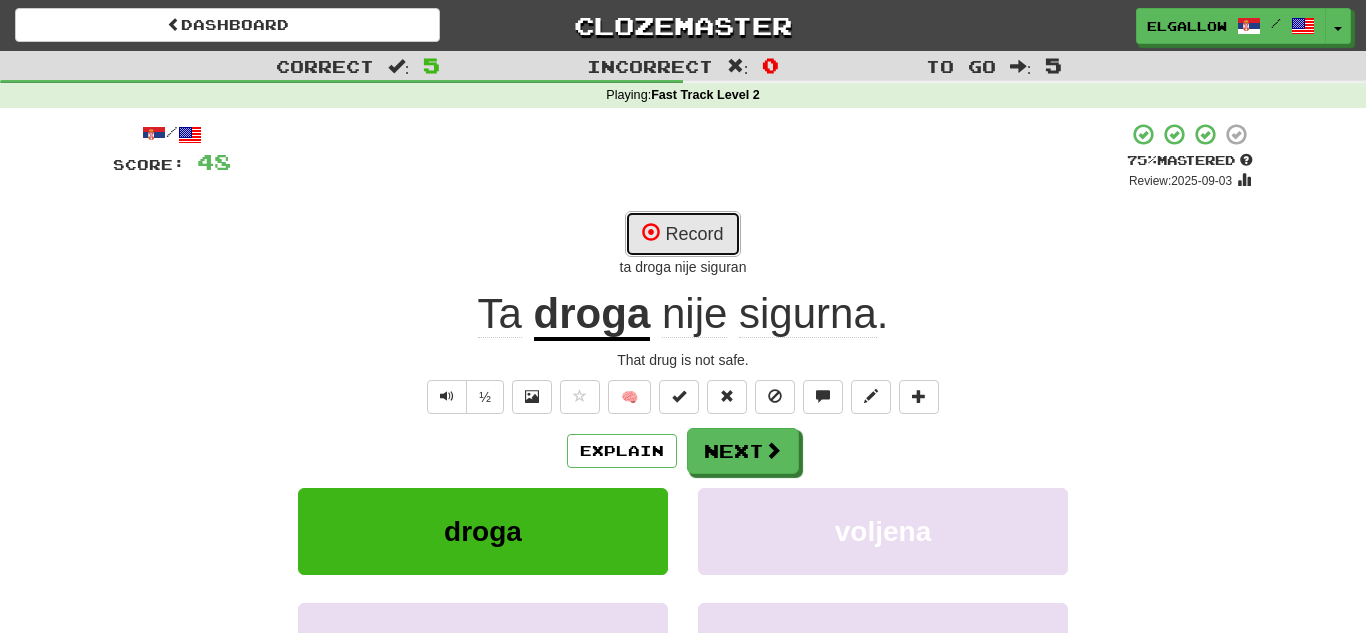 click on "Record" at bounding box center [682, 234] 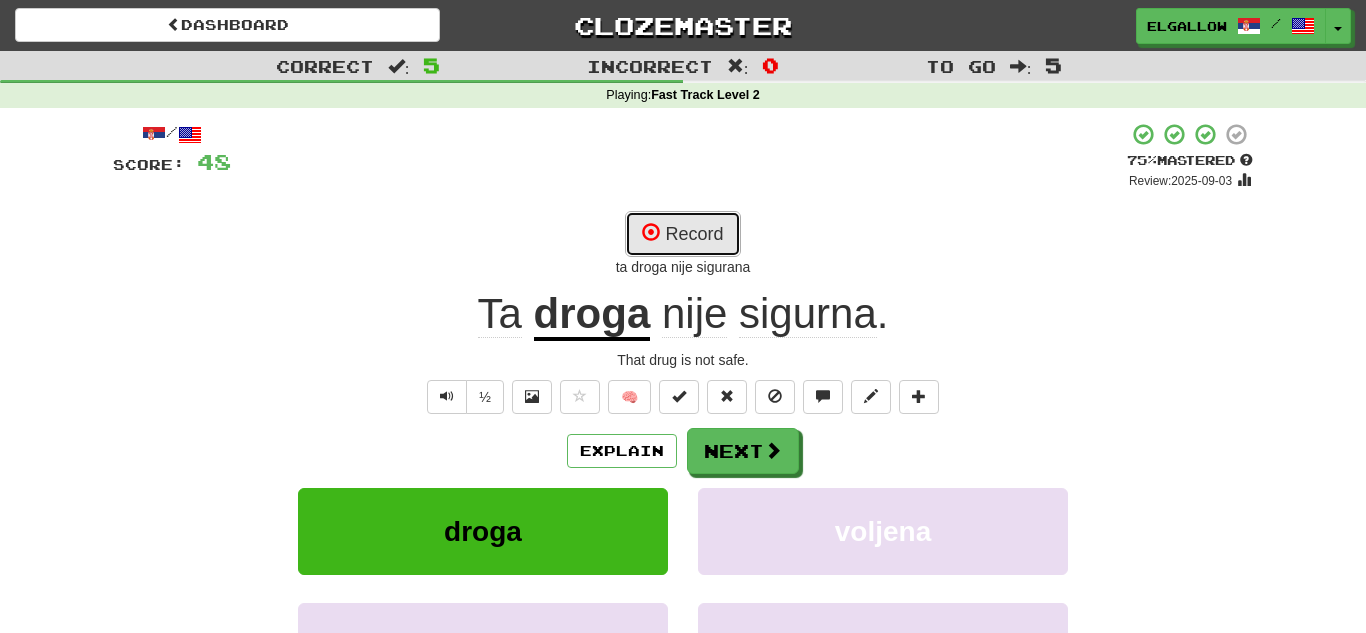 click on "Record" at bounding box center [682, 234] 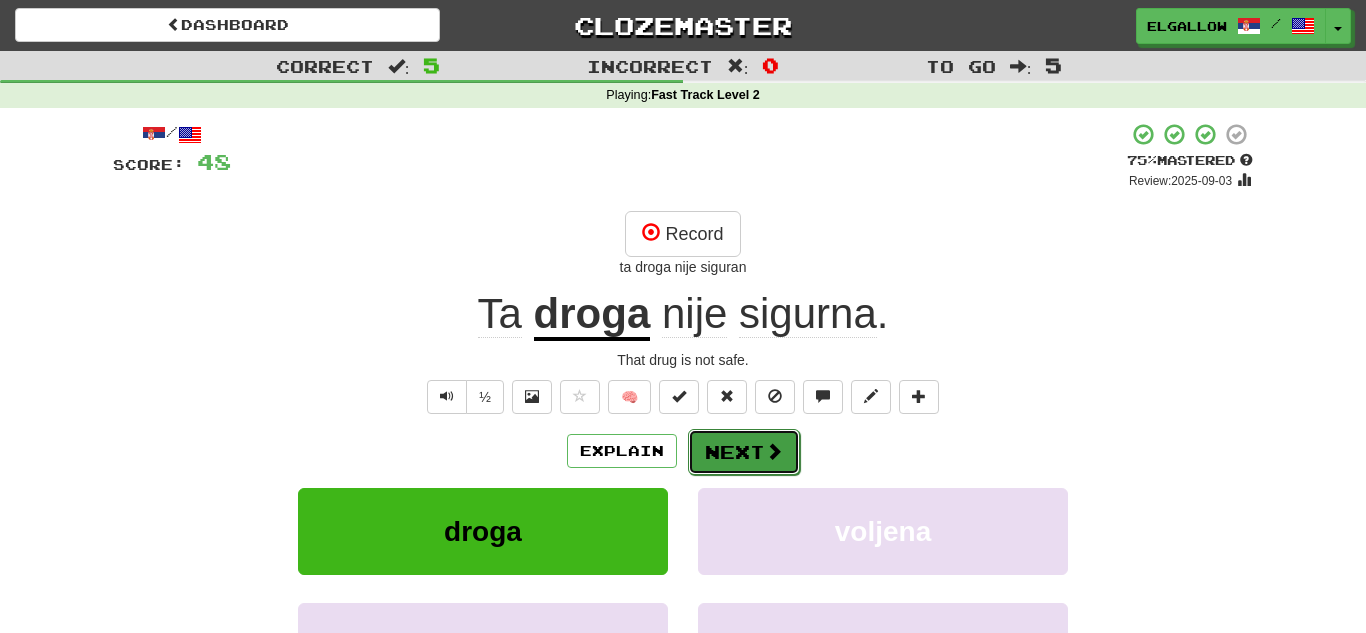 click on "Next" at bounding box center [744, 452] 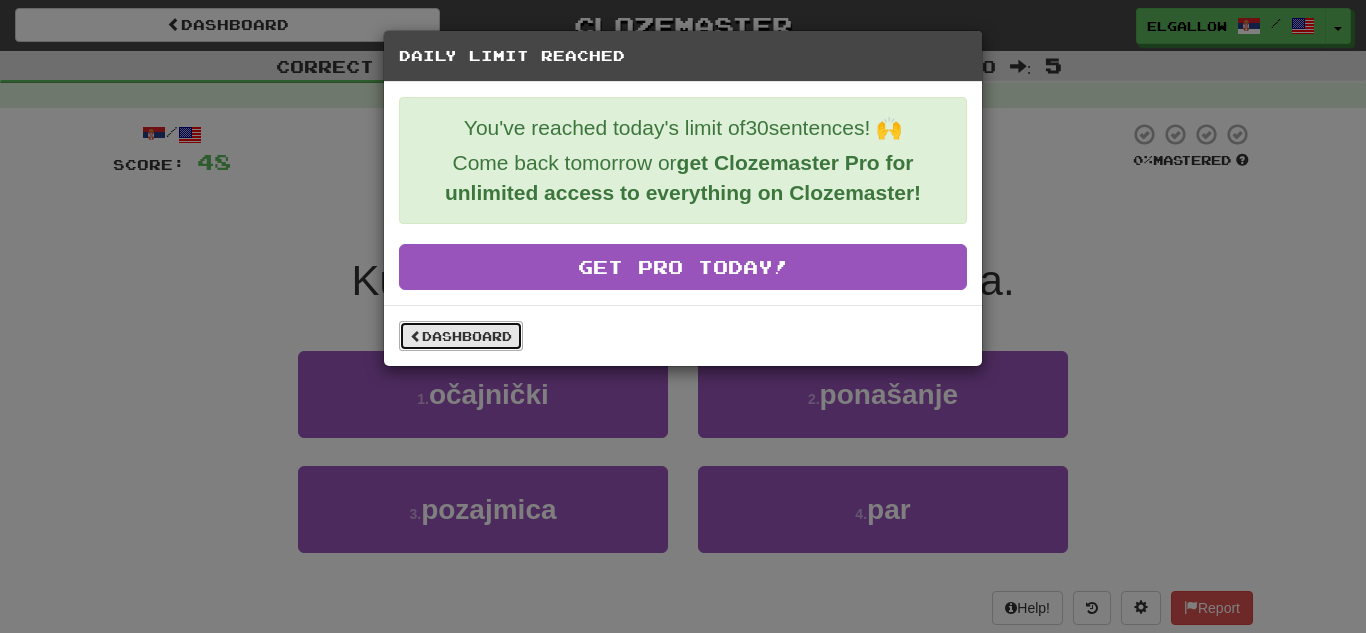 click on "Dashboard" at bounding box center [461, 336] 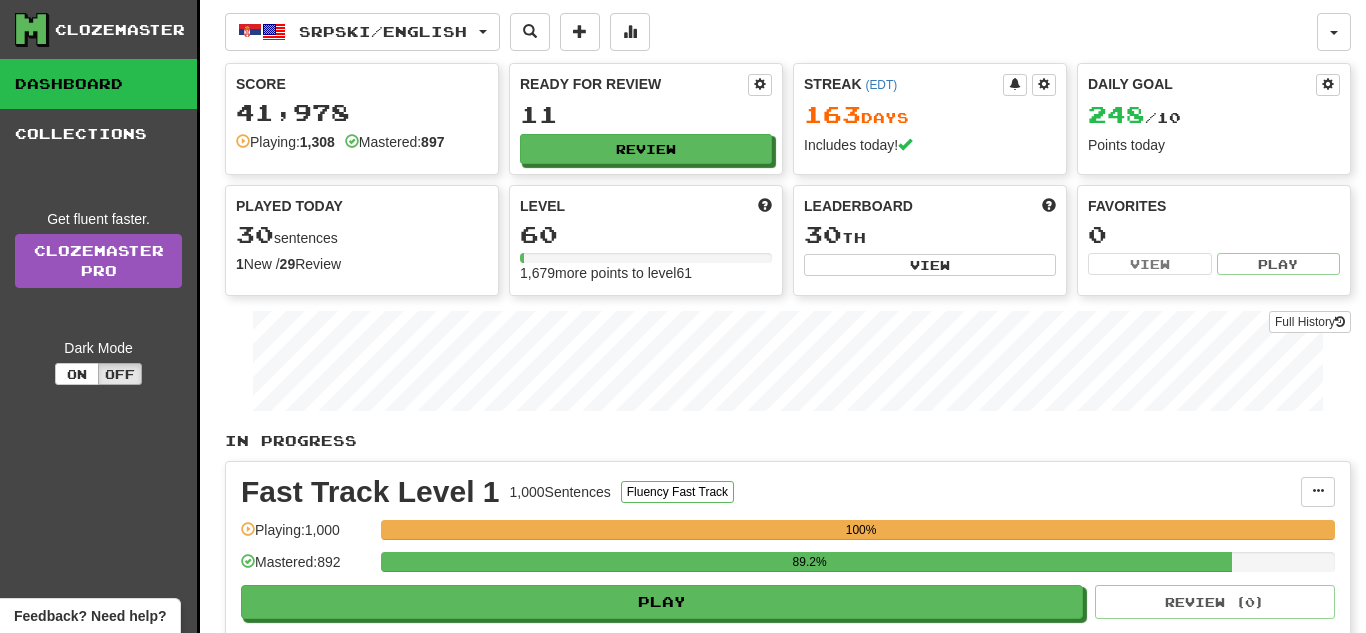 scroll, scrollTop: 0, scrollLeft: 0, axis: both 